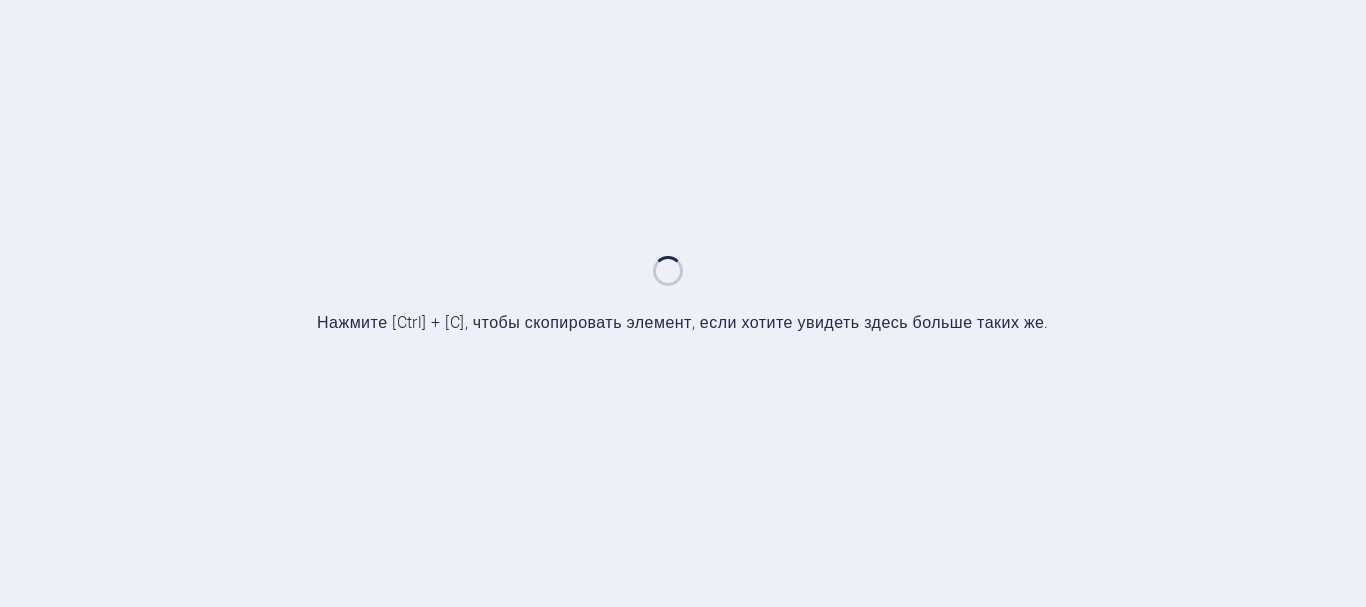 scroll, scrollTop: 0, scrollLeft: 0, axis: both 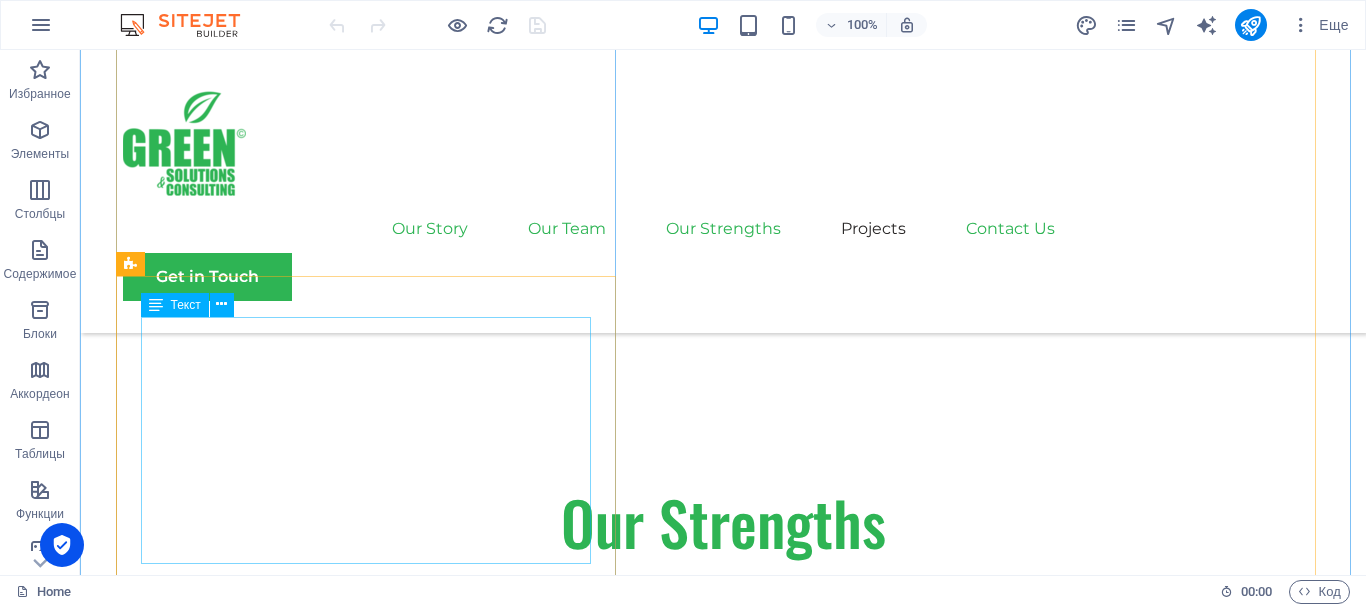click on "Facing challenges of high energy costs and a substantial carbon footprint, our client sought to revolutionize its energy practices. Working hand-in-hand with Eco-Con's expert team, we implemented renewable energy solutions, incorporating solar and wind power into their operations. This resulted in a significant reduction in reliance on non-renewable sources, translating to both environmental benefits and substantial cost savings. Discover how this initiative became a beacon of sustainable excellence and an inspiration for businesses worldwide." at bounding box center [723, 2820] 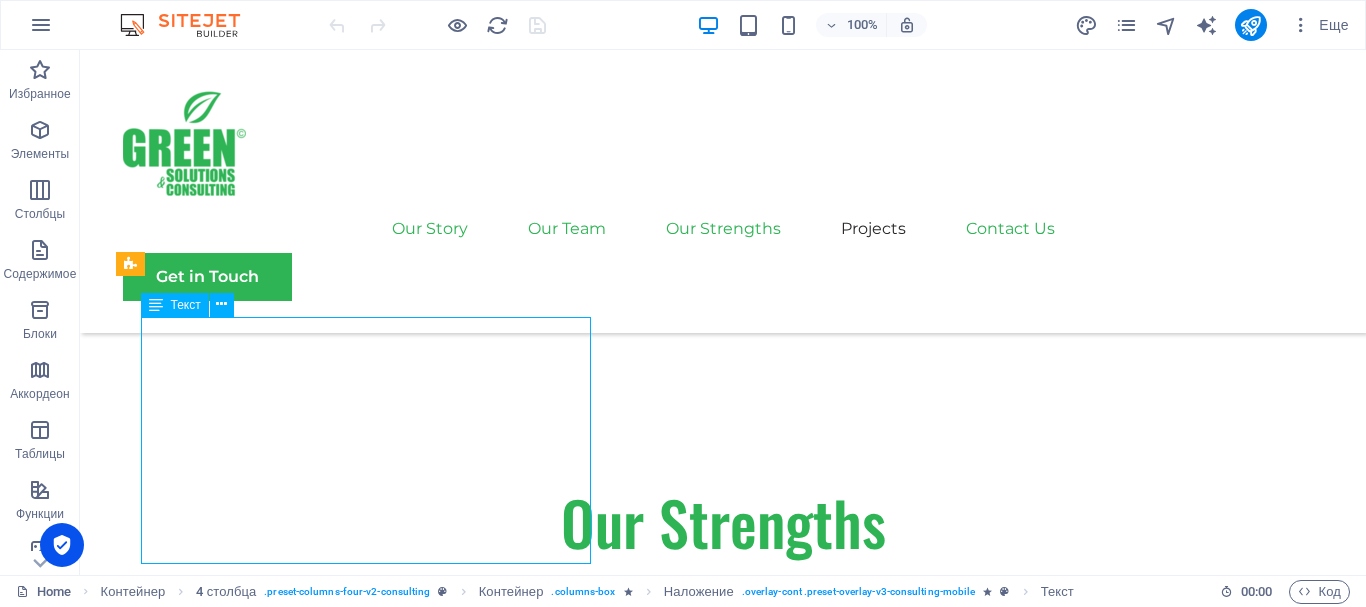 click on "Facing challenges of high energy costs and a substantial carbon footprint, our client sought to revolutionize its energy practices. Working hand-in-hand with Eco-Con's expert team, we implemented renewable energy solutions, incorporating solar and wind power into their operations. This resulted in a significant reduction in reliance on non-renewable sources, translating to both environmental benefits and substantial cost savings. Discover how this initiative became a beacon of sustainable excellence and an inspiration for businesses worldwide." at bounding box center (723, 2820) 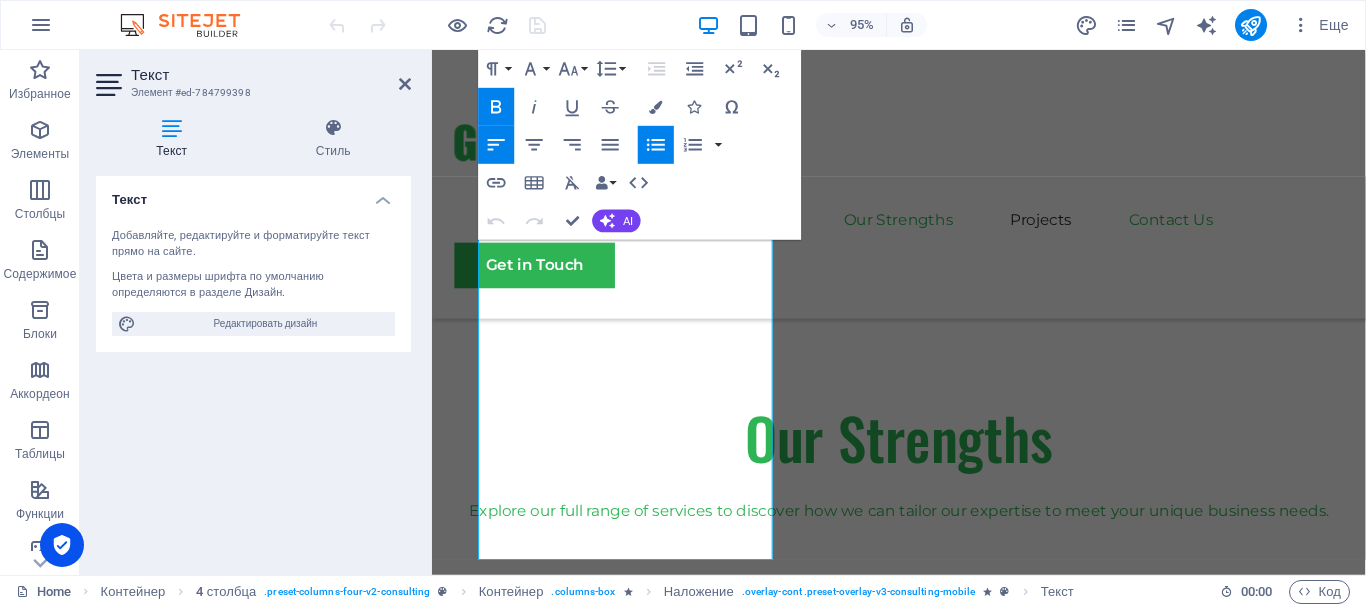 scroll, scrollTop: 3704, scrollLeft: 0, axis: vertical 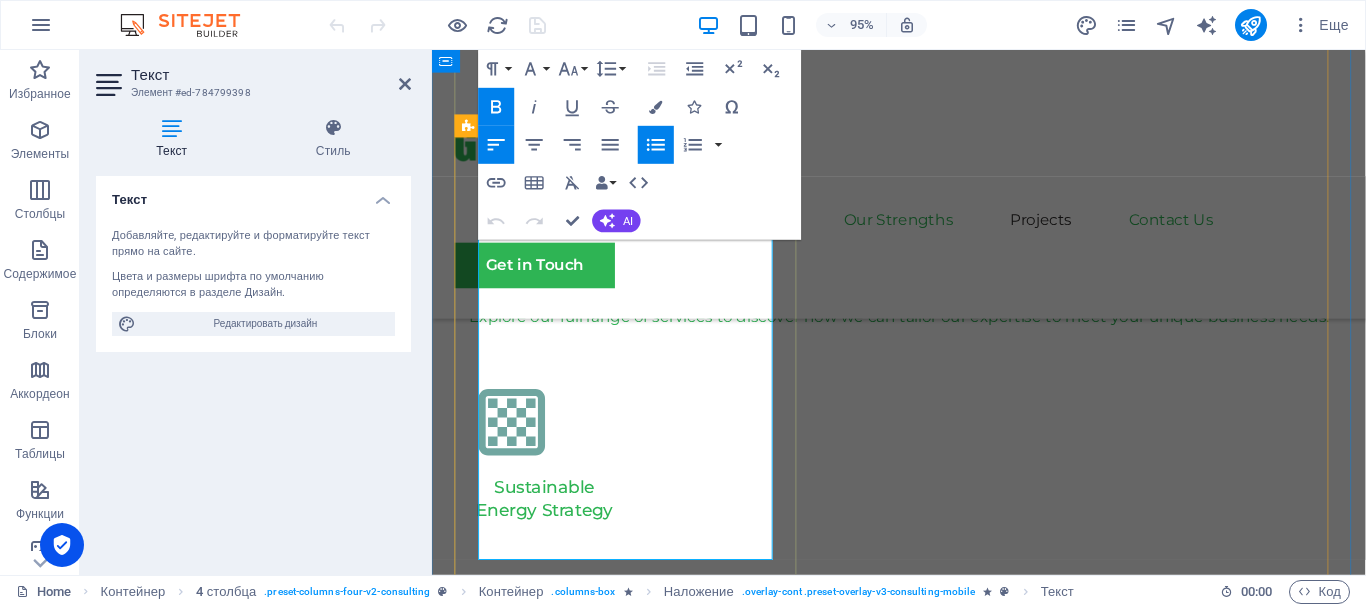 click on "Facing challenges of high energy costs and a substantial carbon footprint, our client sought to revolutionize its energy practices. Working hand-in-hand with Eco-Con's expert team, we implemented renewable energy solutions, incorporating solar and wind power into their operations. This resulted in a significant reduction in reliance on non-renewable sources, translating to both environmental benefits and substantial cost savings. Discover how this initiative became a beacon of sustainable excellence and an inspiration for businesses worldwide." at bounding box center (947, 2486) 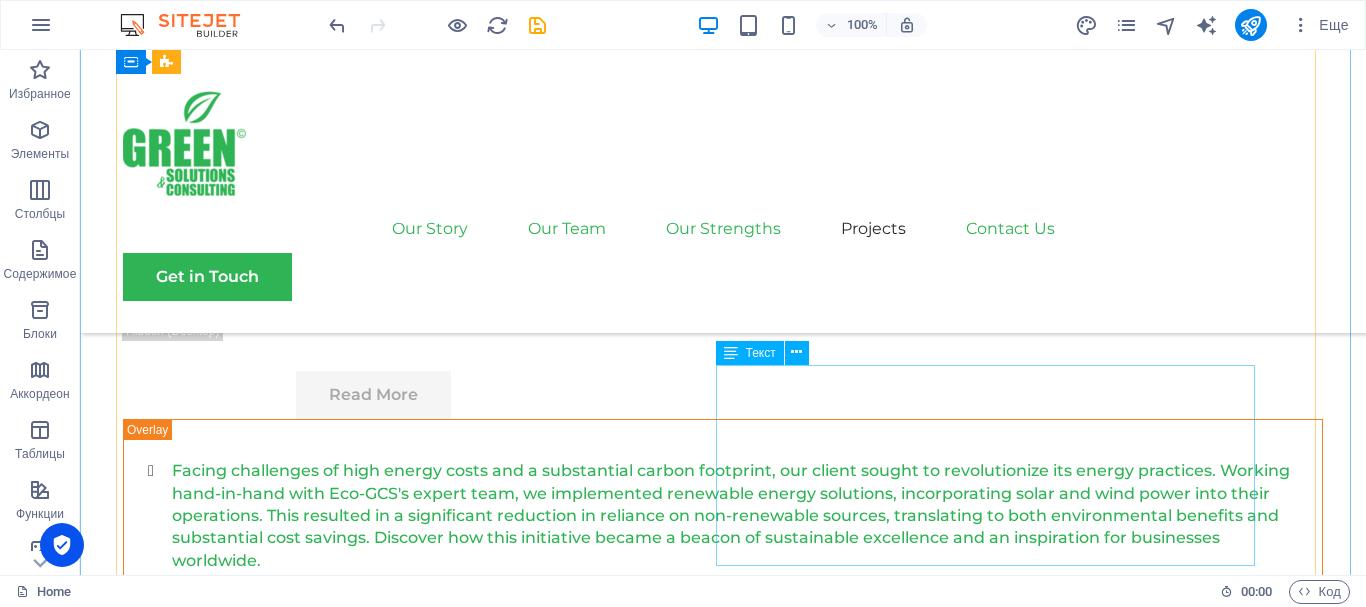 scroll, scrollTop: 5904, scrollLeft: 0, axis: vertical 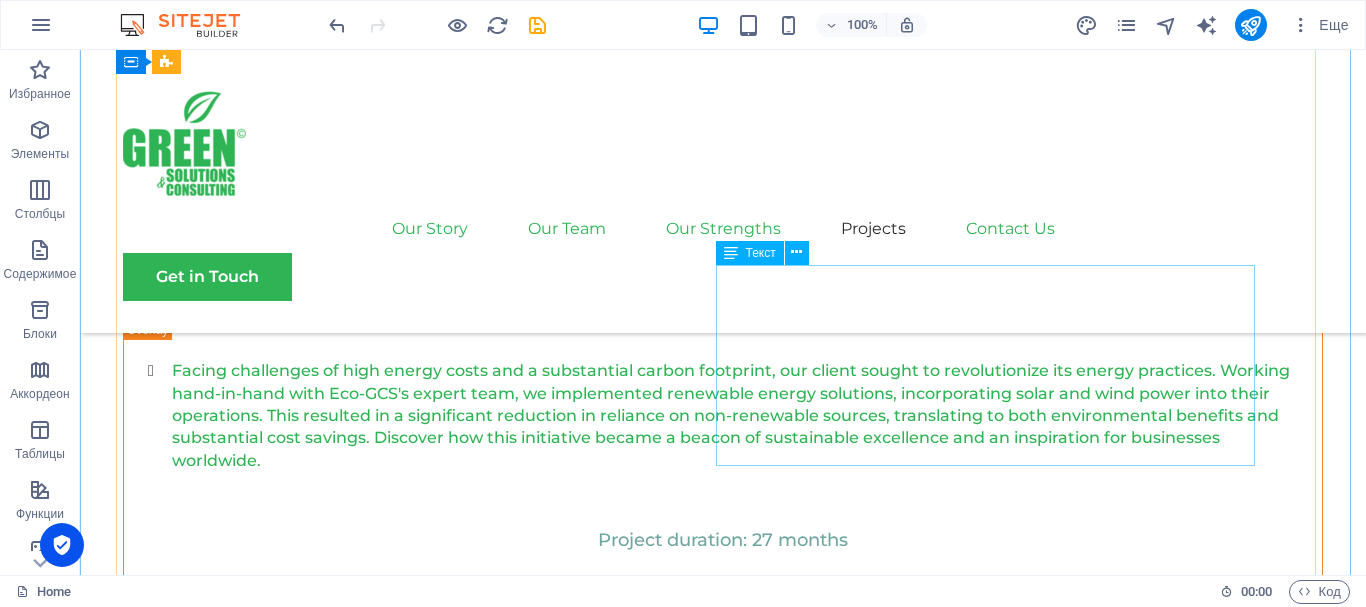 click on "Facing challenges of high energy costs and a substantial carbon footprint, our client sought to revolutionize its energy practices. Working hand-in-hand with Eco-Con's expert team, we implemented renewable energy solutions, incorporating solar and wind power into their operations. This resulted in a significant reduction in reliance on non-renewable sources, translating to both environmental benefits and substantial cost savings. Discover how this initiative became a beacon of sustainable excellence and an inspiration for businesses worldwide." at bounding box center (723, 5430) 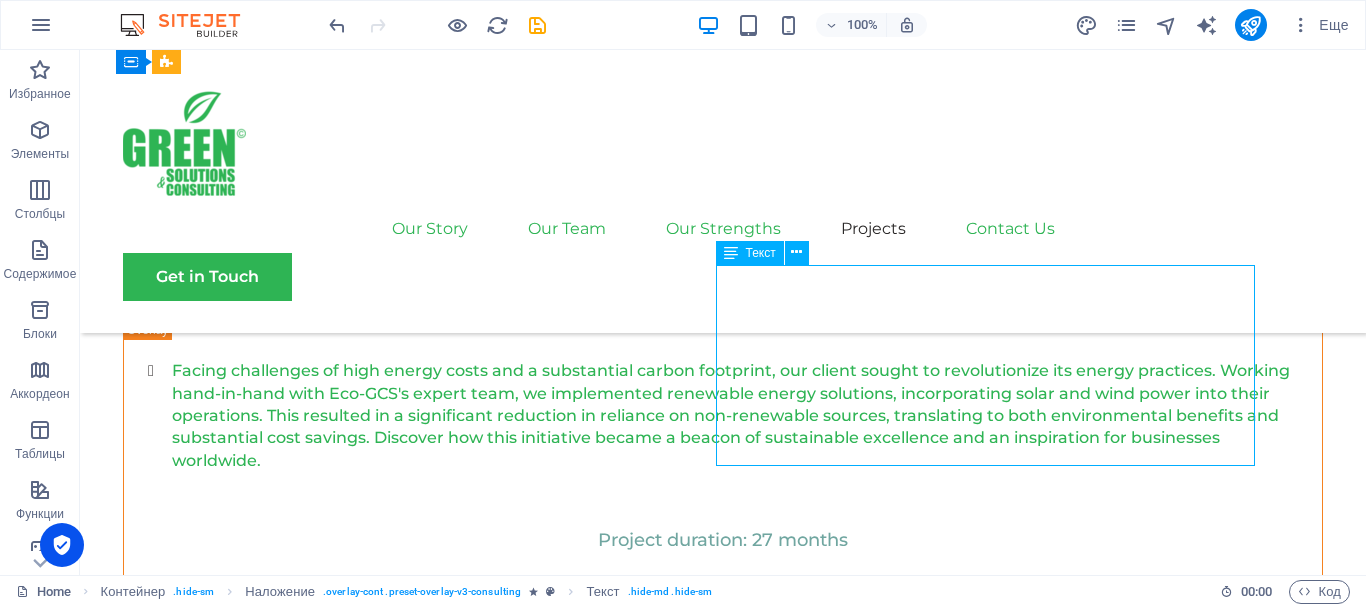 click on "Facing challenges of high energy costs and a substantial carbon footprint, our client sought to revolutionize its energy practices. Working hand-in-hand with Eco-Con's expert team, we implemented renewable energy solutions, incorporating solar and wind power into their operations. This resulted in a significant reduction in reliance on non-renewable sources, translating to both environmental benefits and substantial cost savings. Discover how this initiative became a beacon of sustainable excellence and an inspiration for businesses worldwide." at bounding box center (723, 5430) 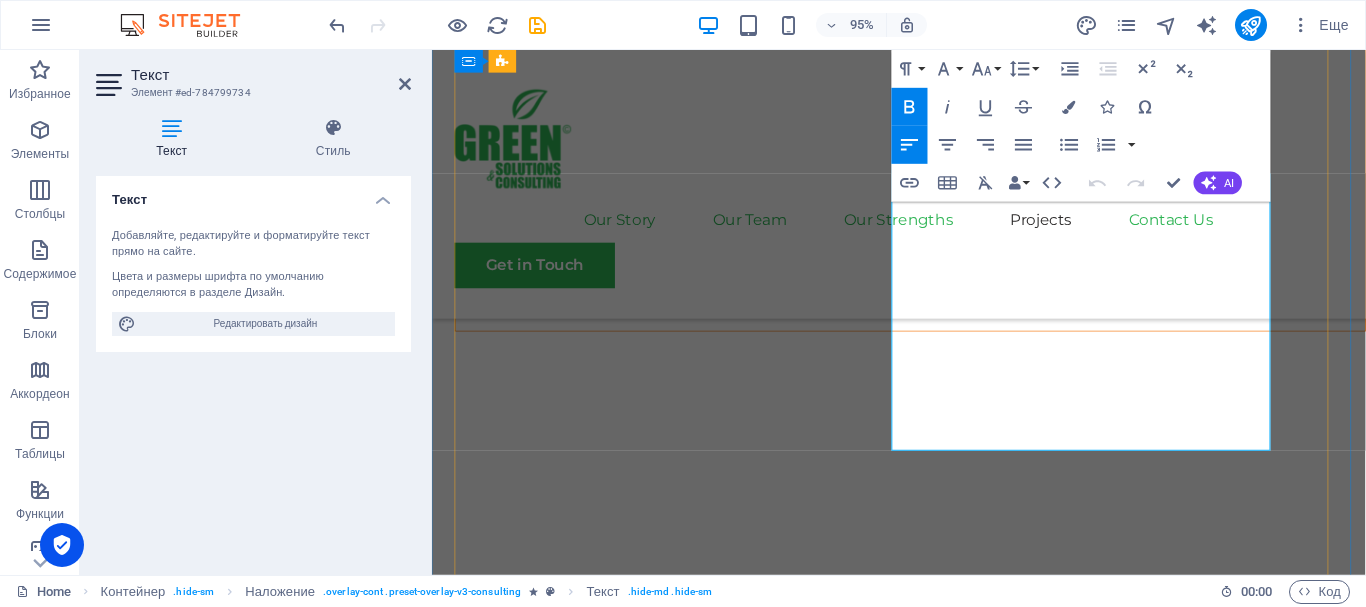 scroll, scrollTop: 6087, scrollLeft: 0, axis: vertical 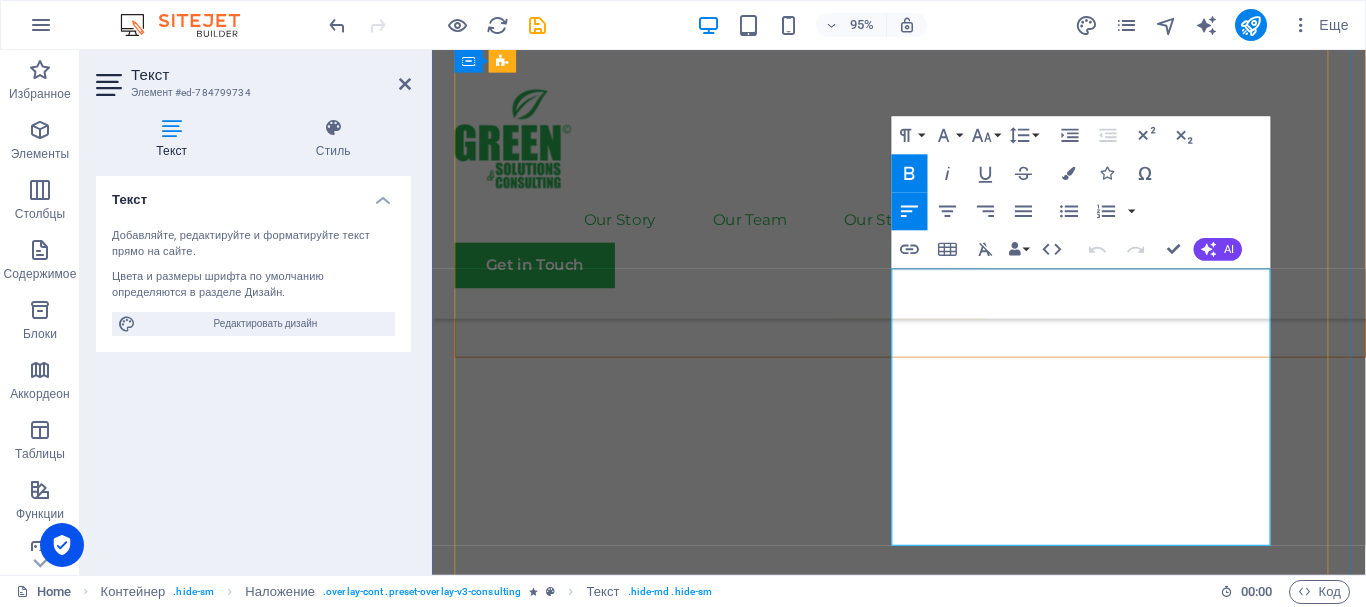 click on "Facing challenges of high energy costs and a substantial carbon footprint, our client sought to revolutionize its energy practices. Working hand-in-hand with Eco-Con's expert team, we implemented renewable energy solutions, incorporating solar and wind power into their operations. This resulted in a significant reduction in reliance on non-renewable sources, translating to both environmental benefits and substantial cost savings. Discover how this initiative became a beacon of sustainable excellence and an inspiration for businesses worldwide." at bounding box center [927, 4786] 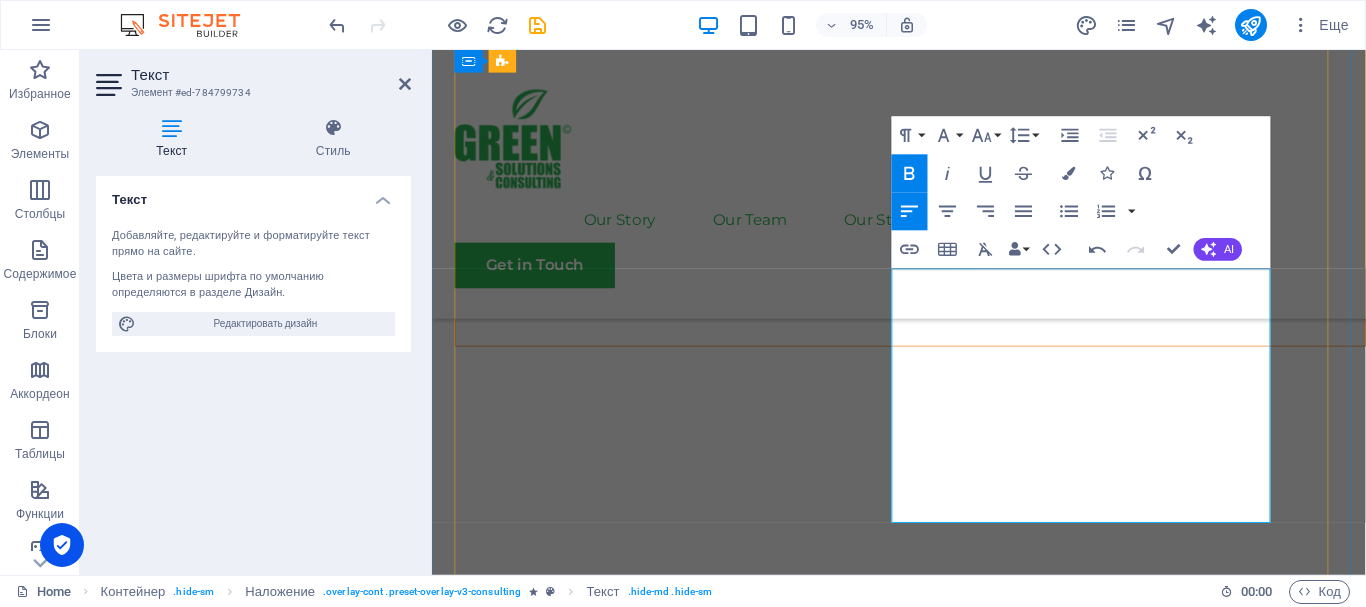 scroll, scrollTop: 6087, scrollLeft: 0, axis: vertical 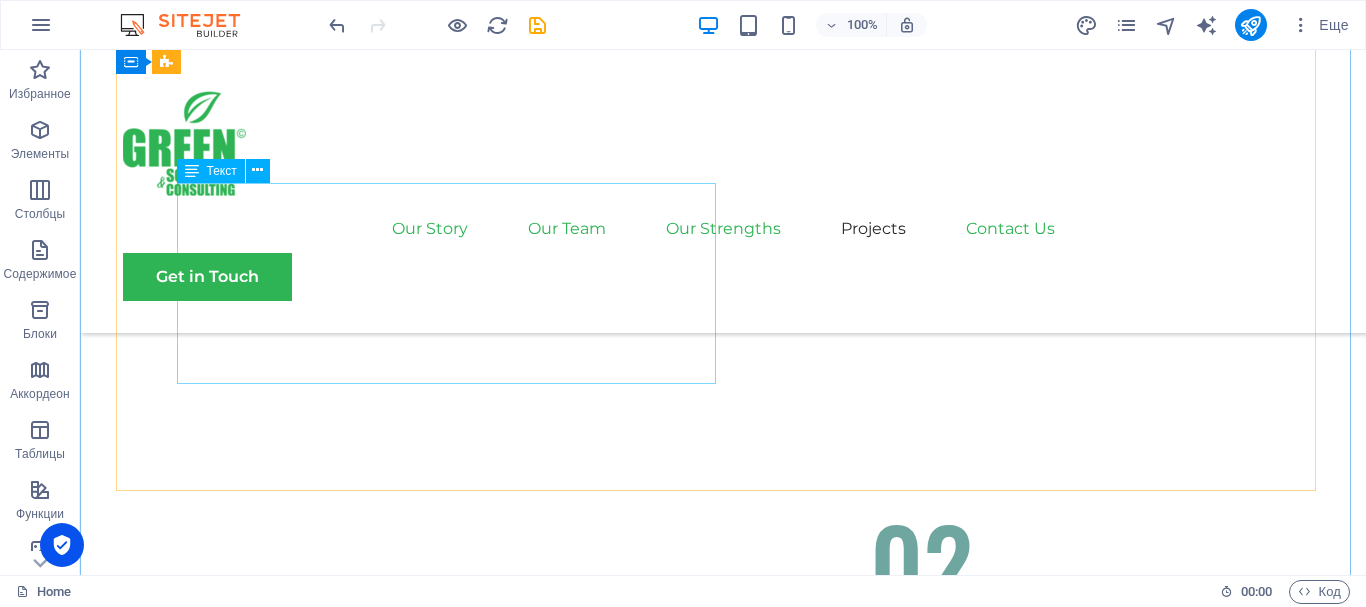 click on "Facing challenges of high energy costs and a substantial carbon footprint, our client sought to revolutionize its energy practices. Working hand-in-hand with Eco-Con's expert team, we implemented renewable energy solutions, incorporating solar and wind power into their operations. This resulted in a significant reduction in reliance on non-renewable sources, translating to both environmental benefits and substantial cost savings. Discover how this initiative became a beacon of sustainable excellence and an inspiration for businesses worldwide." at bounding box center [723, 5059] 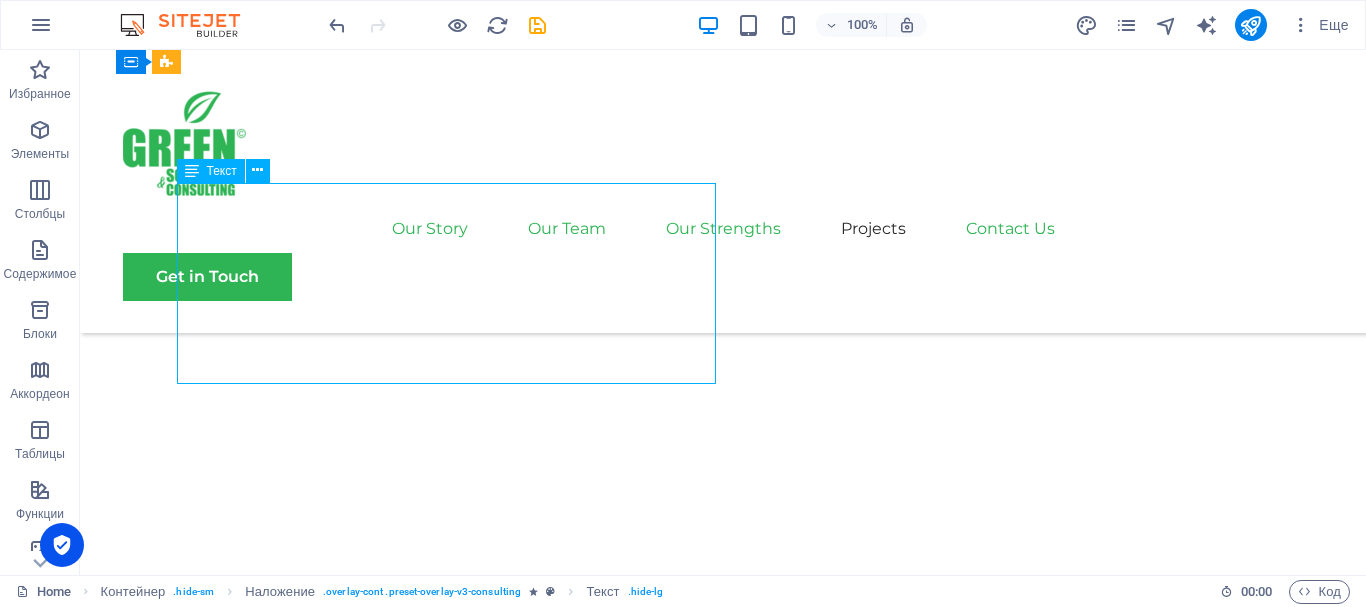 scroll, scrollTop: 6287, scrollLeft: 0, axis: vertical 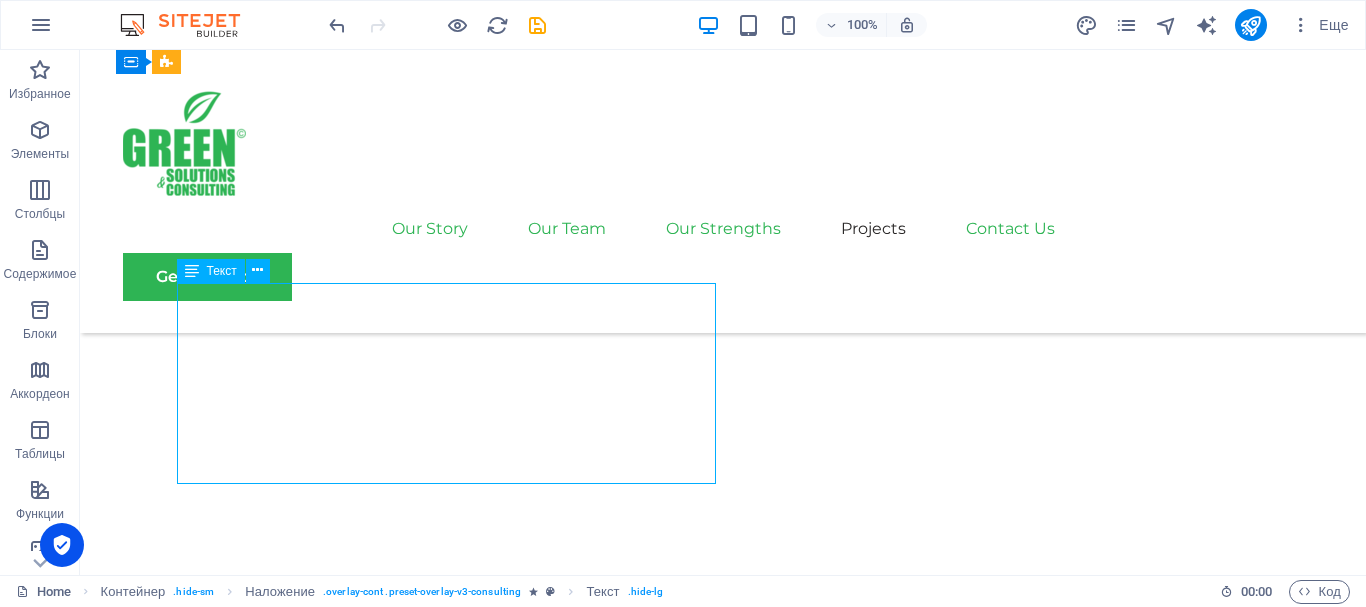 click on "Facing challenges of high energy costs and a substantial carbon footprint, our client sought to revolutionize its energy practices. Working hand-in-hand with Eco-Con's expert team, we implemented renewable energy solutions, incorporating solar and wind power into their operations. This resulted in a significant reduction in reliance on non-renewable sources, translating to both environmental benefits and substantial cost savings. Discover how this initiative became a beacon of sustainable excellence and an inspiration for businesses worldwide." at bounding box center (723, 5159) 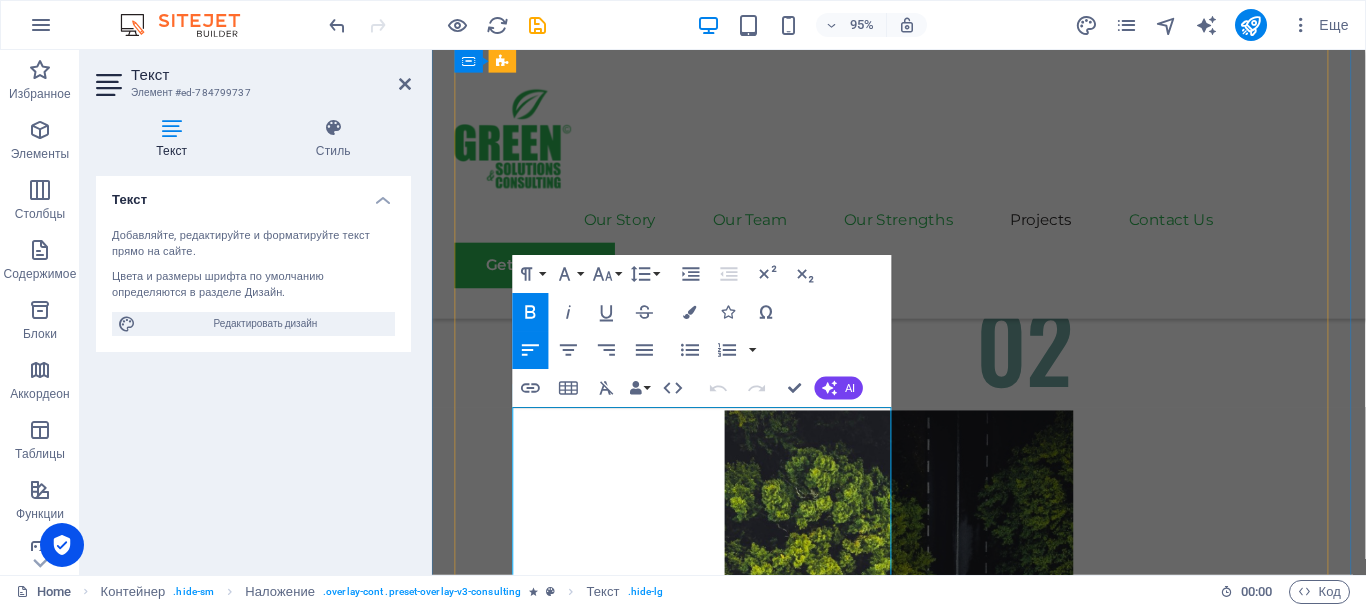 scroll, scrollTop: 6487, scrollLeft: 0, axis: vertical 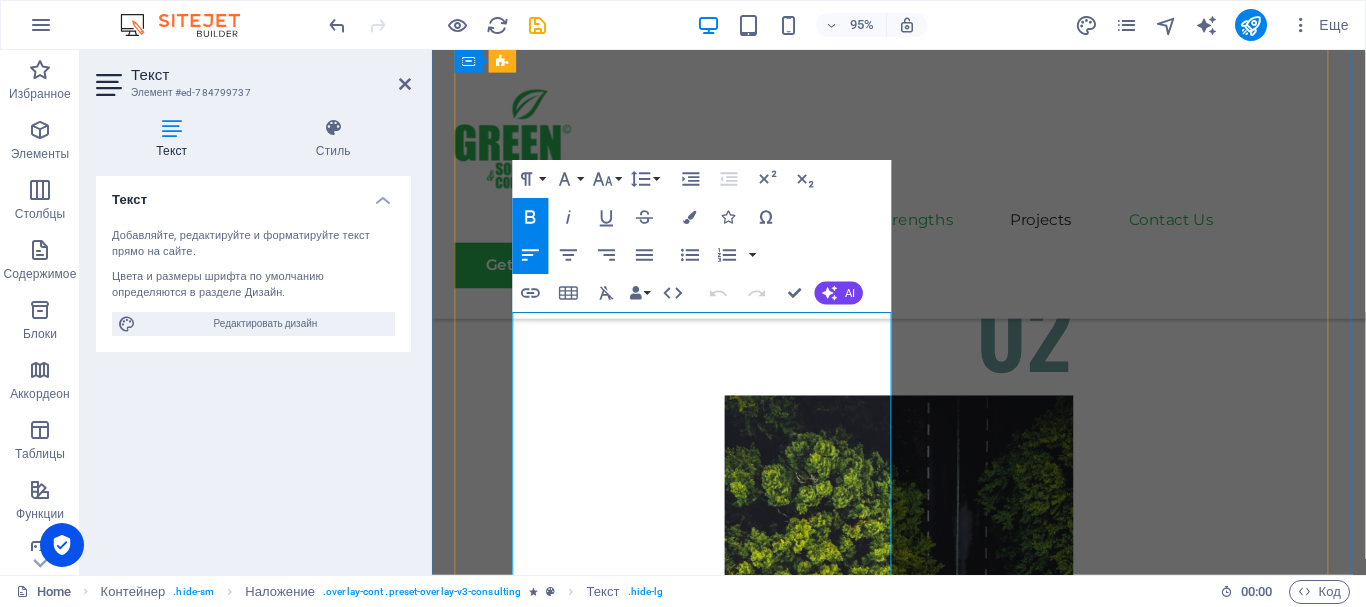 click on "Facing challenges of high energy costs and a substantial carbon footprint, our client sought to revolutionize its energy practices. Working hand-in-hand with Eco-Con's expert team, we implemented renewable energy solutions, incorporating solar and wind power into their operations. This resulted in a significant reduction in reliance on non-renewable sources, translating to both environmental benefits and substantial cost savings. Discover how this initiative became a beacon of sustainable excellence and an inspiration for businesses worldwide." at bounding box center (927, 4520) 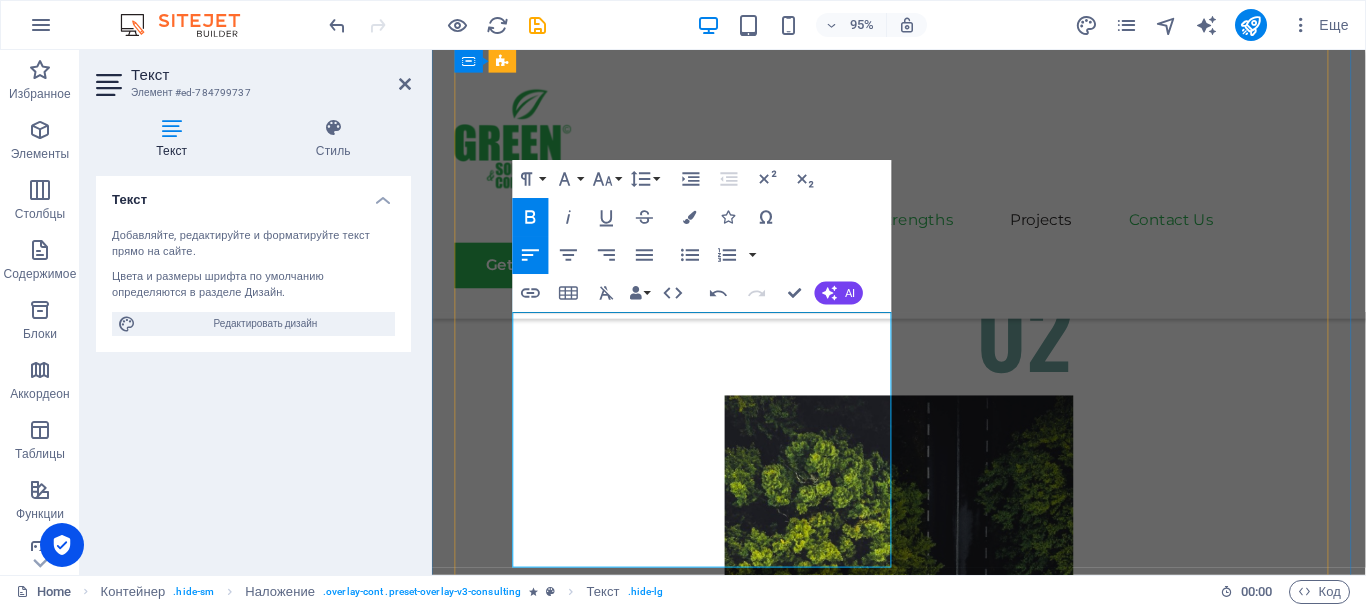 type 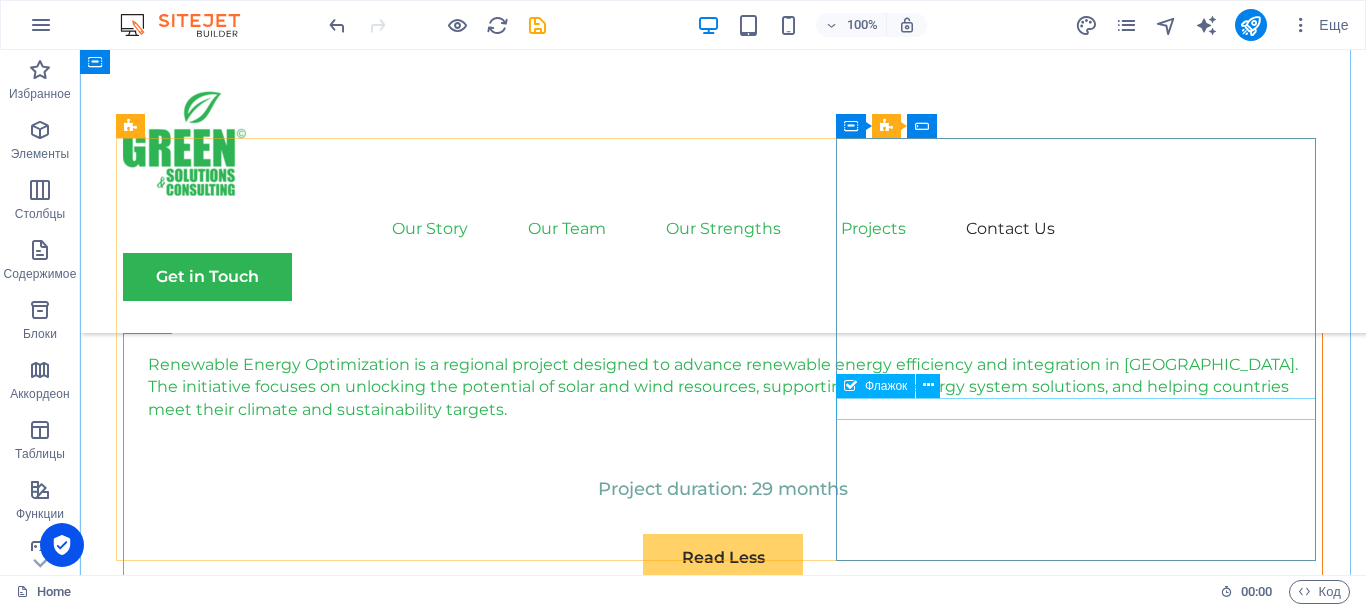 scroll, scrollTop: 9787, scrollLeft: 0, axis: vertical 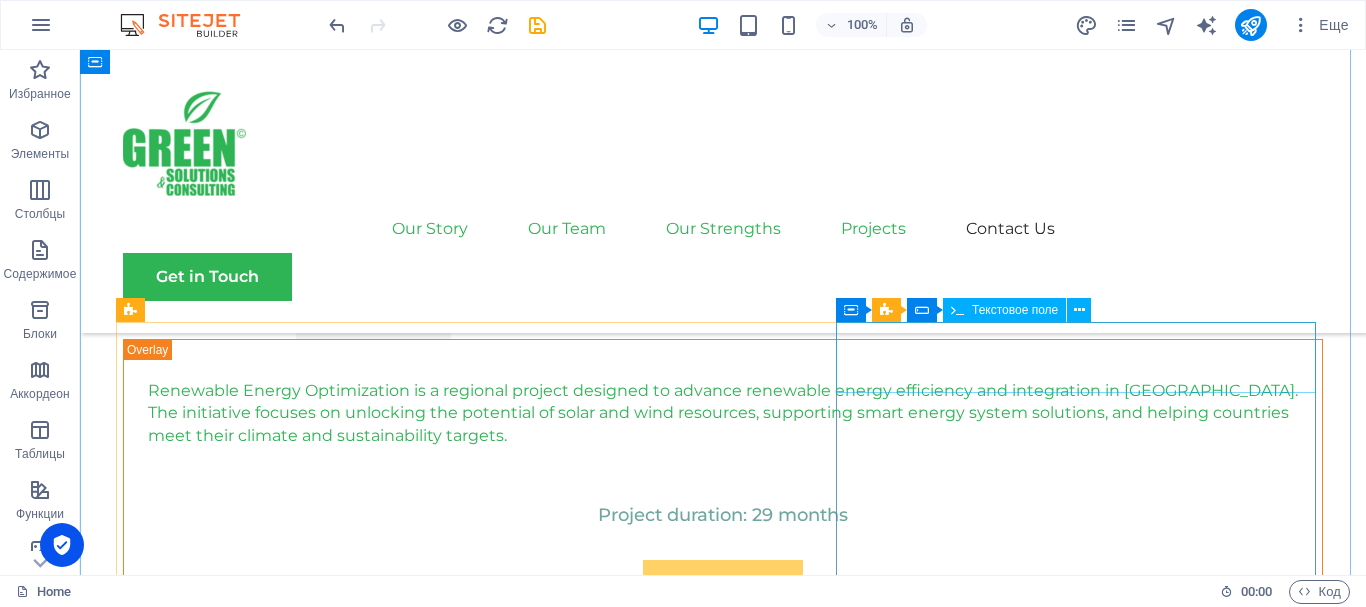 click on "Full Name" at bounding box center [723, 5975] 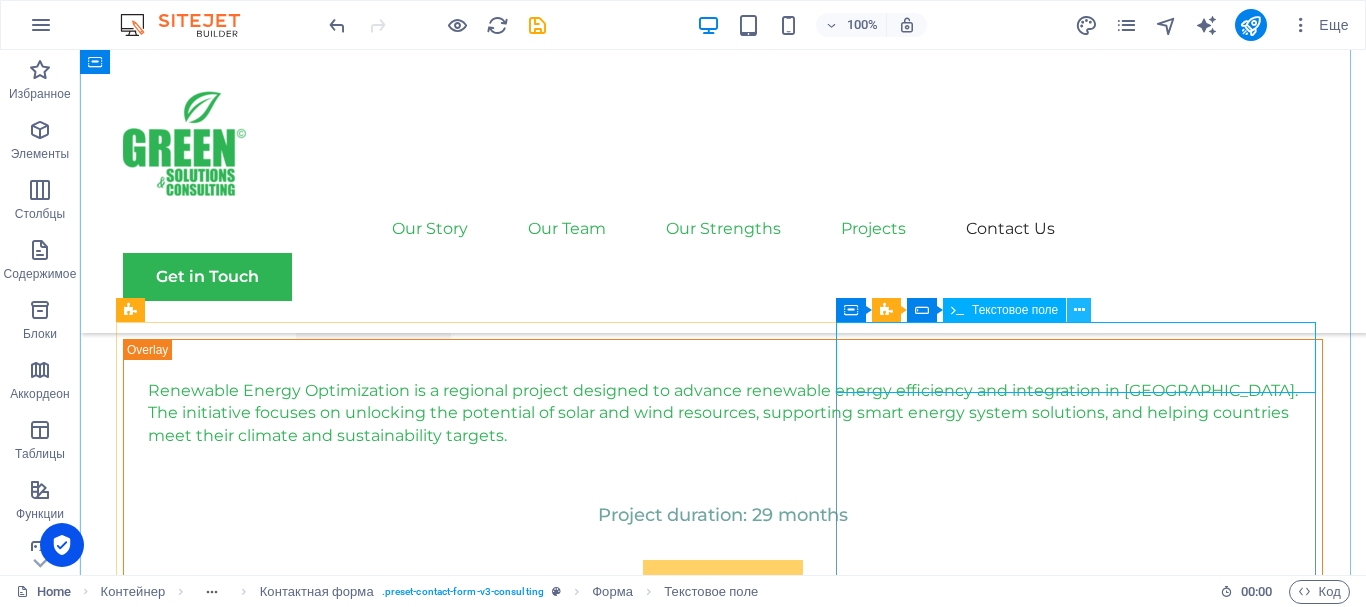 click at bounding box center [1079, 310] 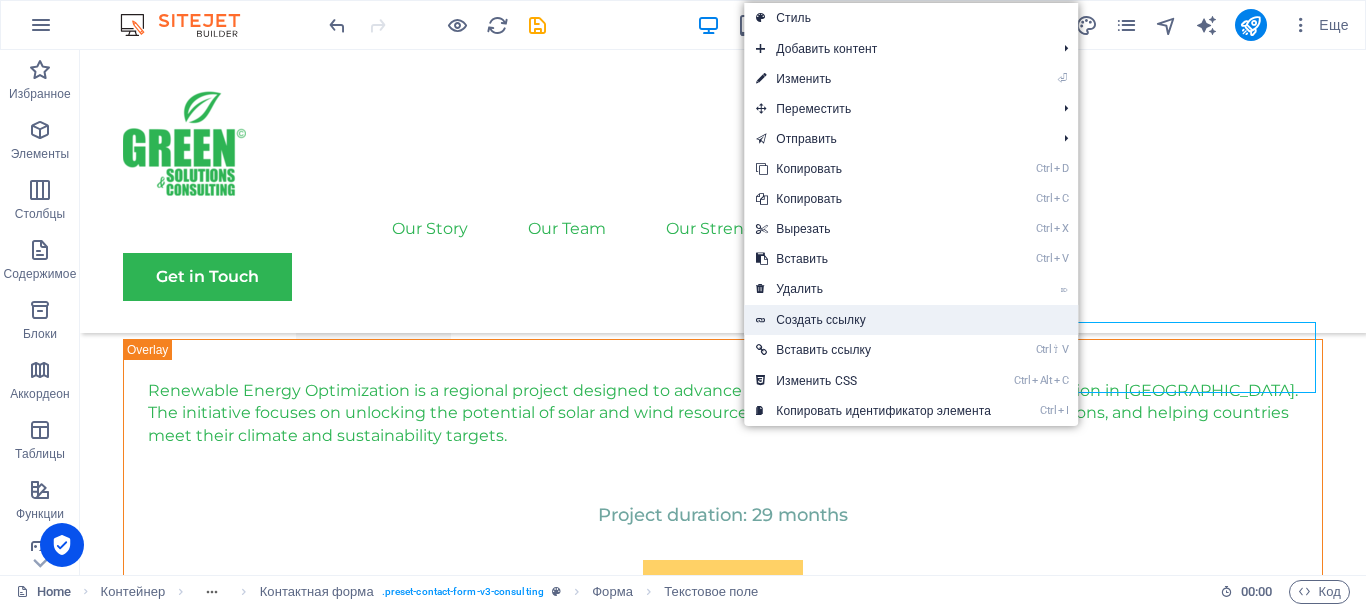 click on "Создать ссылку" at bounding box center [911, 320] 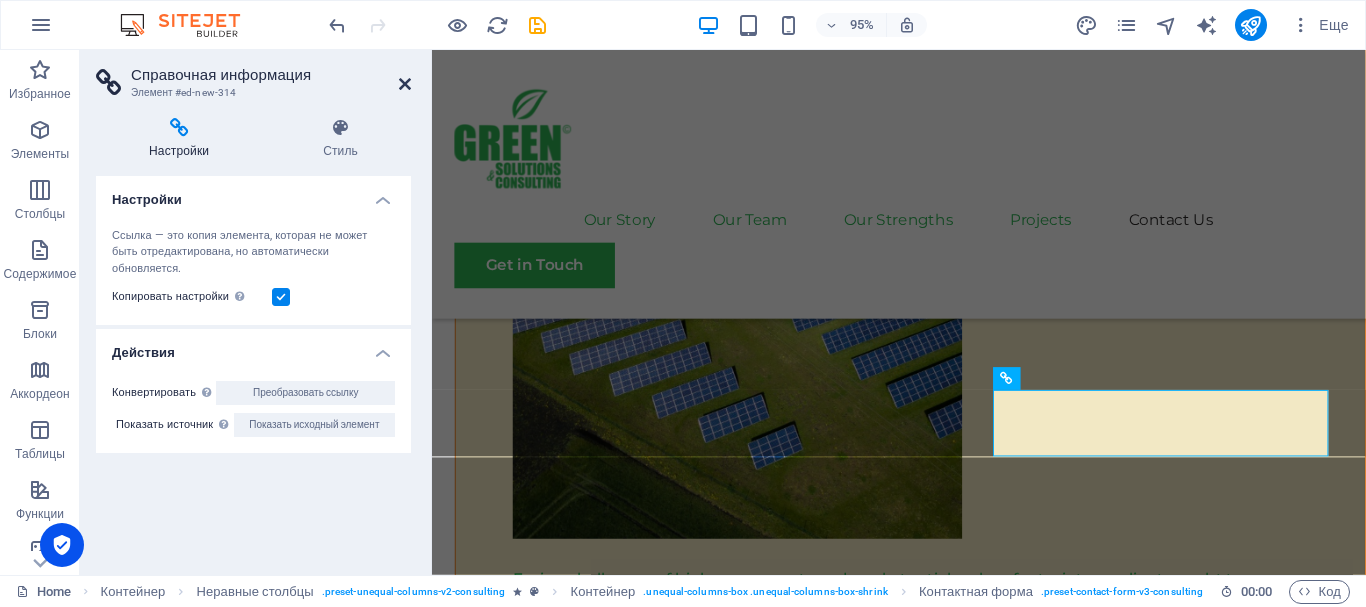 click at bounding box center (405, 84) 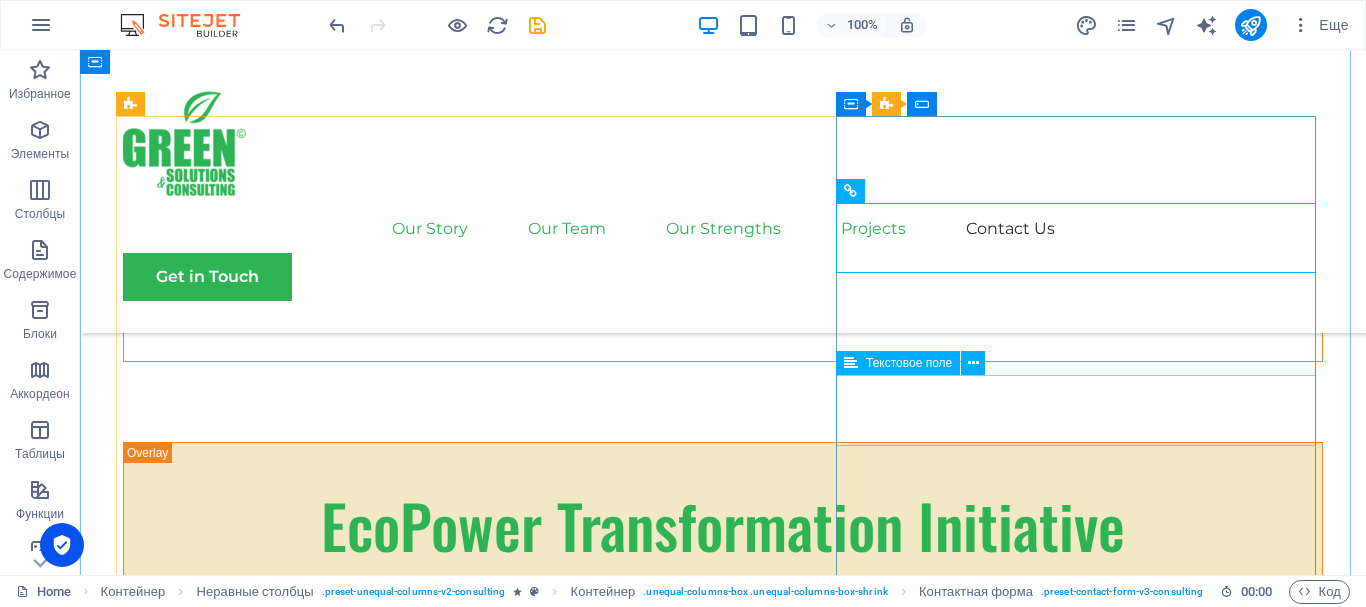 scroll, scrollTop: 10087, scrollLeft: 0, axis: vertical 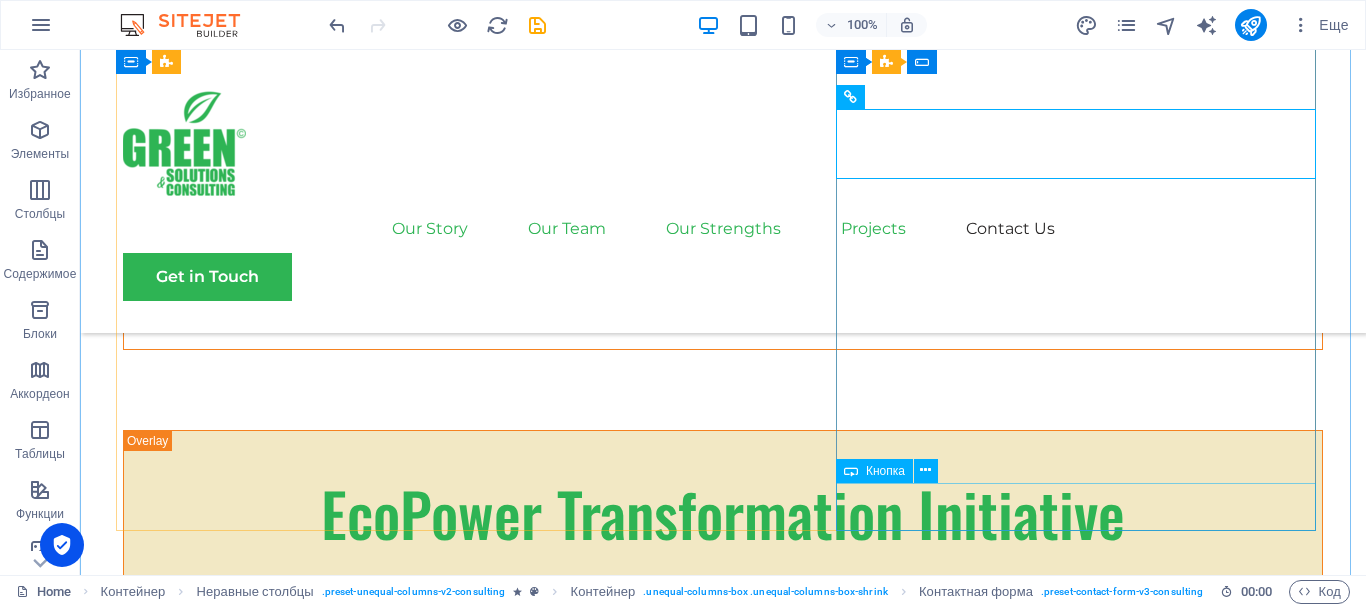 click on "Submit" at bounding box center (723, 6033) 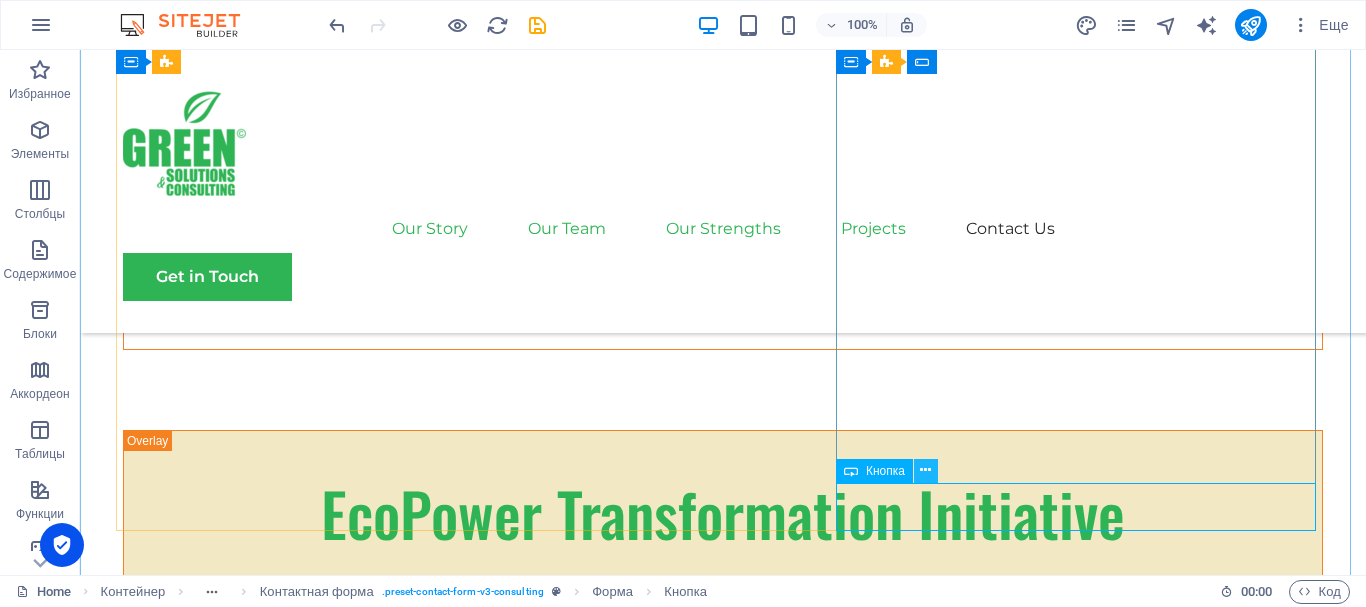 click at bounding box center [925, 470] 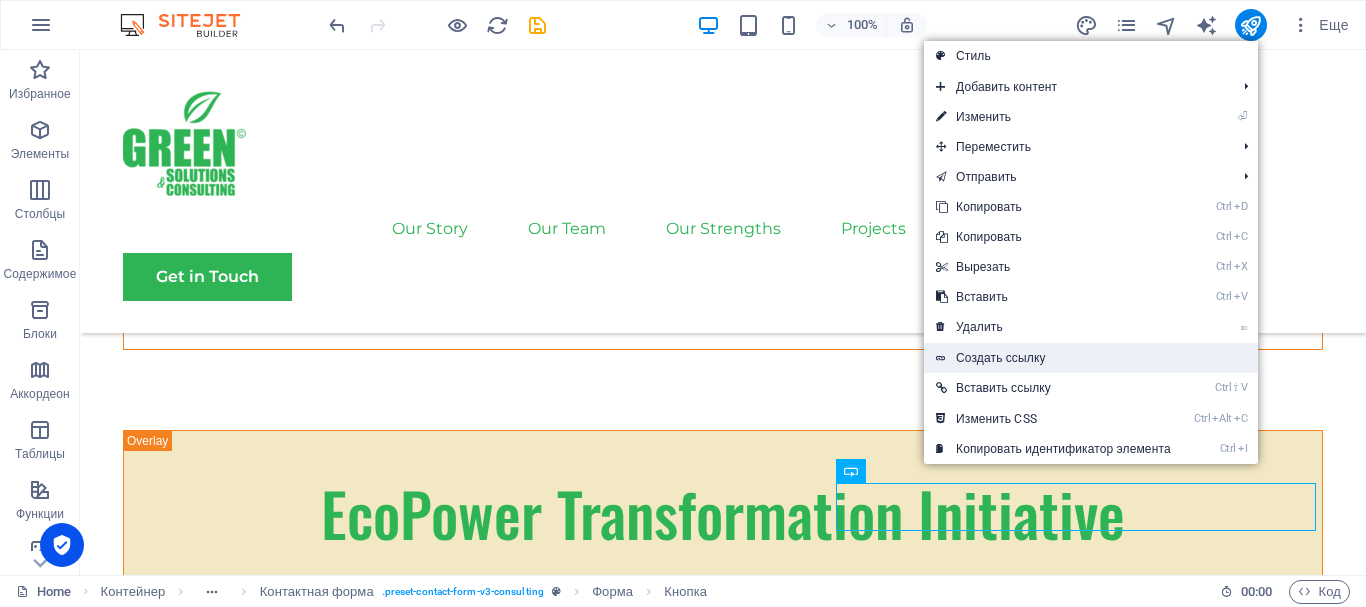 click on "Создать ссылку" at bounding box center (1091, 358) 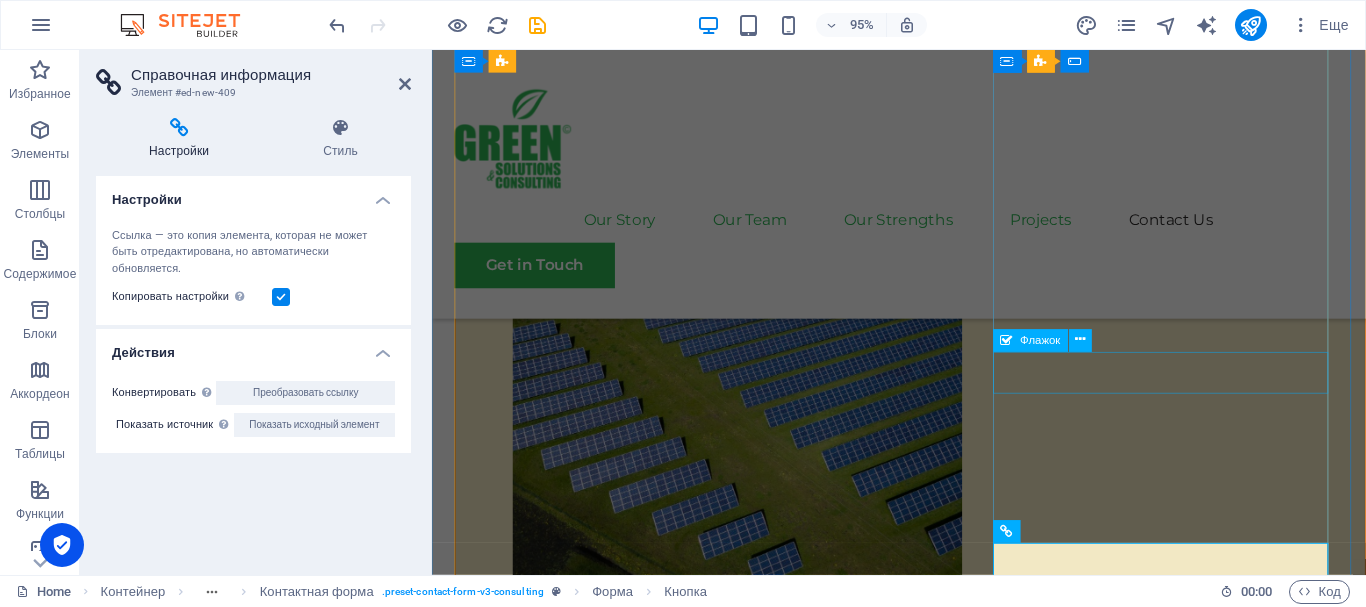 scroll, scrollTop: 10510, scrollLeft: 0, axis: vertical 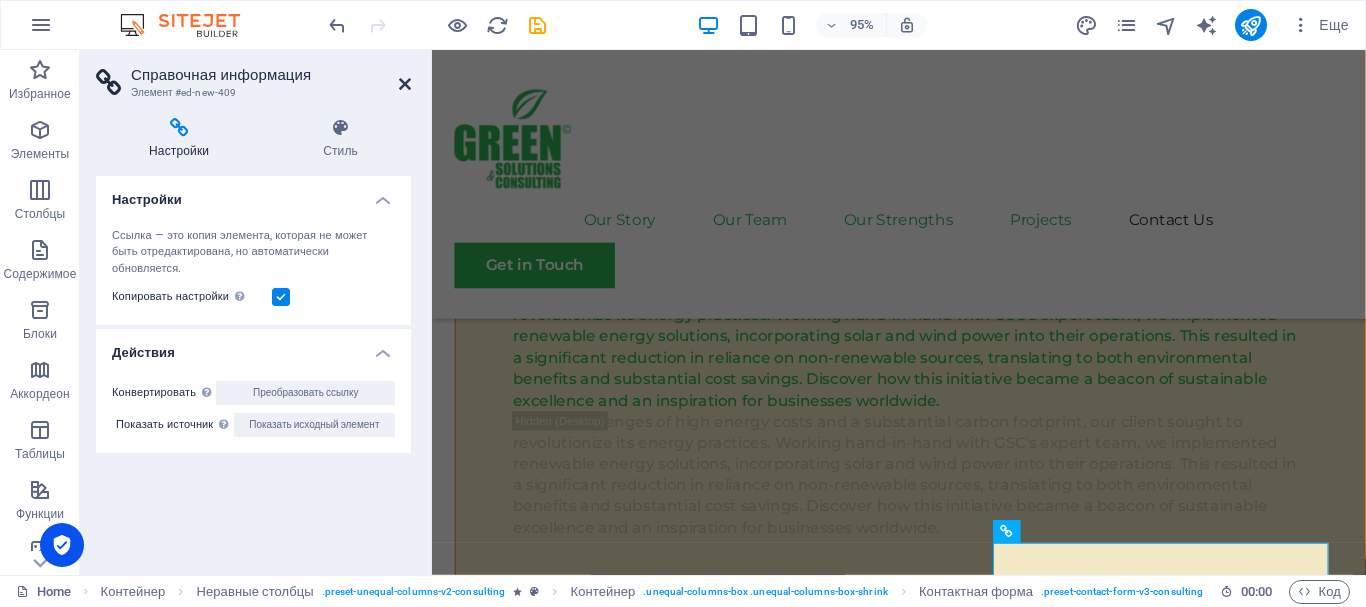 click at bounding box center [405, 84] 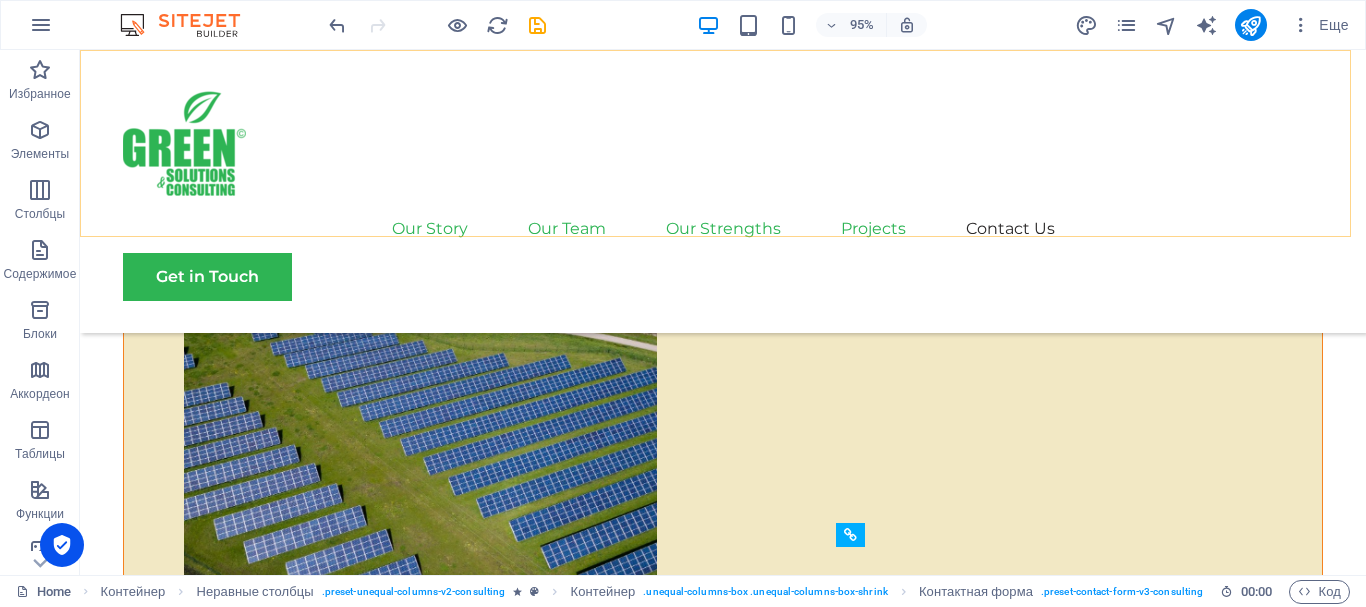 scroll, scrollTop: 10087, scrollLeft: 0, axis: vertical 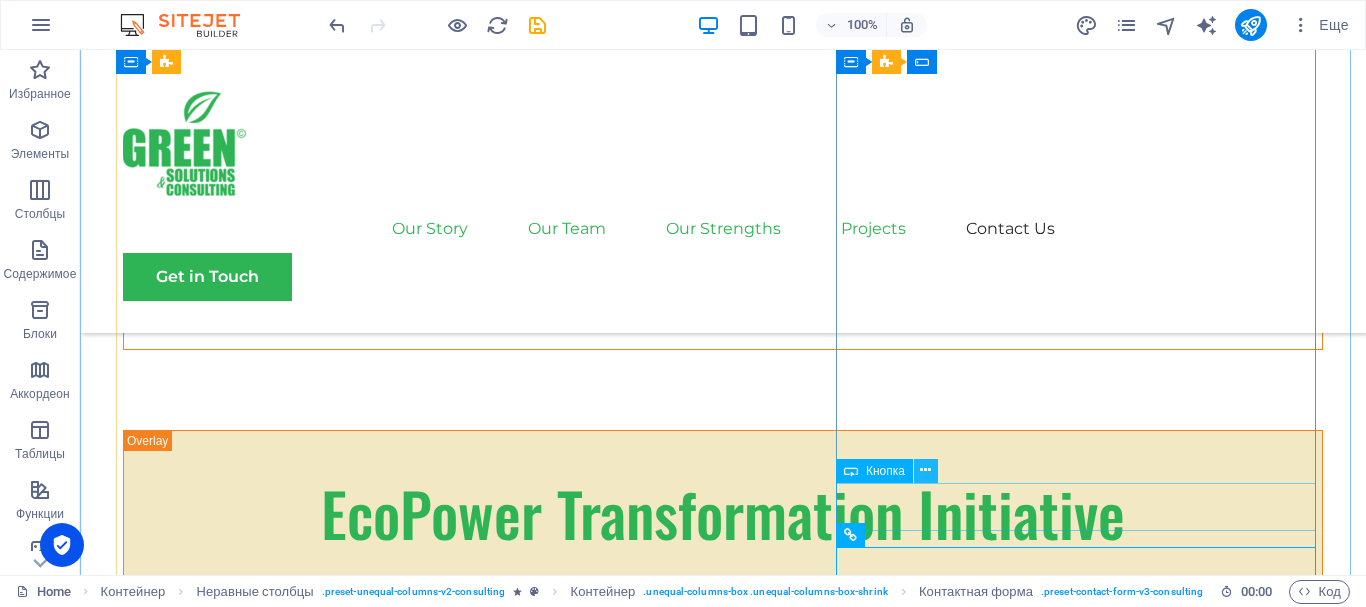 click at bounding box center (925, 470) 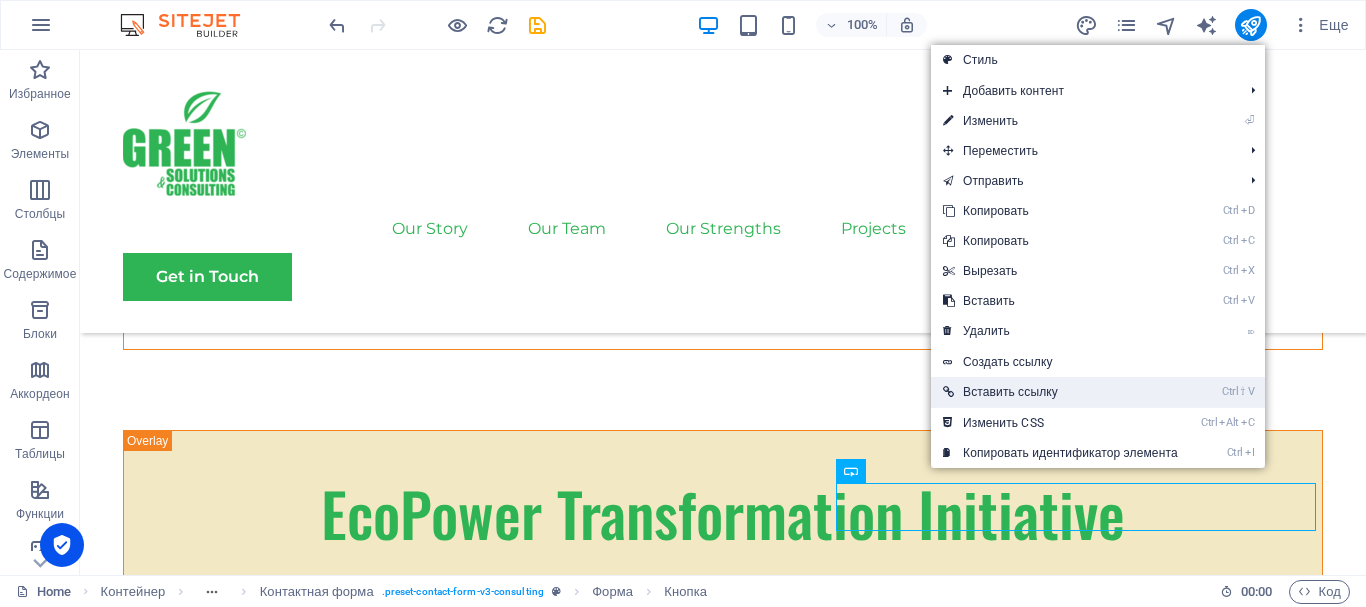 click on "Ctrl ⇧ V  Вставить ссылку" at bounding box center [1060, 392] 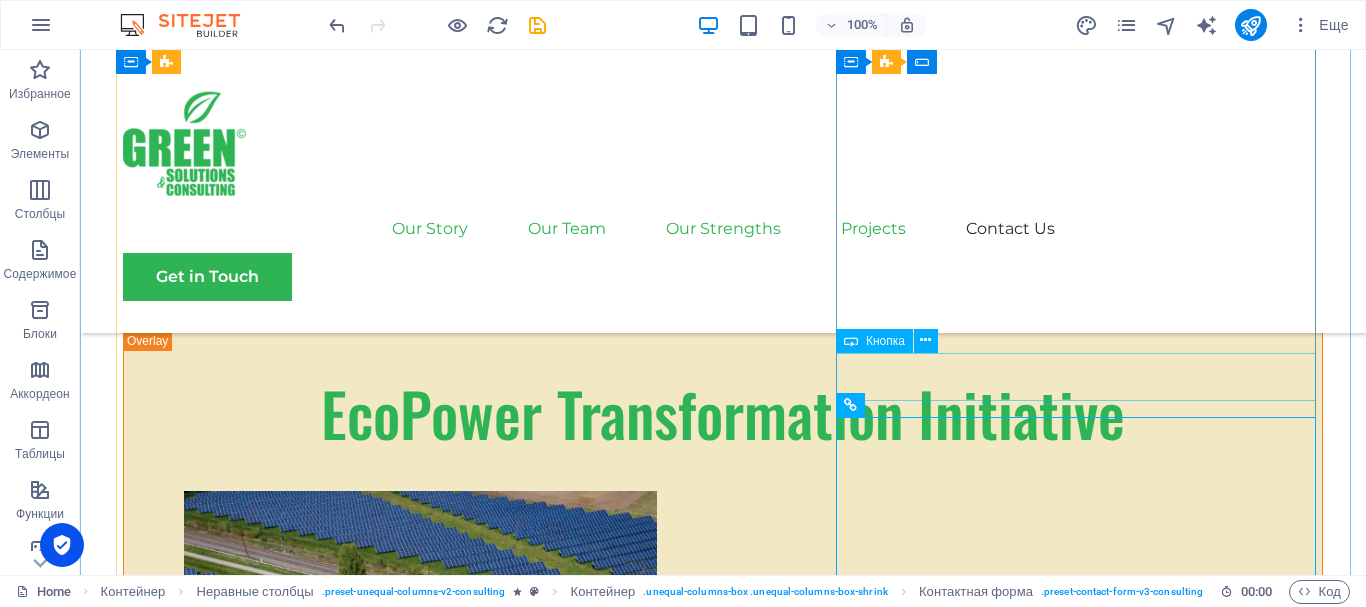 scroll, scrollTop: 10087, scrollLeft: 0, axis: vertical 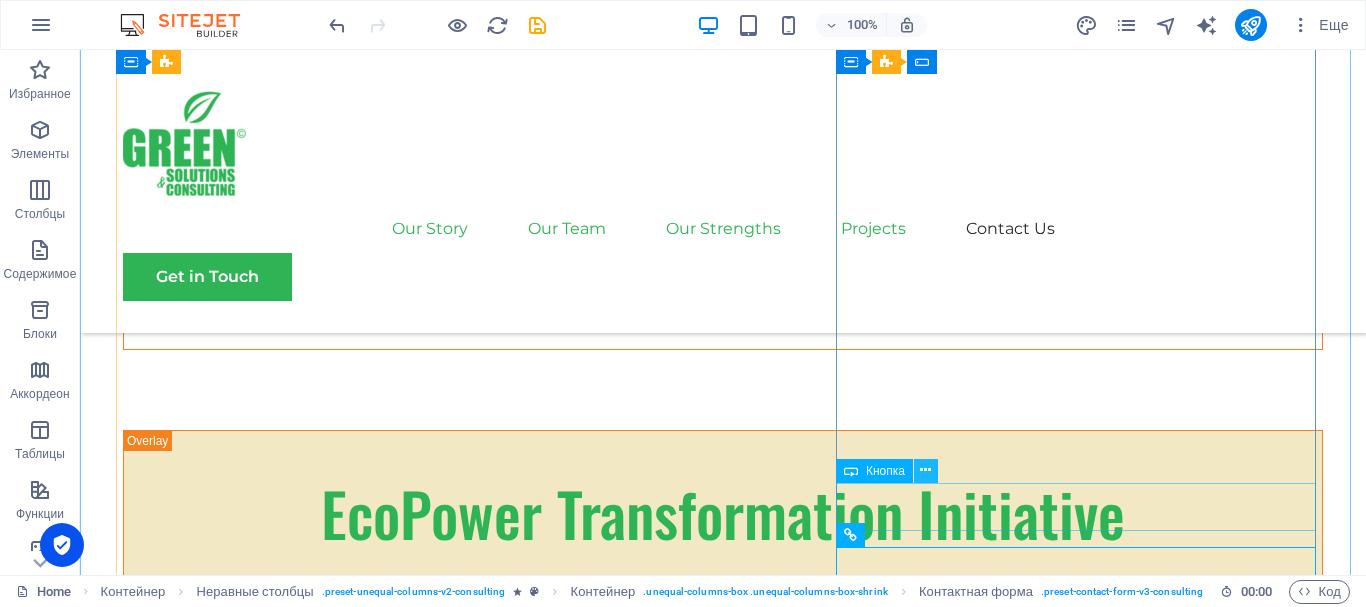 click at bounding box center [925, 470] 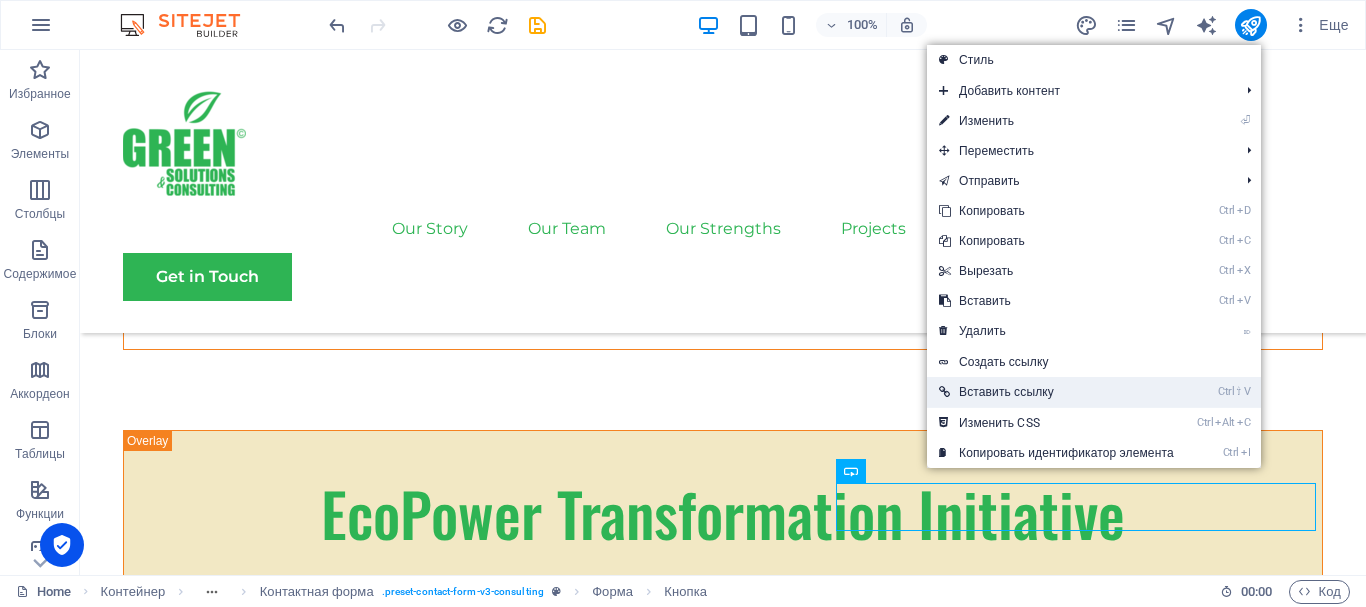 click on "Ctrl ⇧ V  Вставить ссылку" at bounding box center (1056, 392) 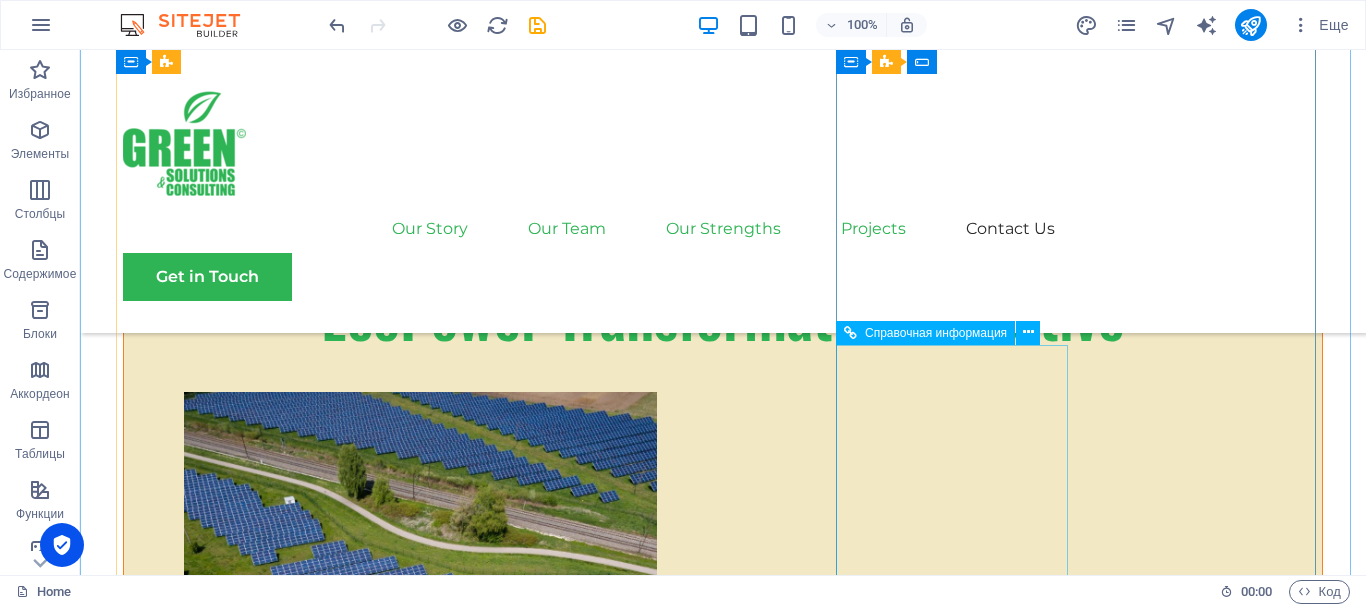 scroll, scrollTop: 10187, scrollLeft: 0, axis: vertical 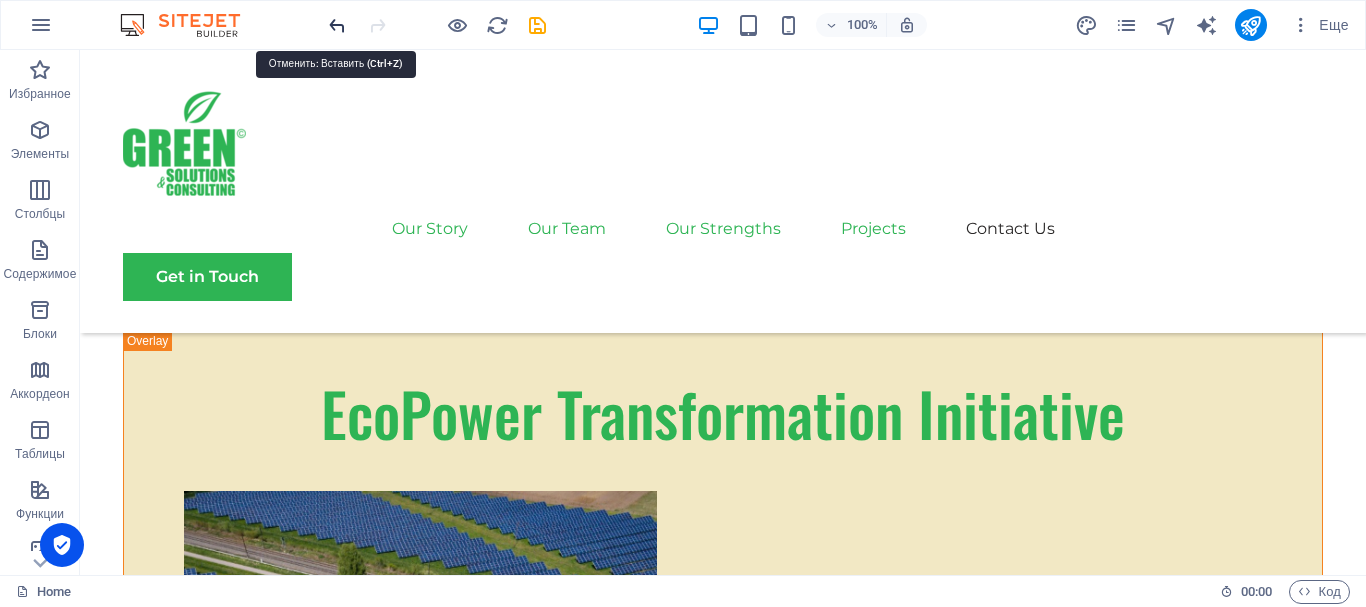 click at bounding box center [337, 25] 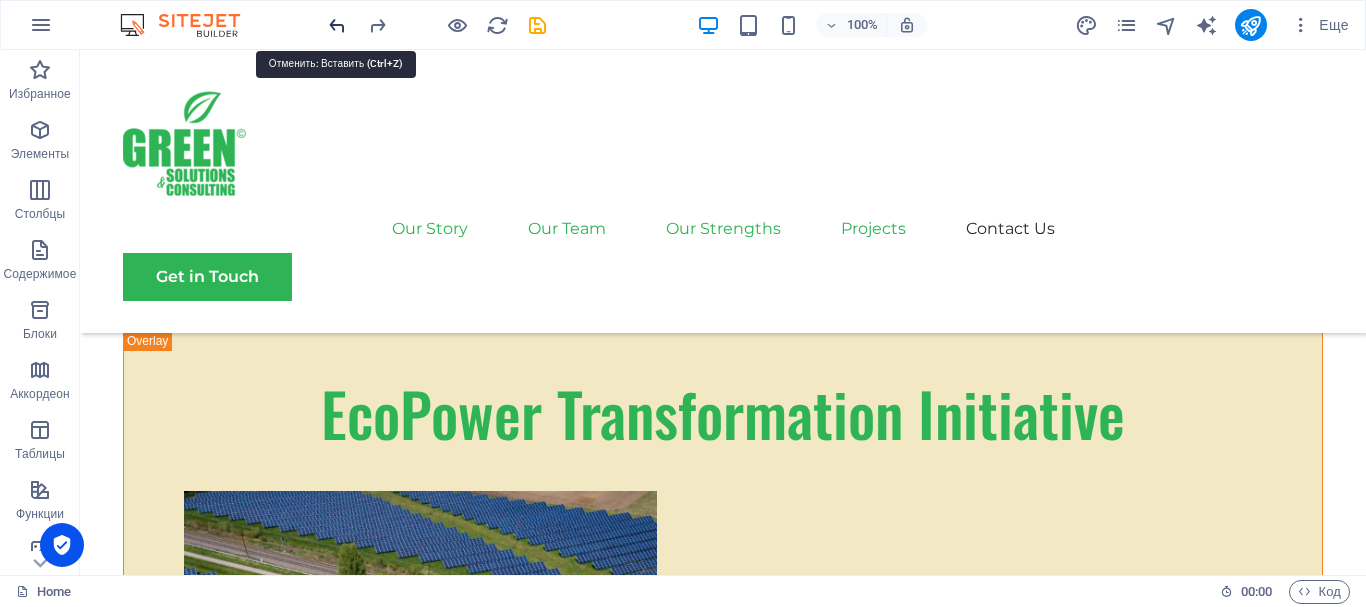 click at bounding box center (337, 25) 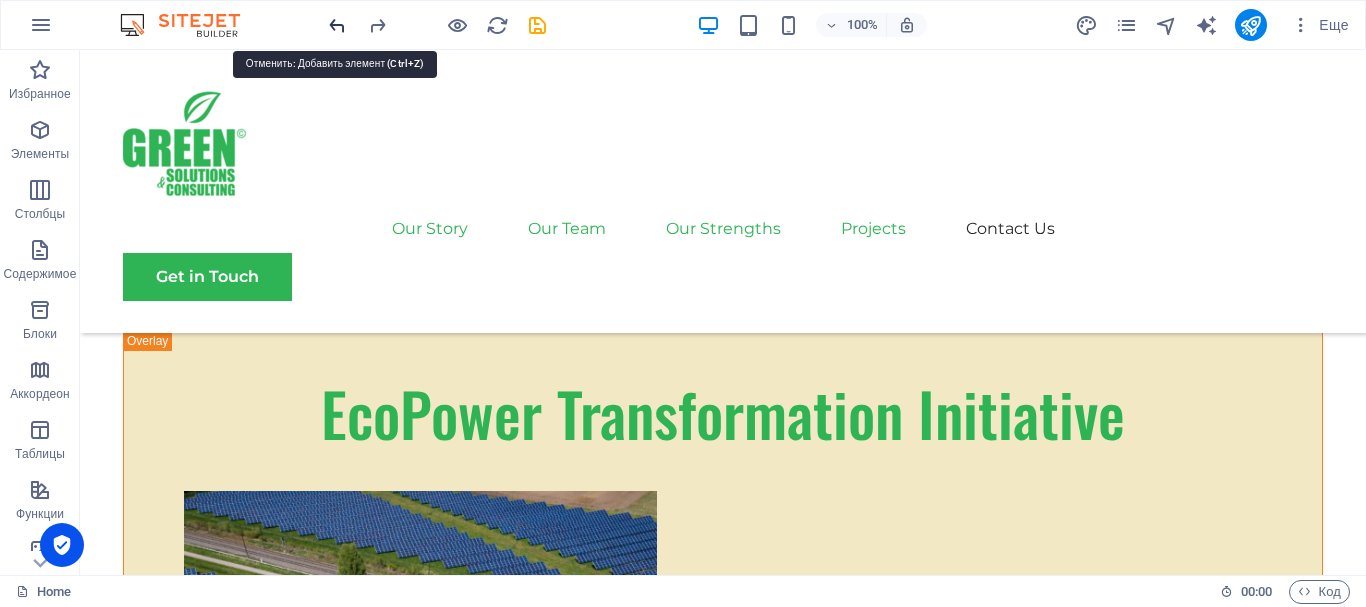 click at bounding box center [337, 25] 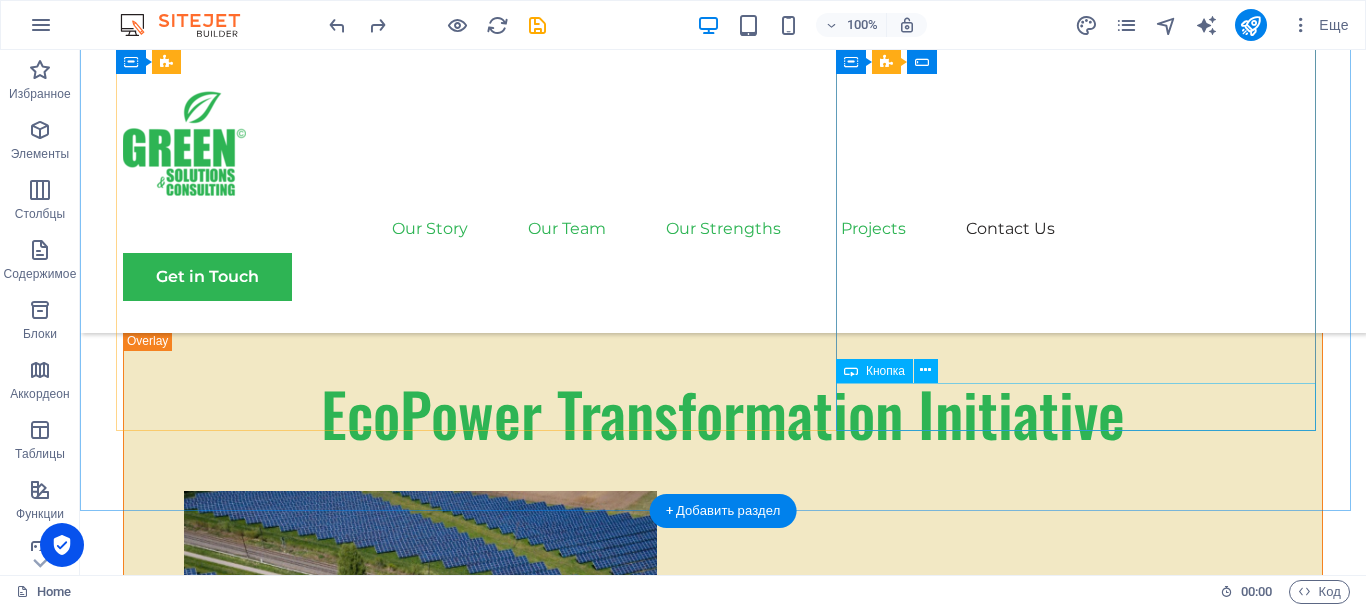 click on "Submit" at bounding box center (723, 5933) 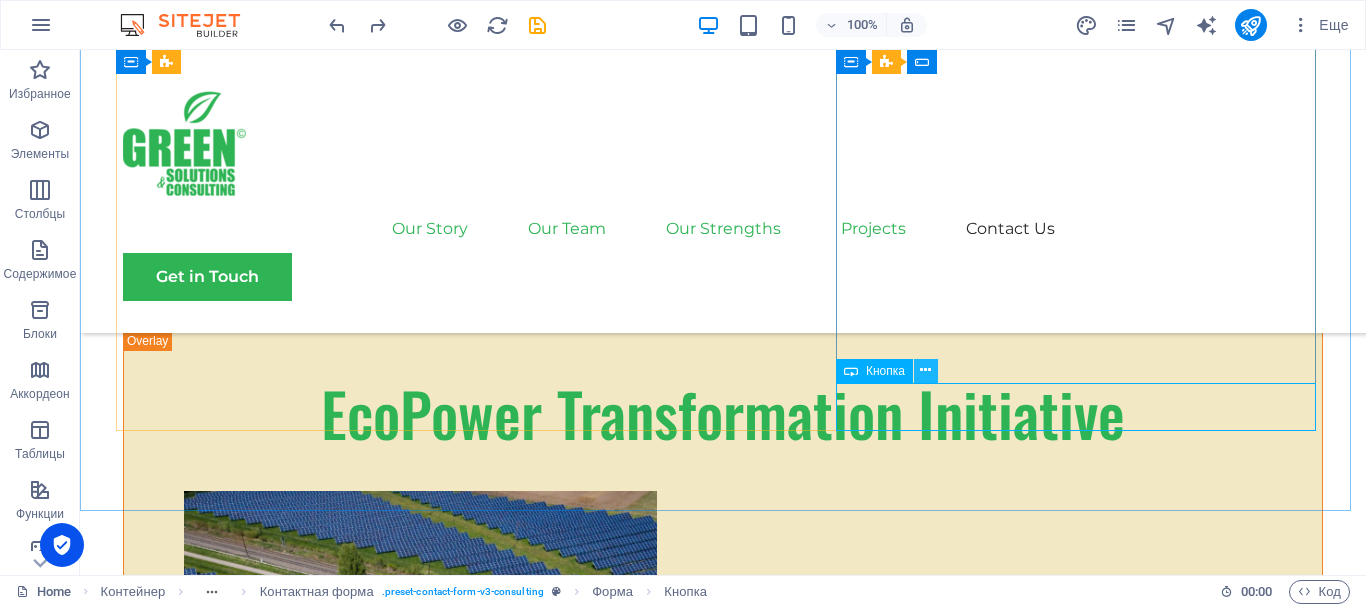 click at bounding box center [925, 370] 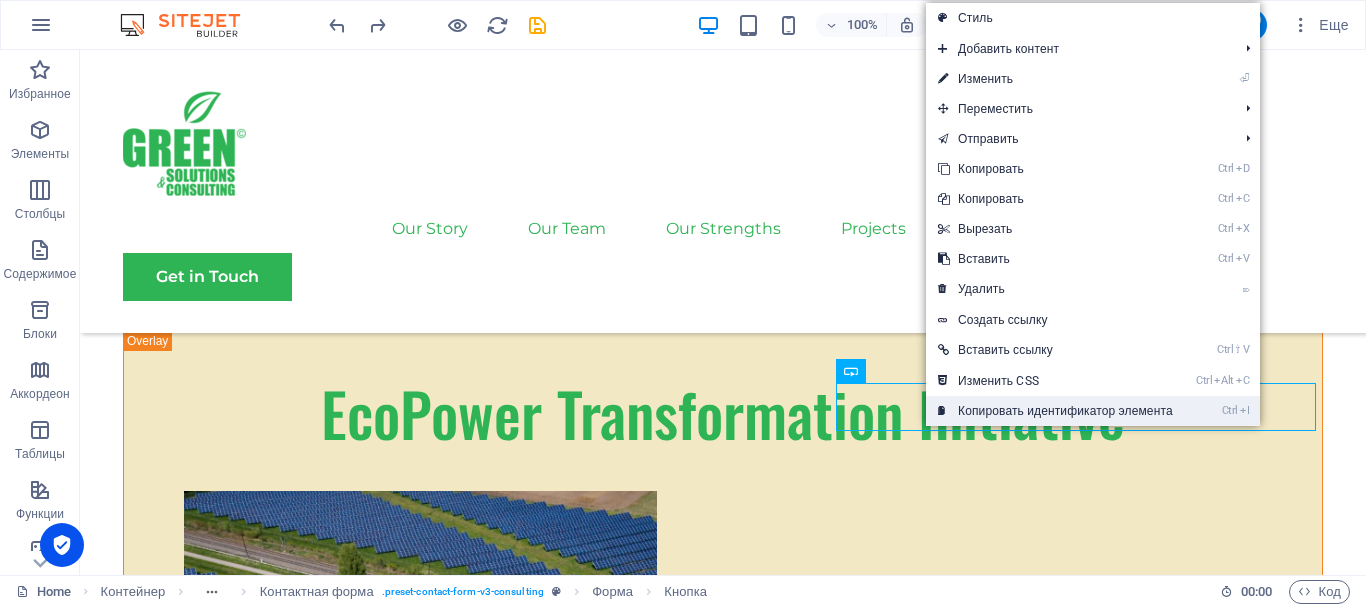 click on "Ctrl I  Копировать идентификатор элемента" at bounding box center (1055, 411) 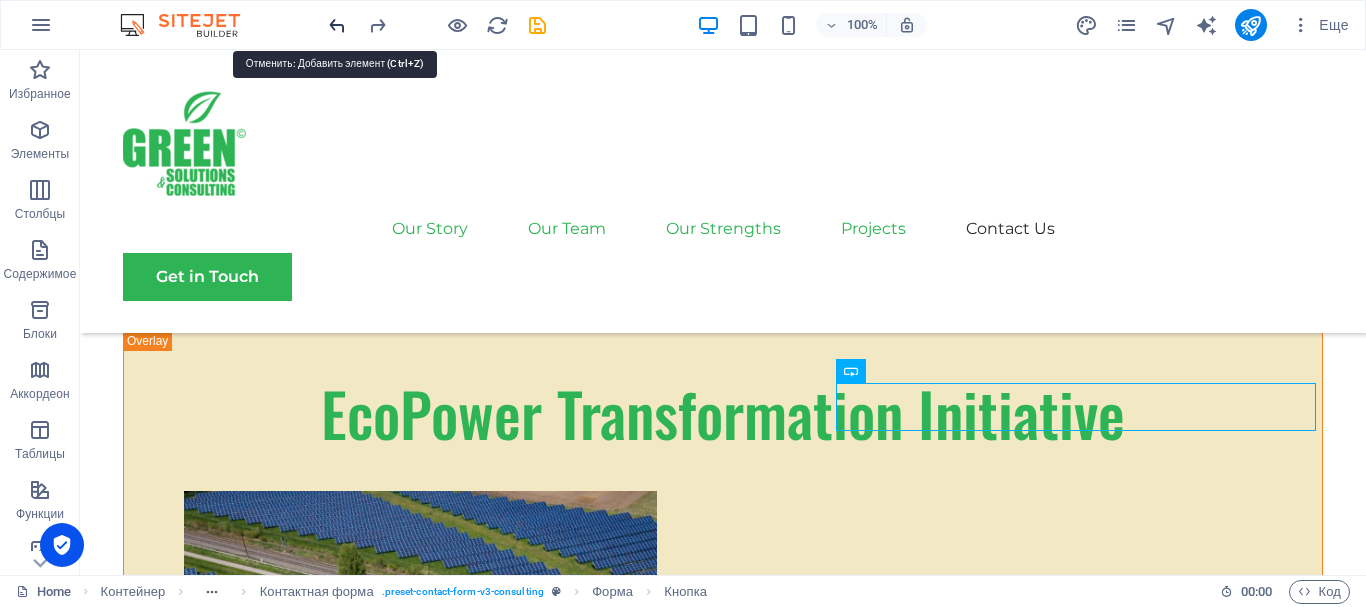 click at bounding box center (337, 25) 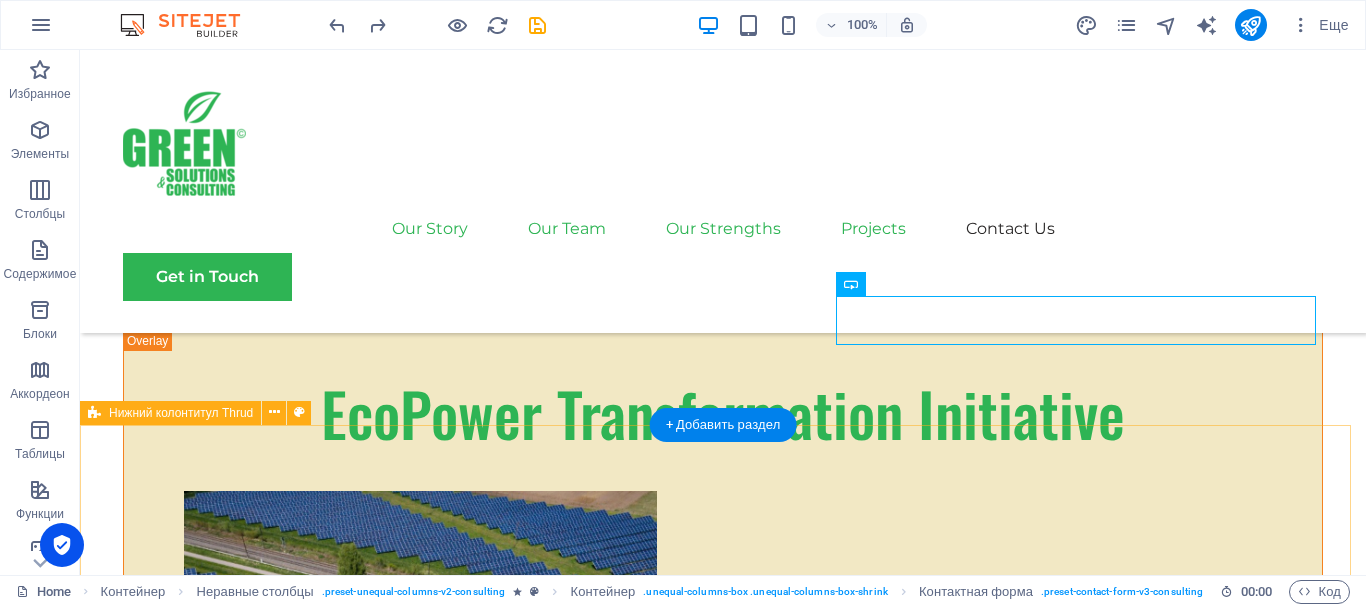 scroll, scrollTop: 10087, scrollLeft: 0, axis: vertical 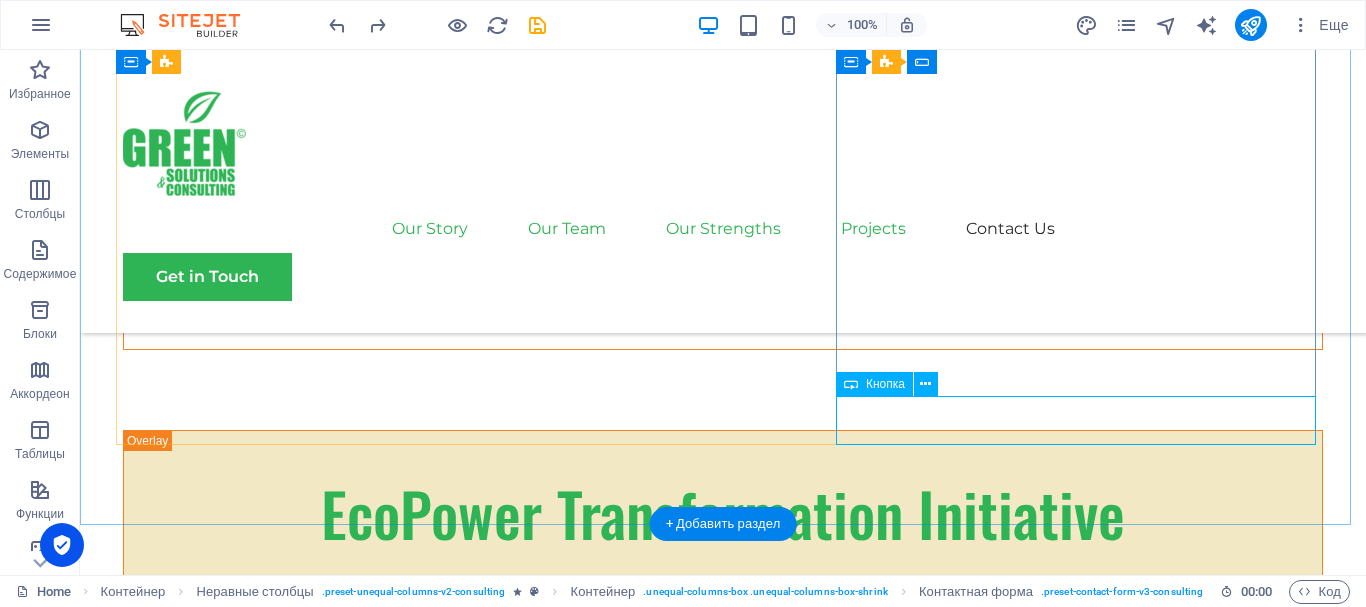 click on "Submit" at bounding box center [723, 5977] 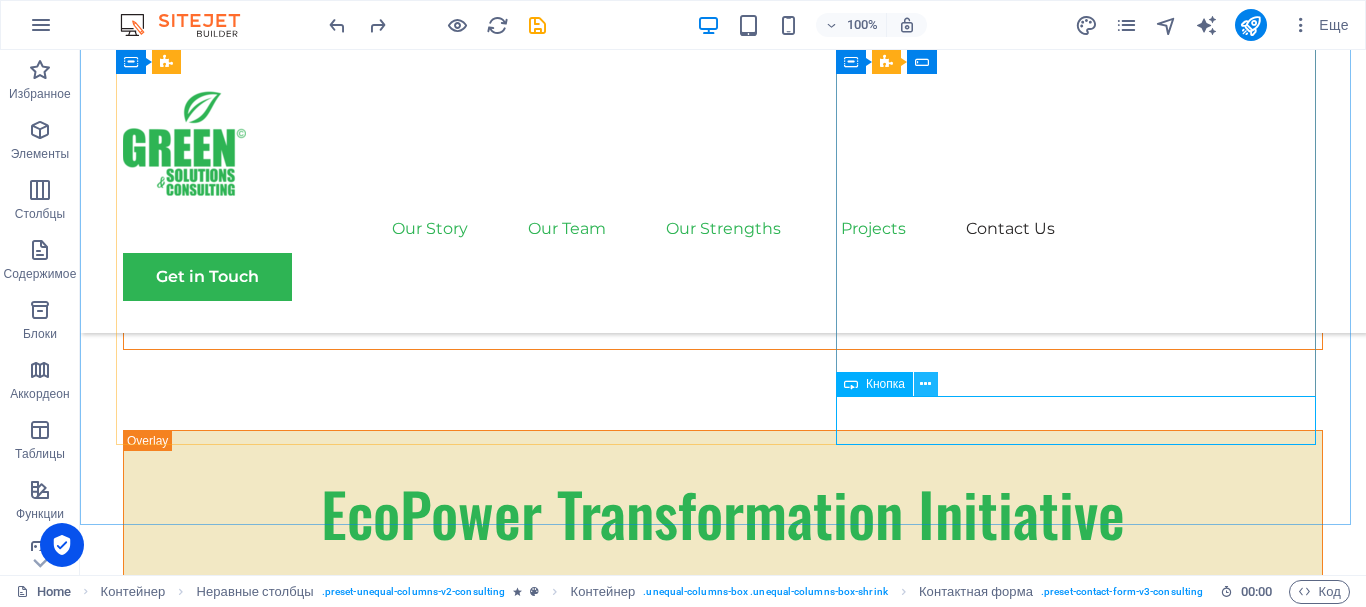 click at bounding box center (925, 384) 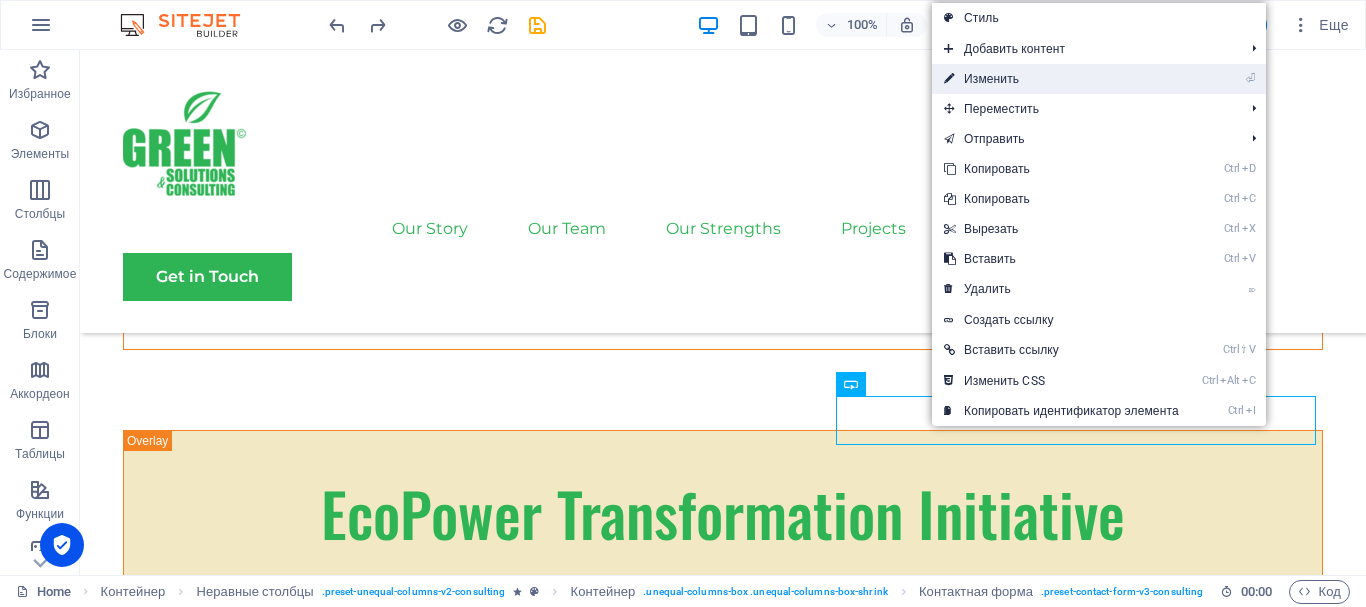 click on "⏎  Изменить" at bounding box center [1061, 79] 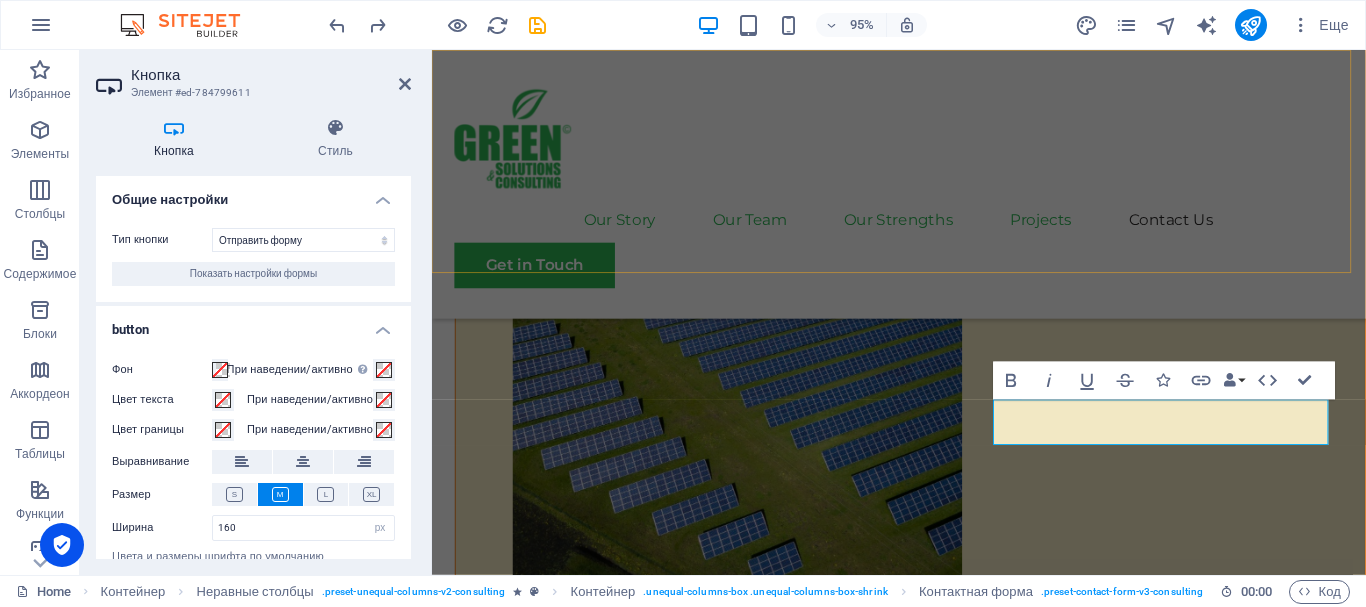scroll, scrollTop: 10510, scrollLeft: 0, axis: vertical 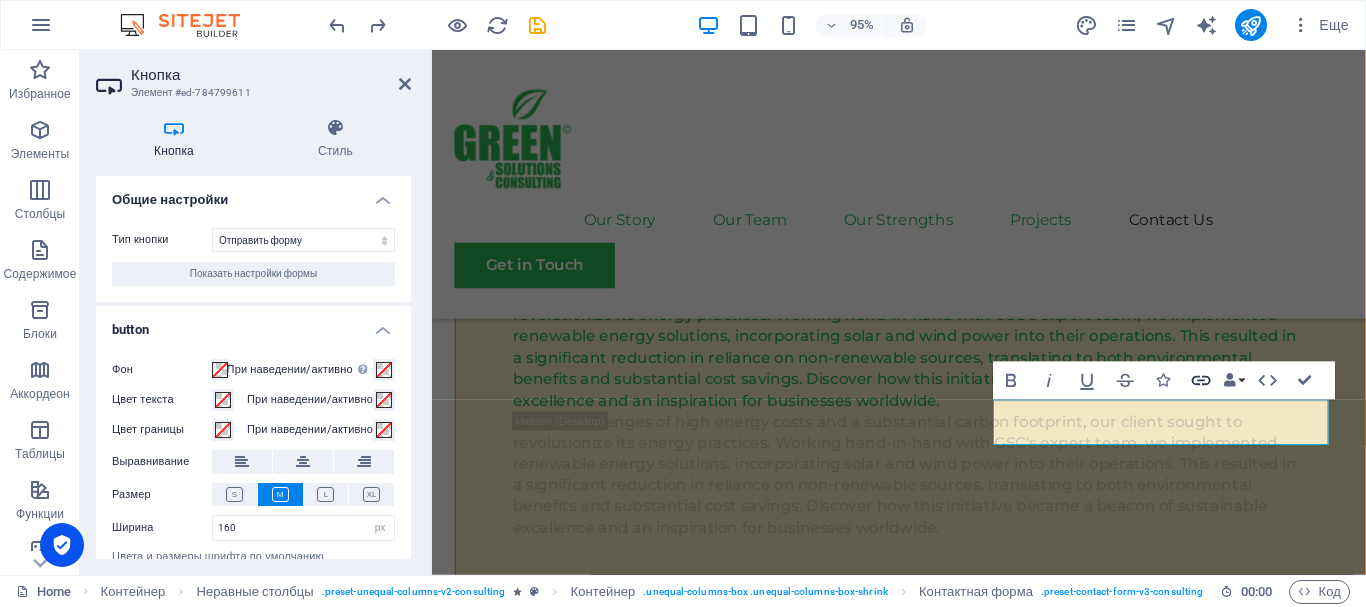 click 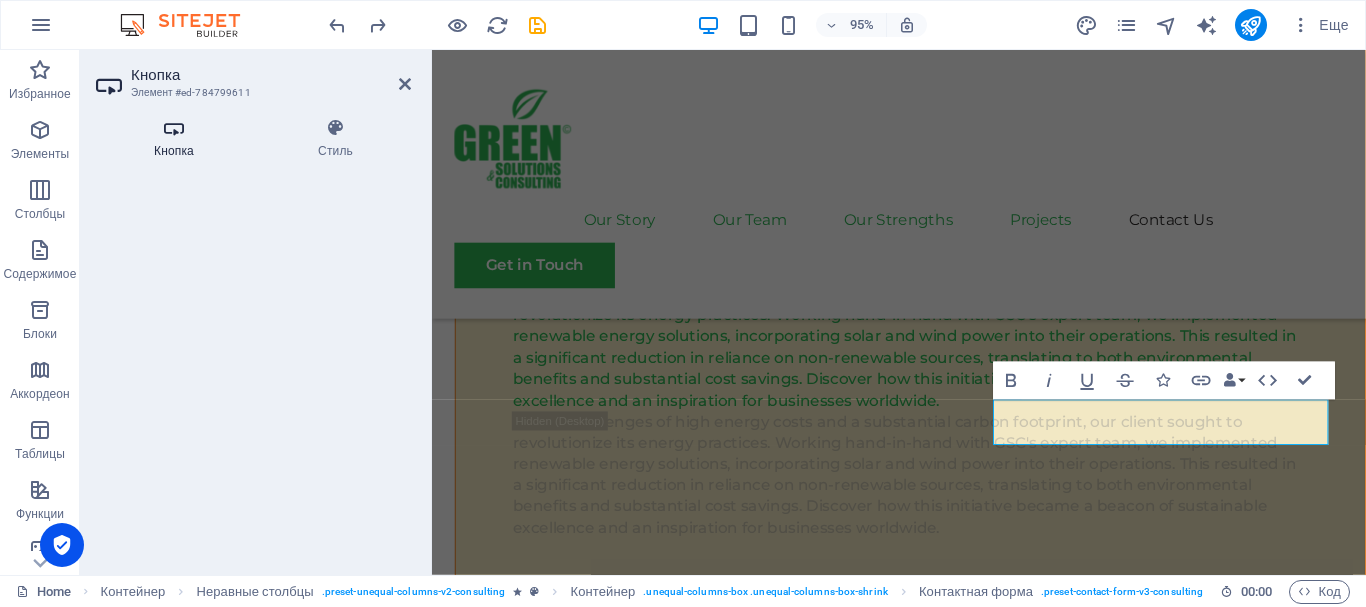 click at bounding box center (174, 128) 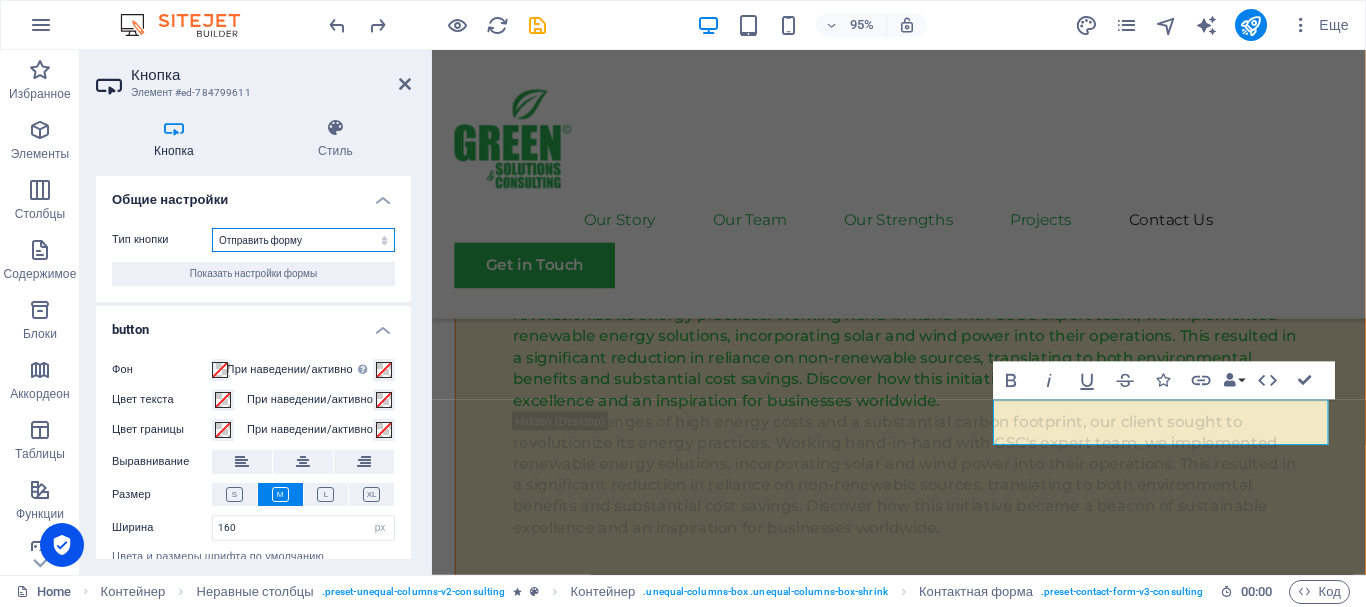 click on "Отправить форму Сбросить форму Никаких действий" at bounding box center [303, 240] 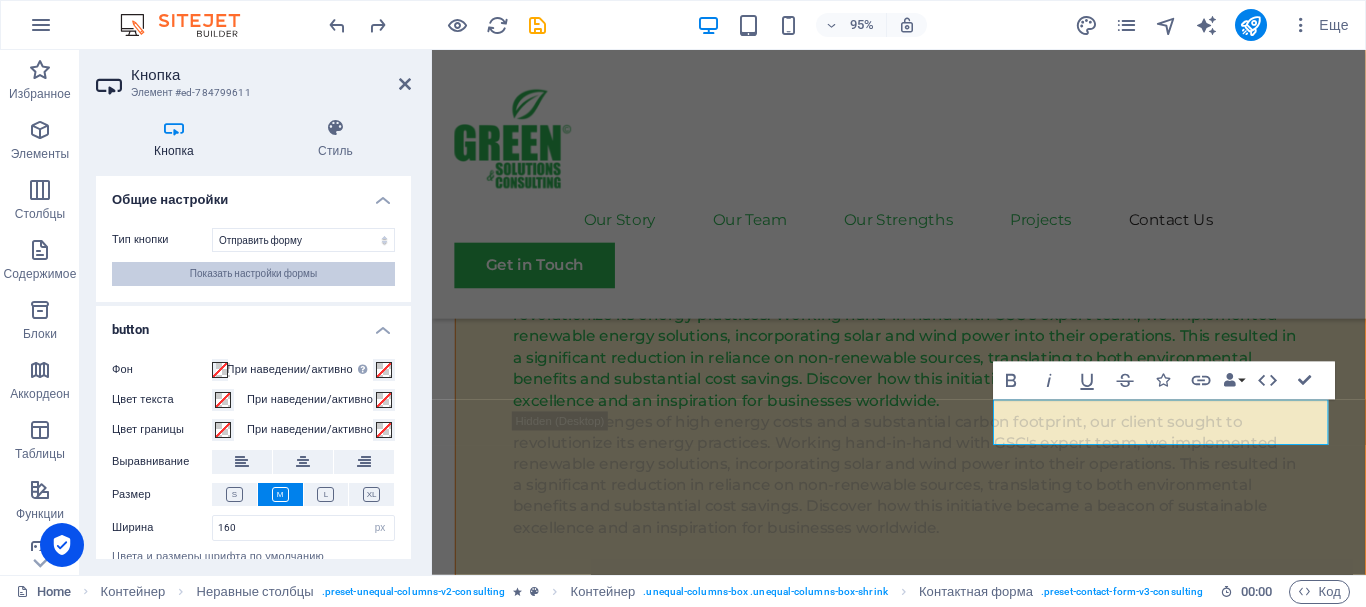 click on "Показать настройки формы" at bounding box center (253, 274) 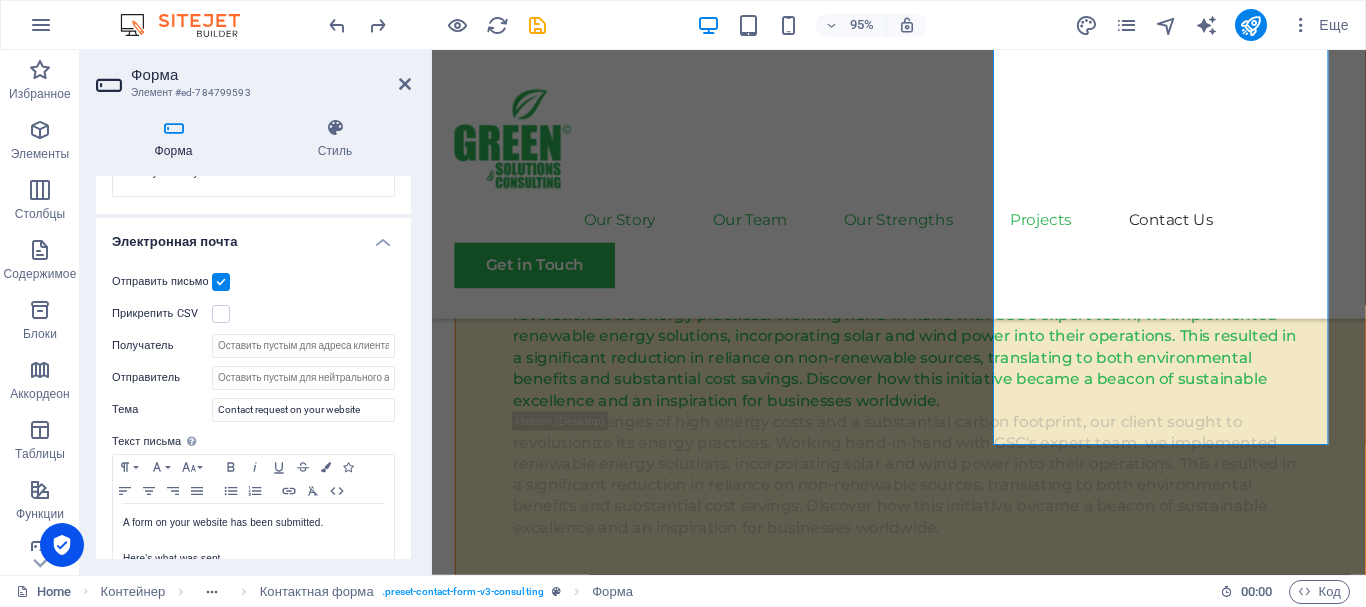 scroll, scrollTop: 500, scrollLeft: 0, axis: vertical 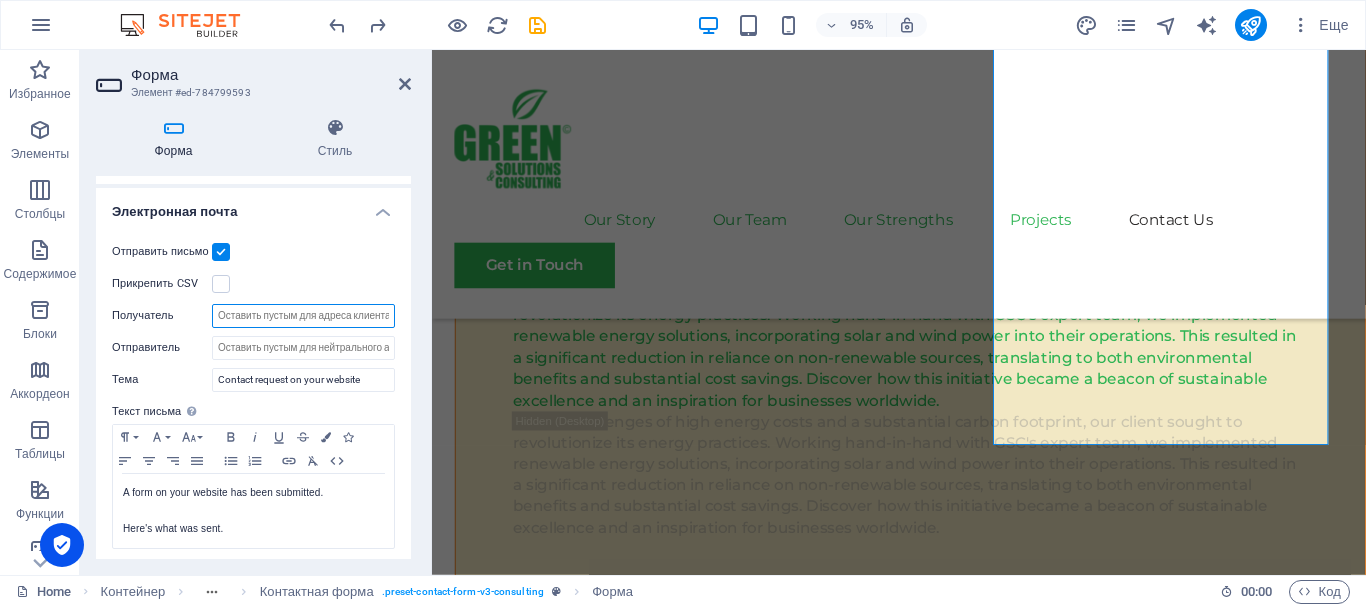 click on "Получатель" at bounding box center [303, 316] 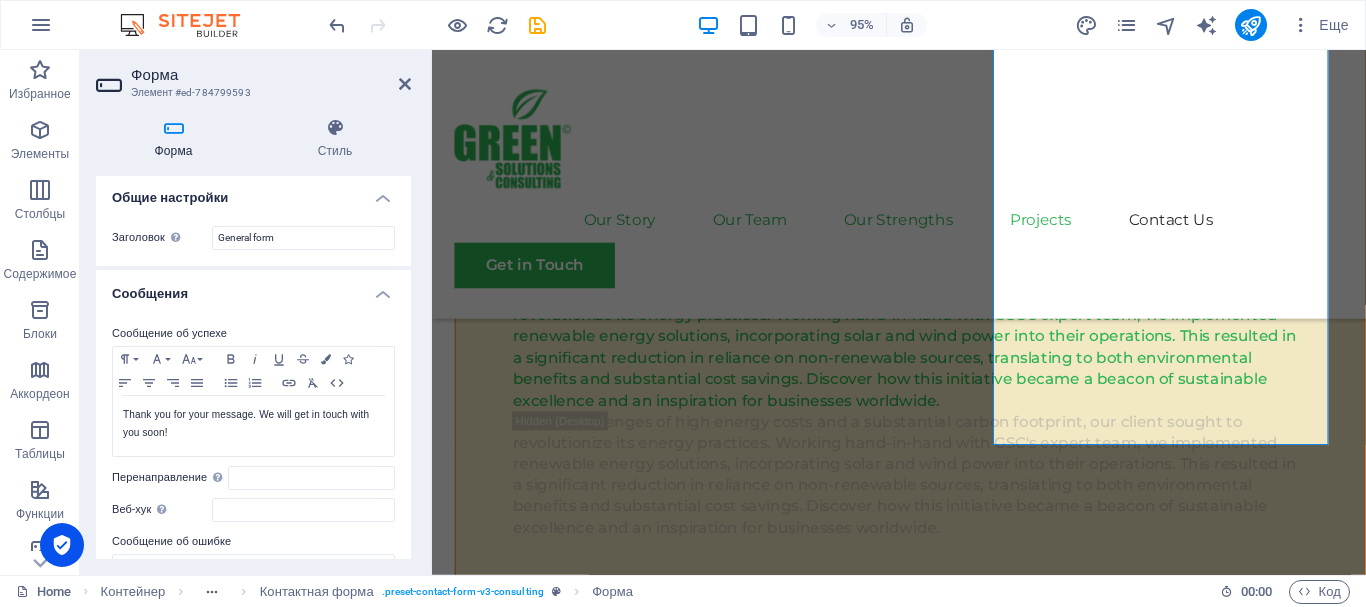 scroll, scrollTop: 0, scrollLeft: 0, axis: both 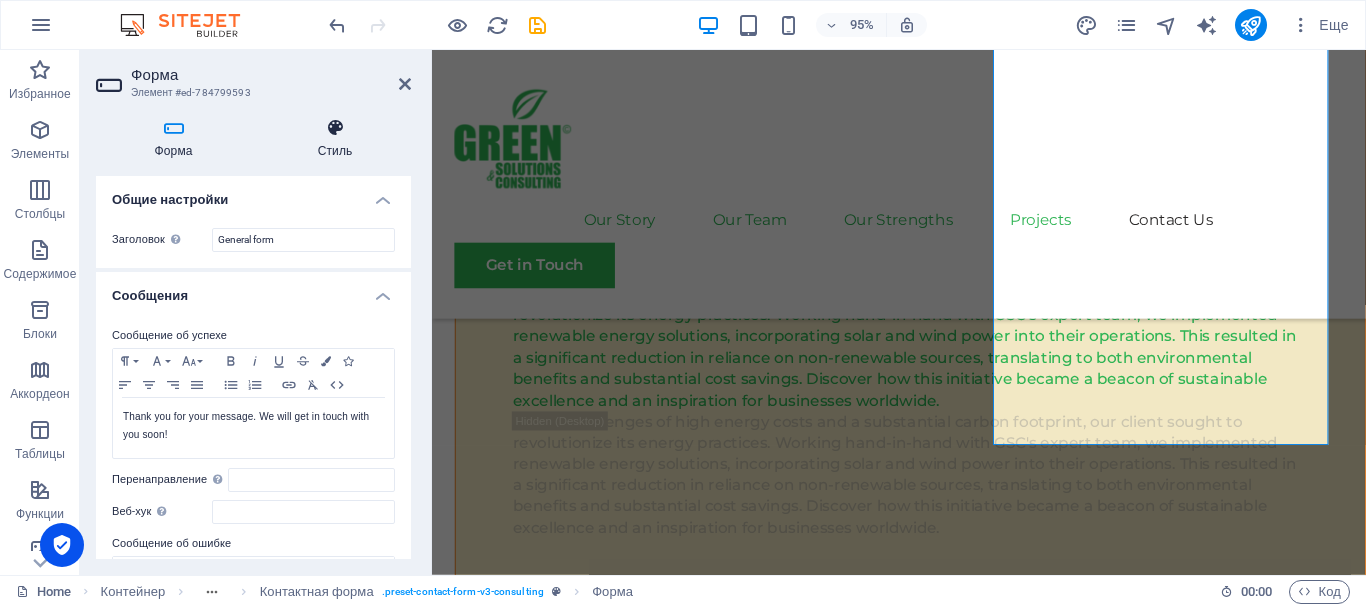 type on "[EMAIL_ADDRESS][DOMAIN_NAME]" 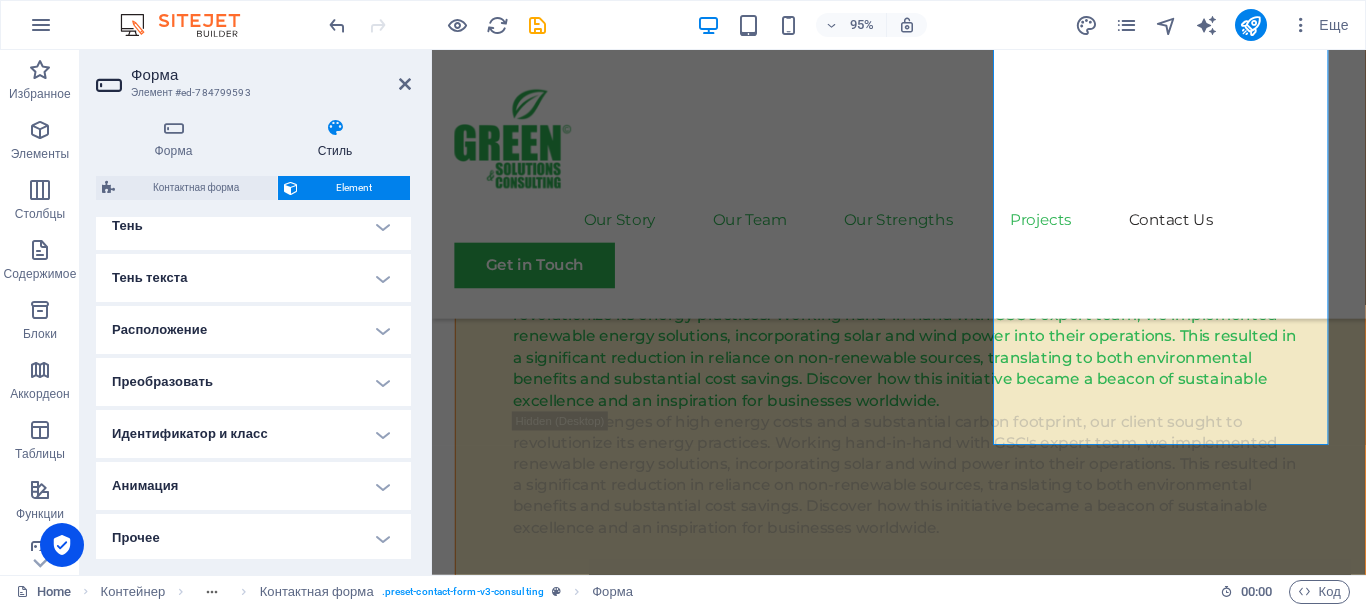 scroll, scrollTop: 503, scrollLeft: 0, axis: vertical 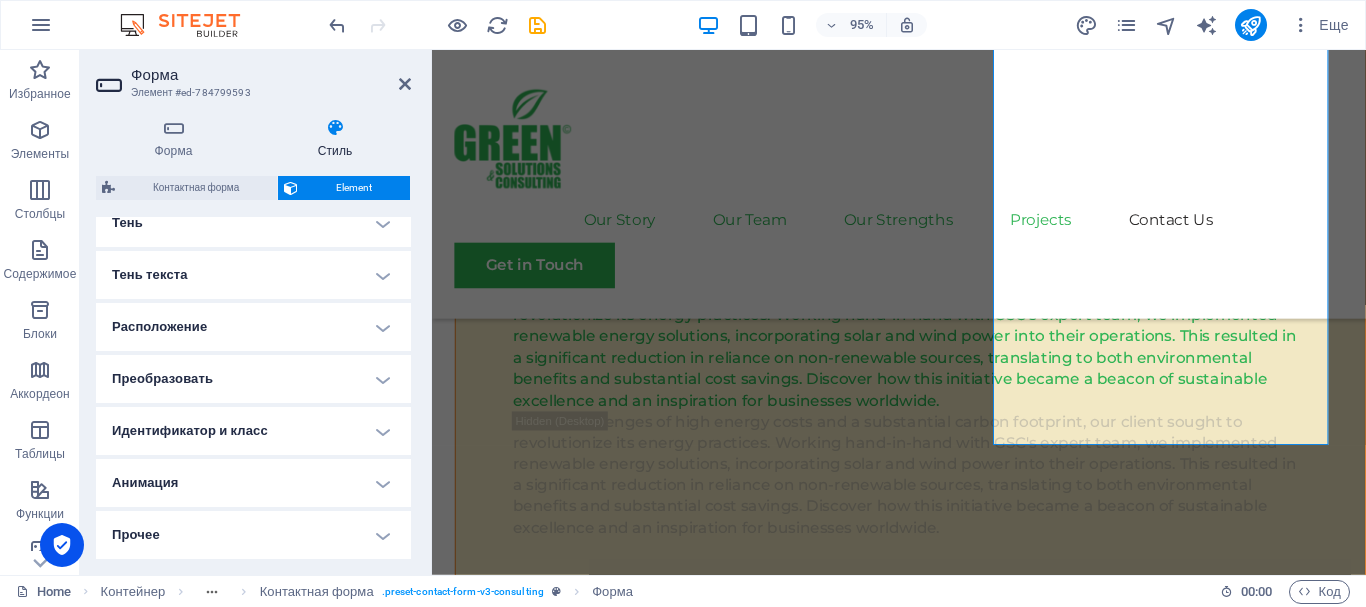 click on "Анимация" at bounding box center (253, 483) 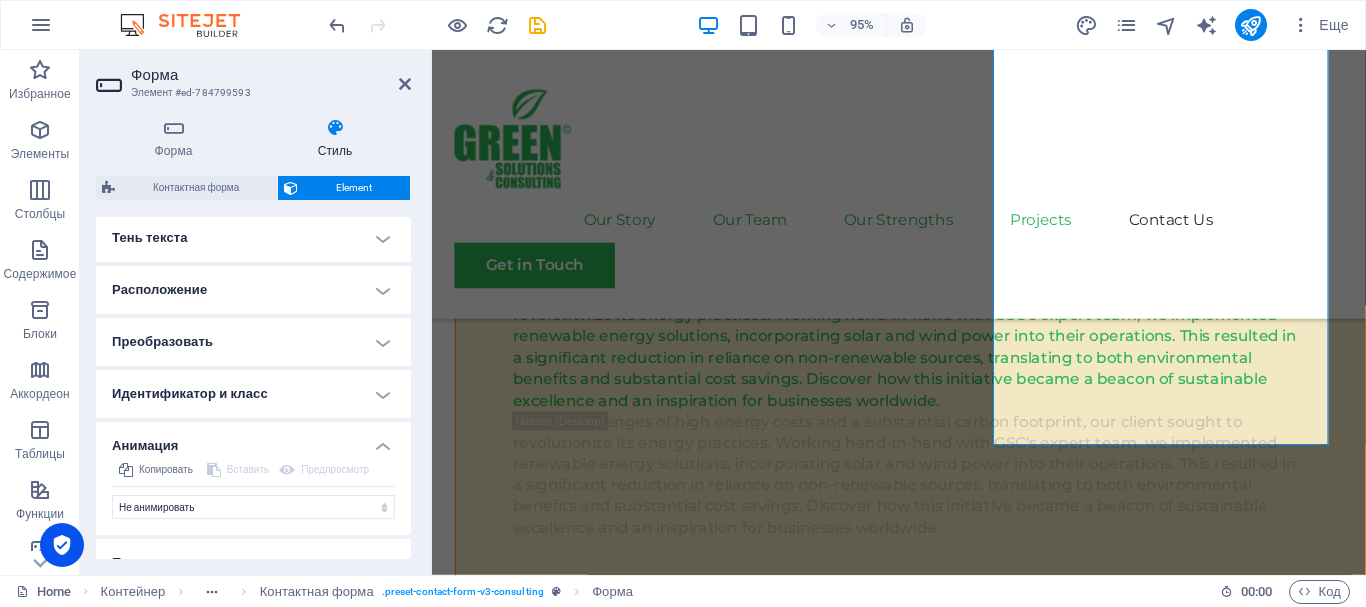 scroll, scrollTop: 568, scrollLeft: 0, axis: vertical 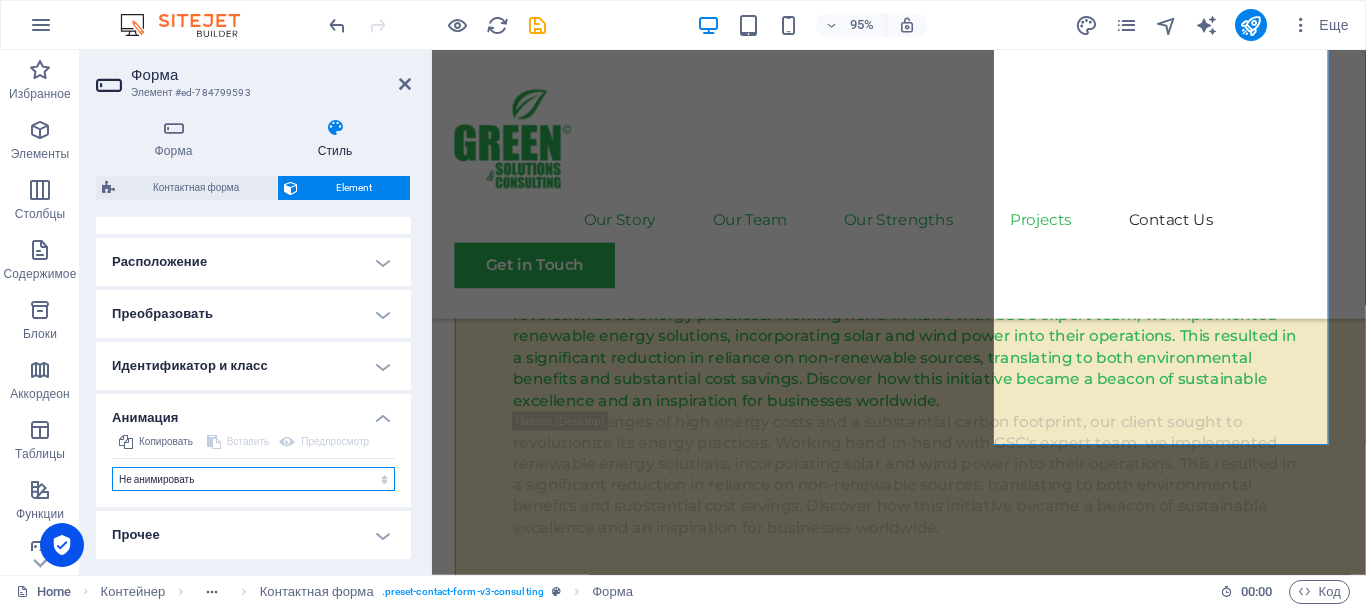click on "Не анимировать Показать / скрыть Сдвинуть вверх / вниз Увеличить/уменьшить Сдвинуть слева направо Сдвинуть справа налево Сдвинуть сверху вниз Сдвинуть снизу вверх Пульс Мигание Открыть в качестве наложения" at bounding box center [253, 479] 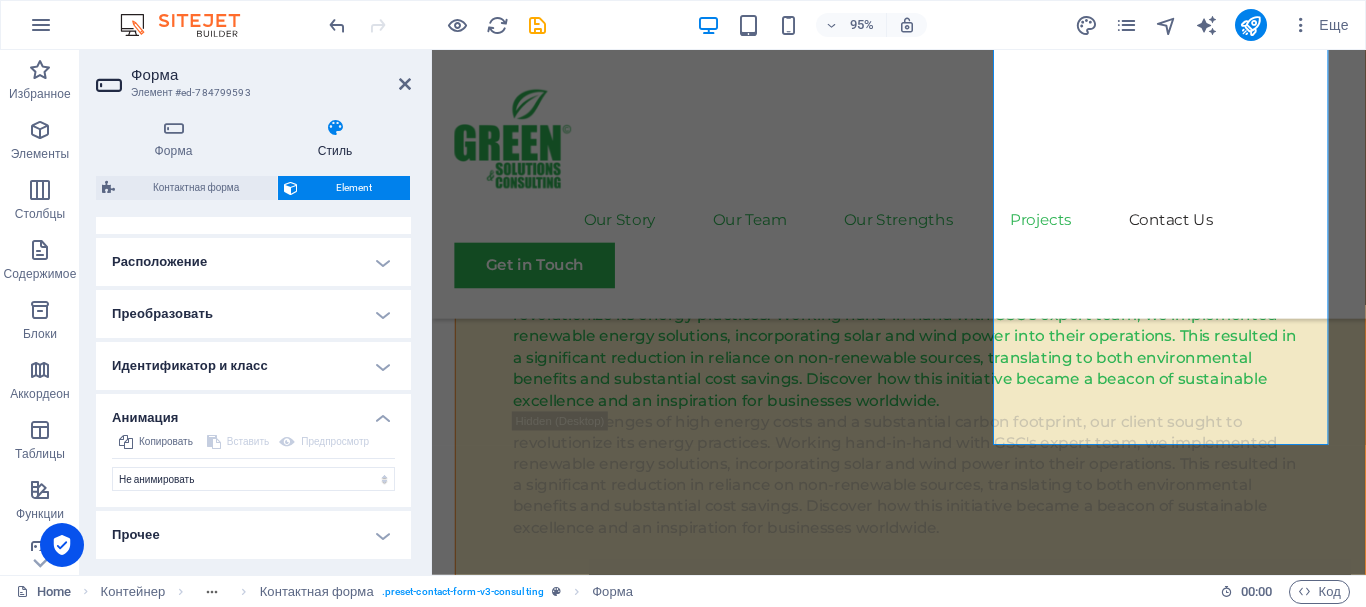 click on "Форма Стиль Общие настройки Заголовок Определите название формы. General form Сообщения Сообщение об успехе Paragraph Format Normal Heading 1 Heading 2 Heading 3 Heading 4 Heading 5 Heading 6 Code Font Family Arial Georgia Impact Tahoma Times New Roman Verdana Montserrat Oswald Font Size 8 9 10 11 12 14 18 24 30 36 48 60 72 96 Bold Italic Underline Strikethrough Colors Icons Align Left Align Center Align Right Align Justify Unordered List Ordered List Insert Link Clear Formatting HTML Thank you for your message. We will get in touch with you soon! Показывается после успешной отправки формы... Перенаправление Определите цель перенаправления после успешной отправки формы. Например, страница успеха. Веб-хук Сообщение об ошибке Paragraph Format Normal Heading 1 Heading 2 Heading 3 8" at bounding box center [253, 338] 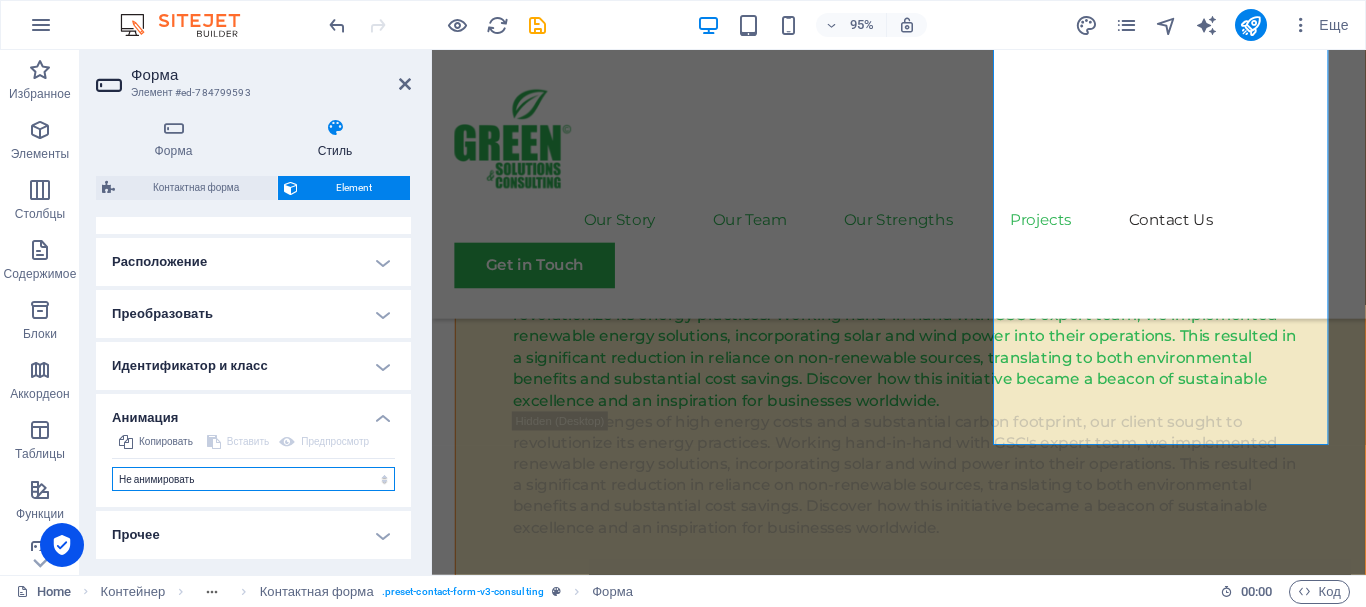click on "Не анимировать Показать / скрыть Сдвинуть вверх / вниз Увеличить/уменьшить Сдвинуть слева направо Сдвинуть справа налево Сдвинуть сверху вниз Сдвинуть снизу вверх Пульс Мигание Открыть в качестве наложения" at bounding box center [253, 479] 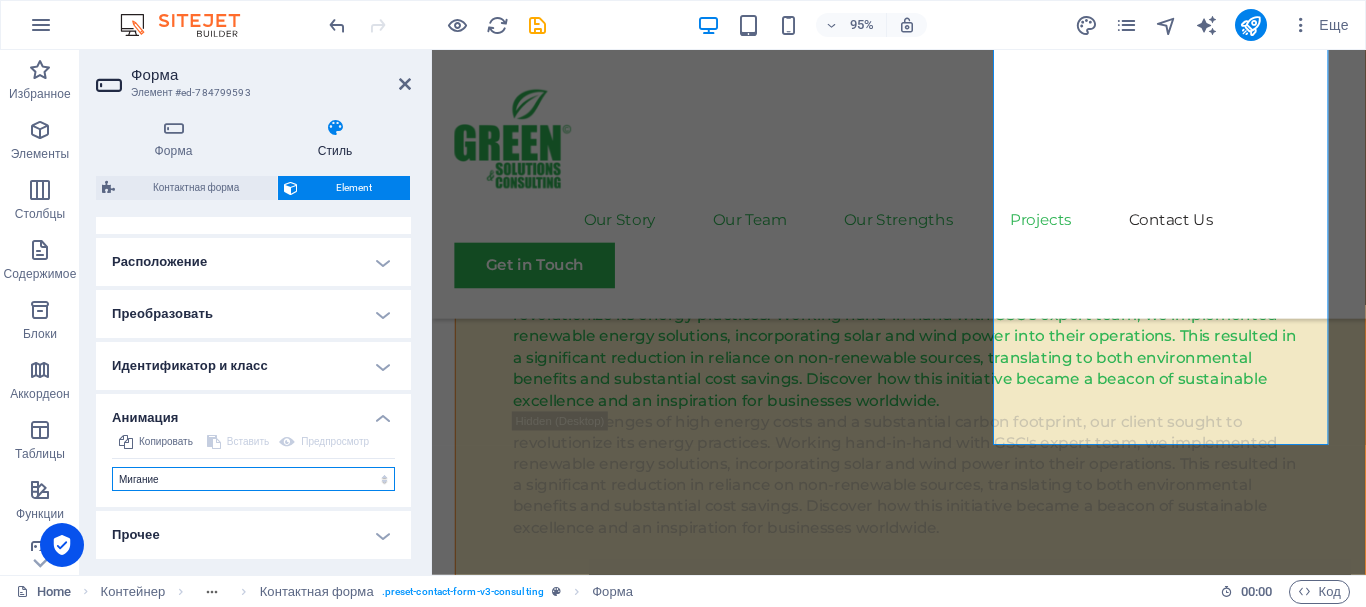 click on "Не анимировать Показать / скрыть Сдвинуть вверх / вниз Увеличить/уменьшить Сдвинуть слева направо Сдвинуть справа налево Сдвинуть сверху вниз Сдвинуть снизу вверх Пульс Мигание Открыть в качестве наложения" at bounding box center (253, 479) 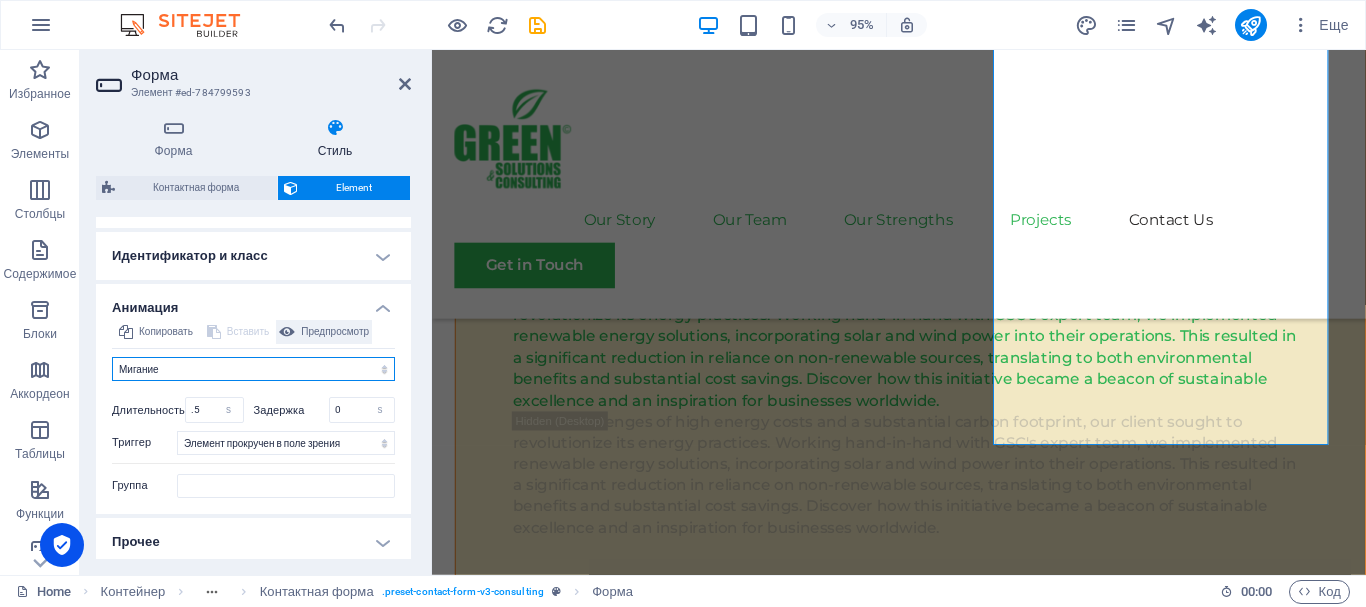 scroll, scrollTop: 685, scrollLeft: 0, axis: vertical 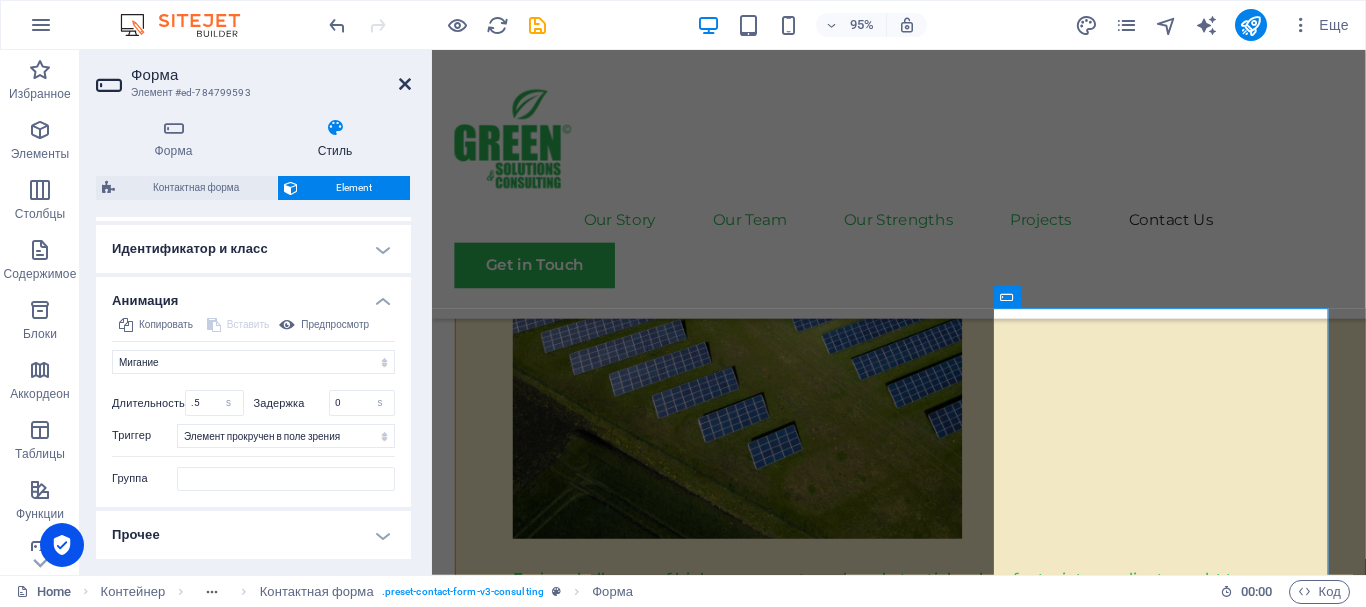 click at bounding box center [405, 84] 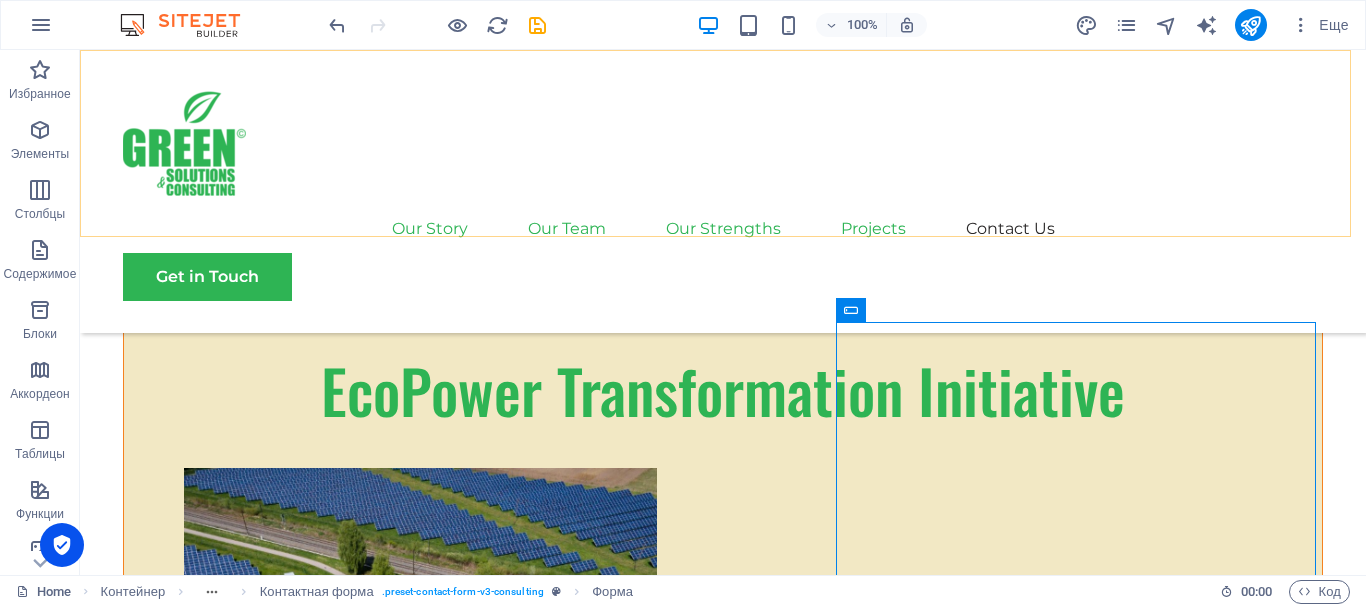 scroll, scrollTop: 9787, scrollLeft: 0, axis: vertical 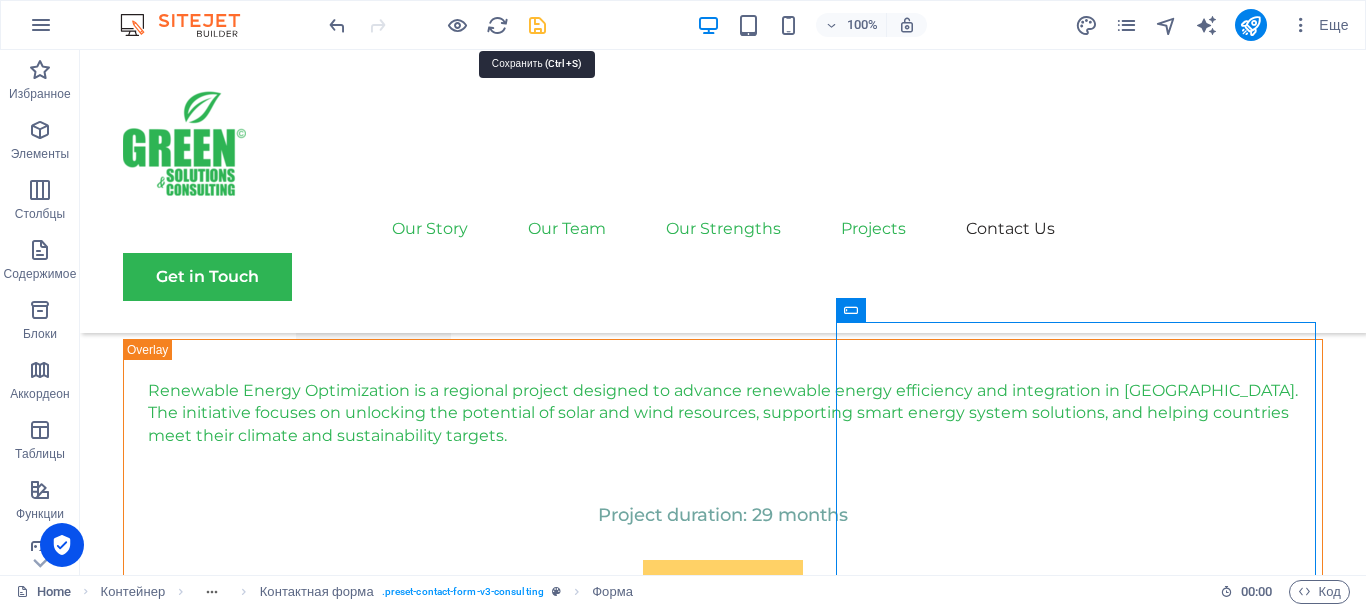 click at bounding box center (537, 25) 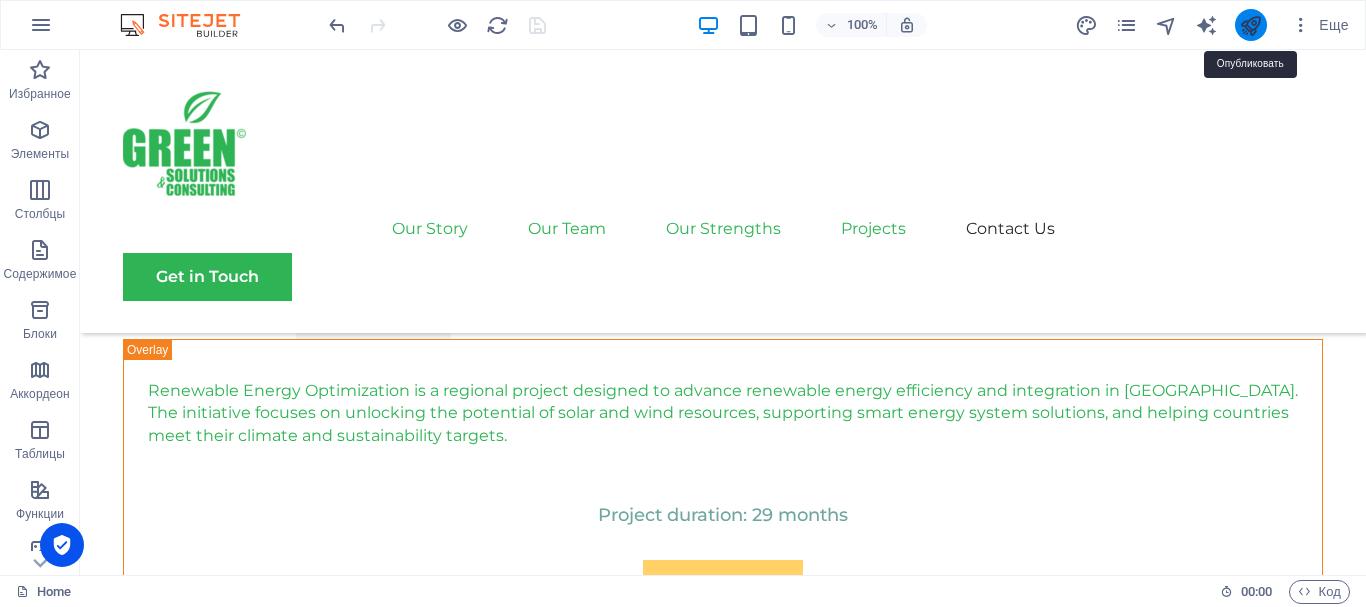 click at bounding box center [1250, 25] 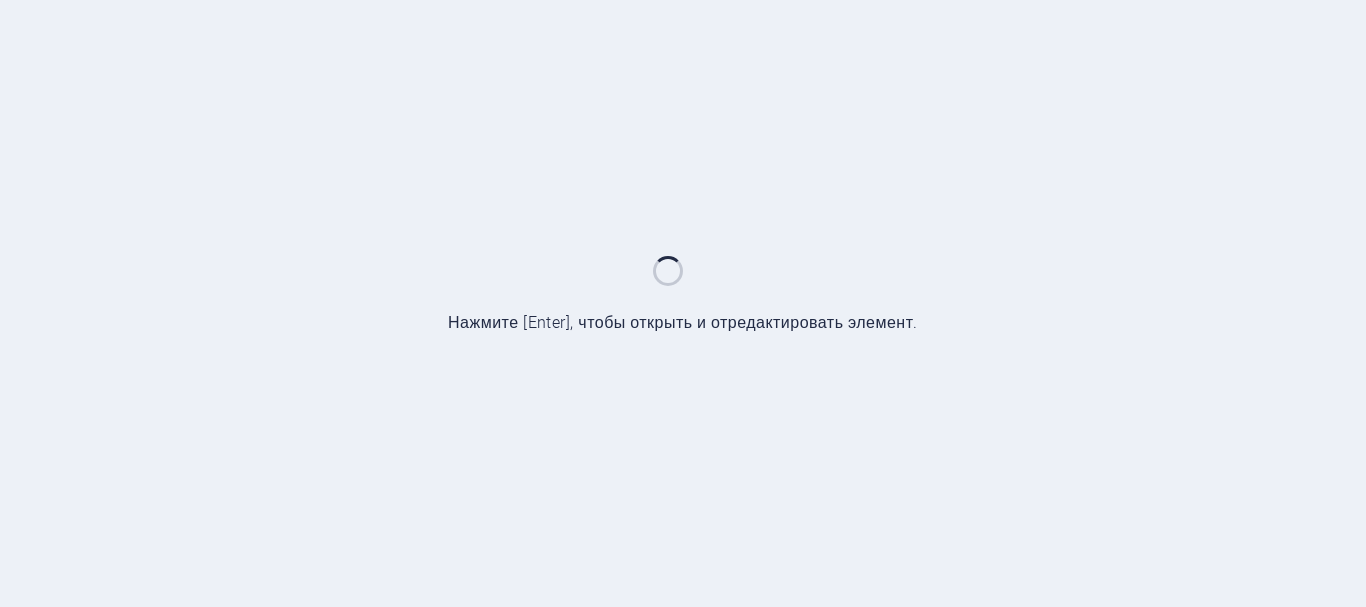 scroll, scrollTop: 0, scrollLeft: 0, axis: both 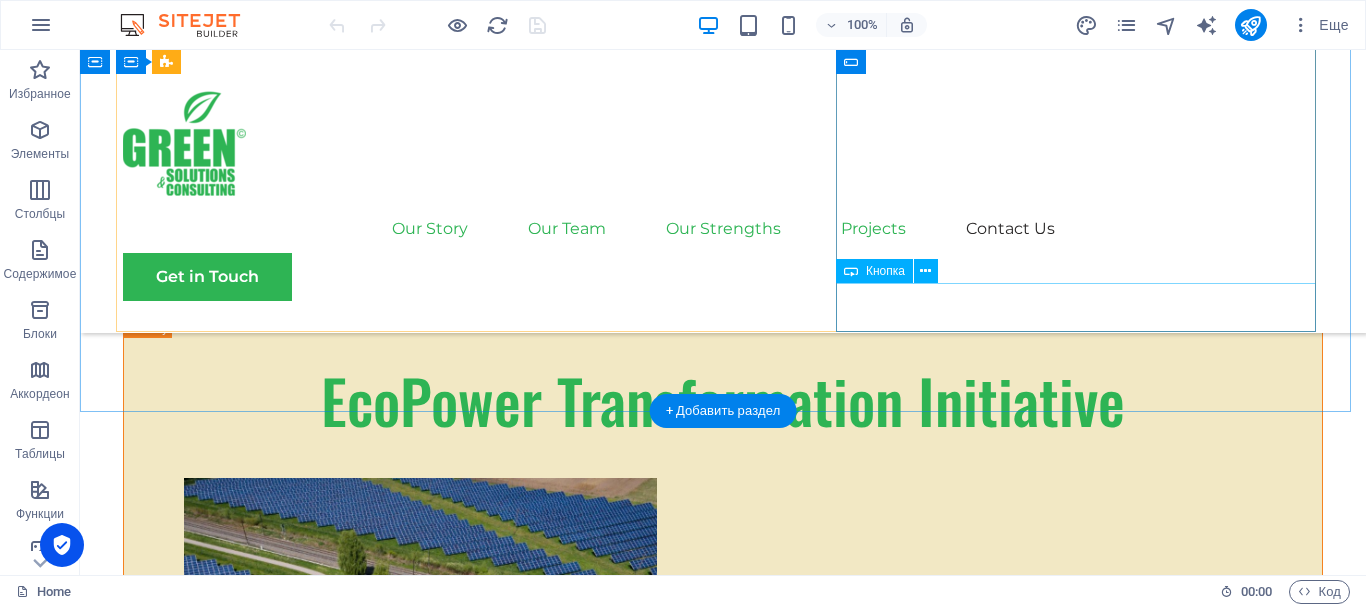 click on "Submit" at bounding box center (723, 5864) 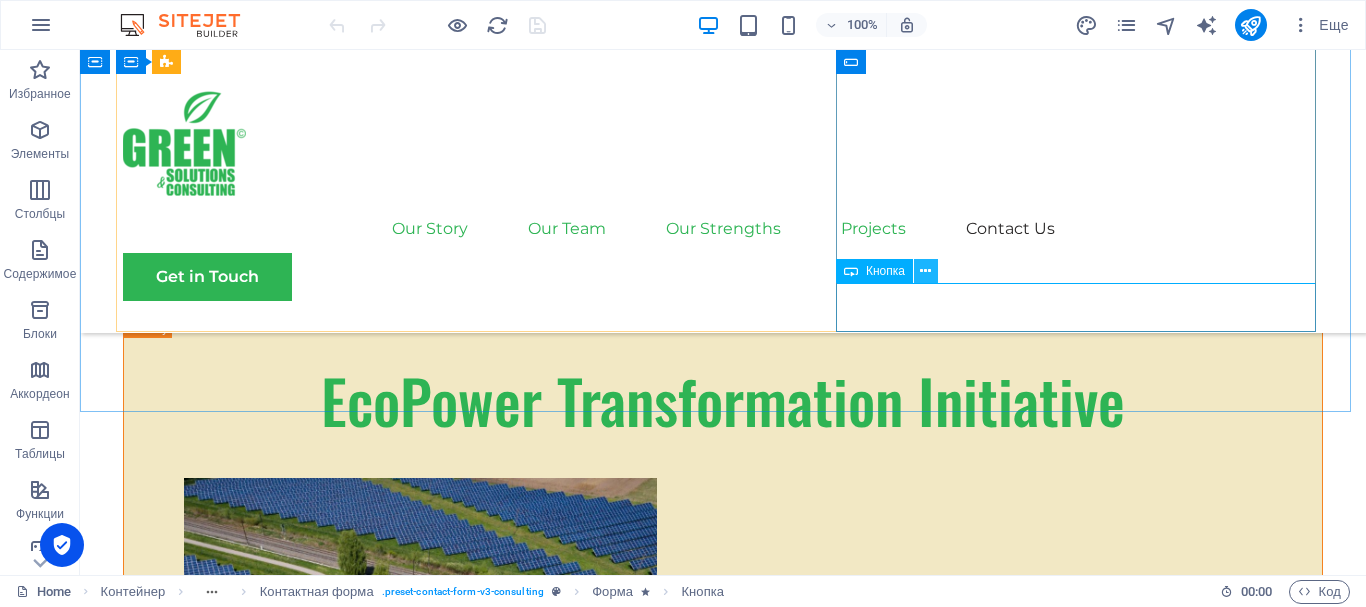 click at bounding box center (925, 271) 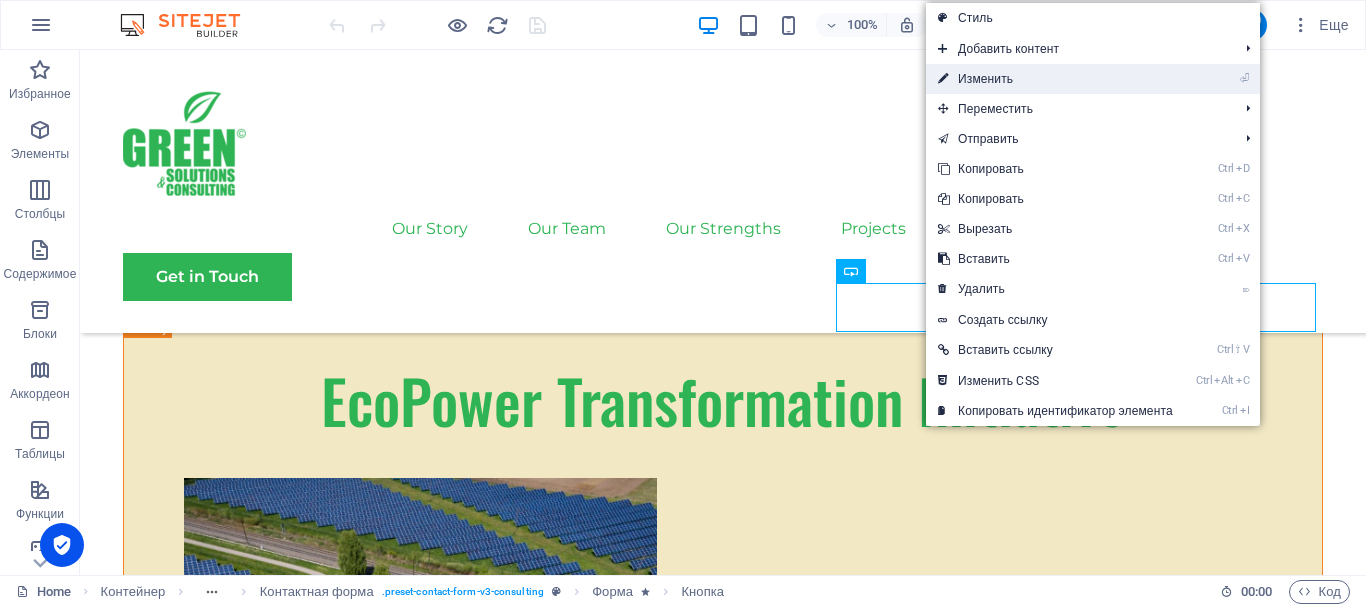click on "⏎  Изменить" at bounding box center (1055, 79) 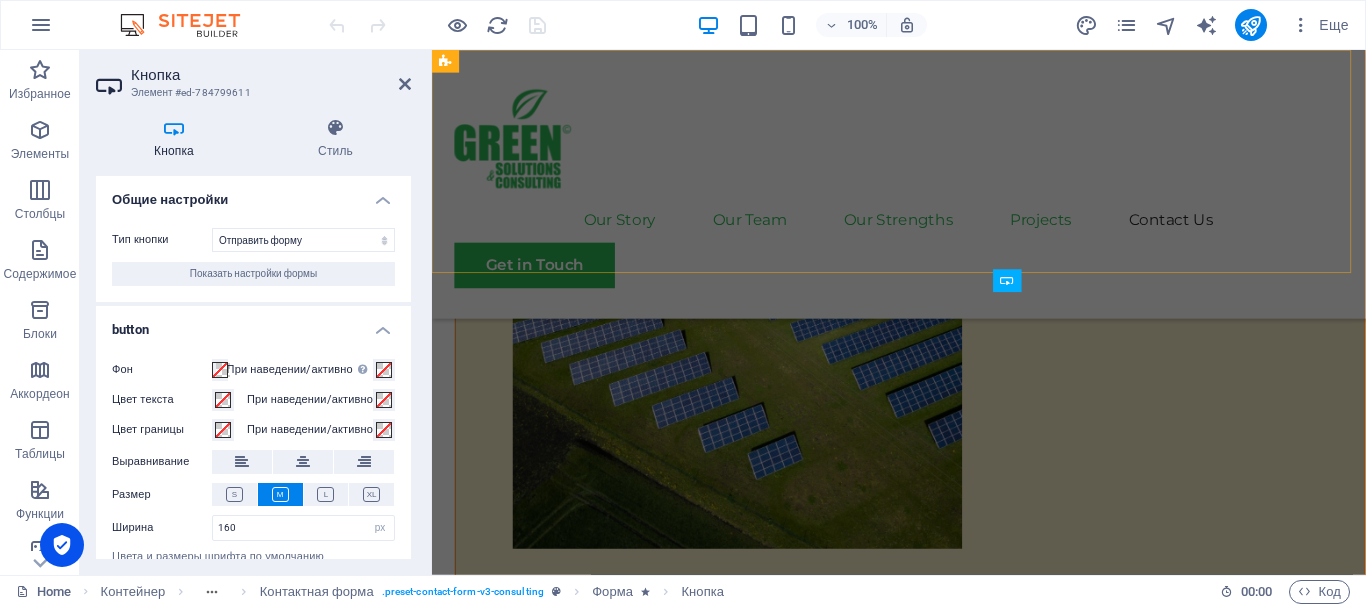 scroll, scrollTop: 10623, scrollLeft: 0, axis: vertical 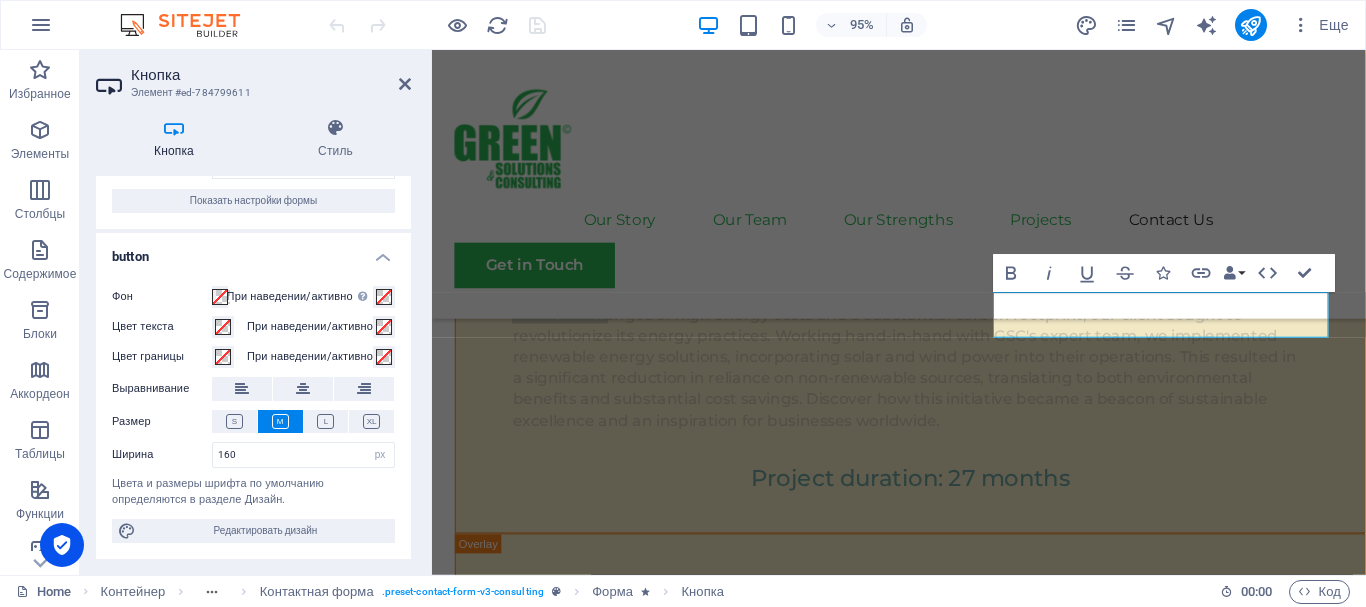 click at bounding box center (174, 128) 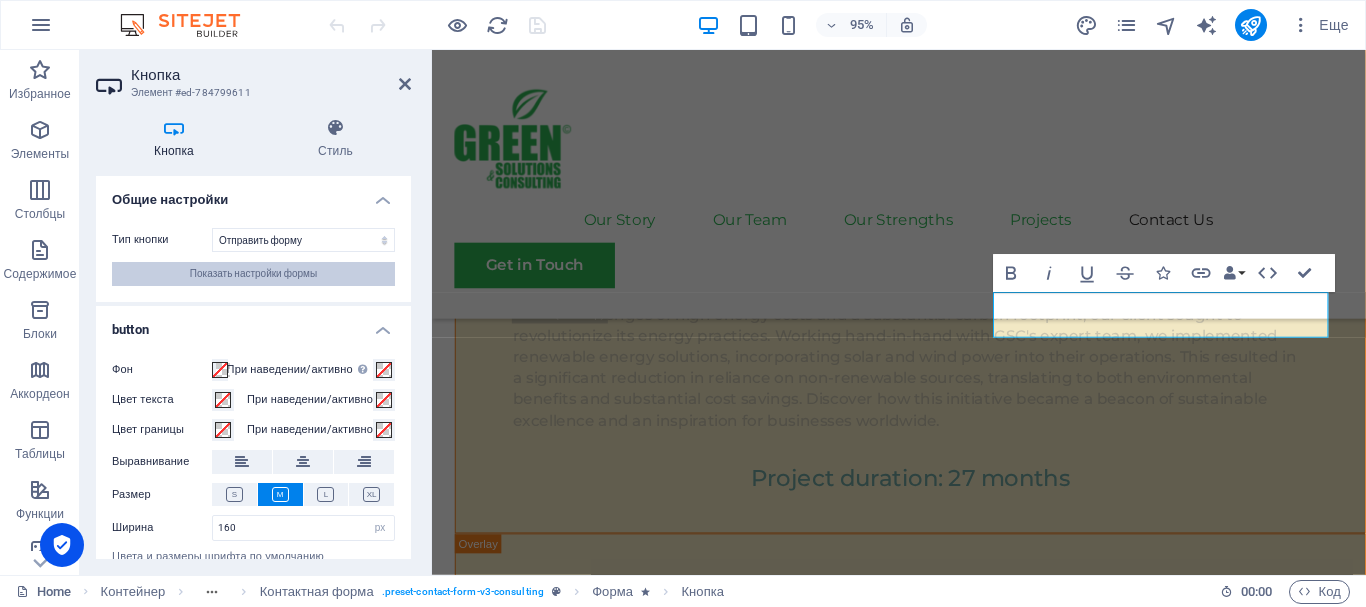 click on "Показать настройки формы" at bounding box center (253, 274) 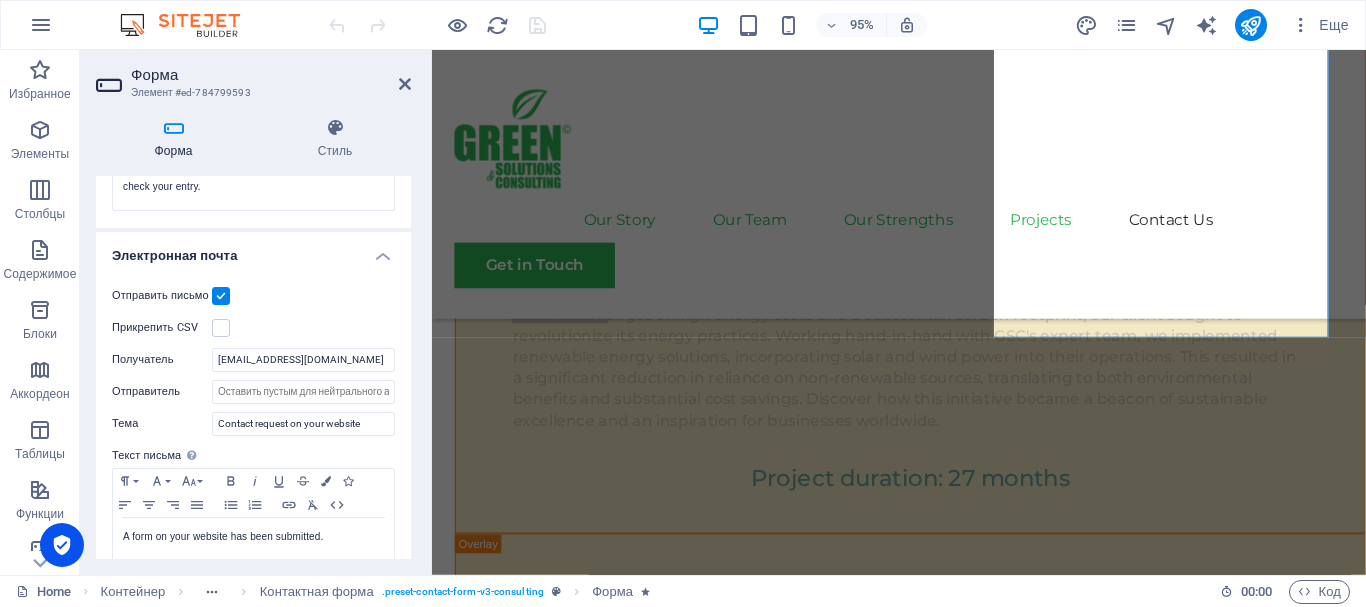 scroll, scrollTop: 500, scrollLeft: 0, axis: vertical 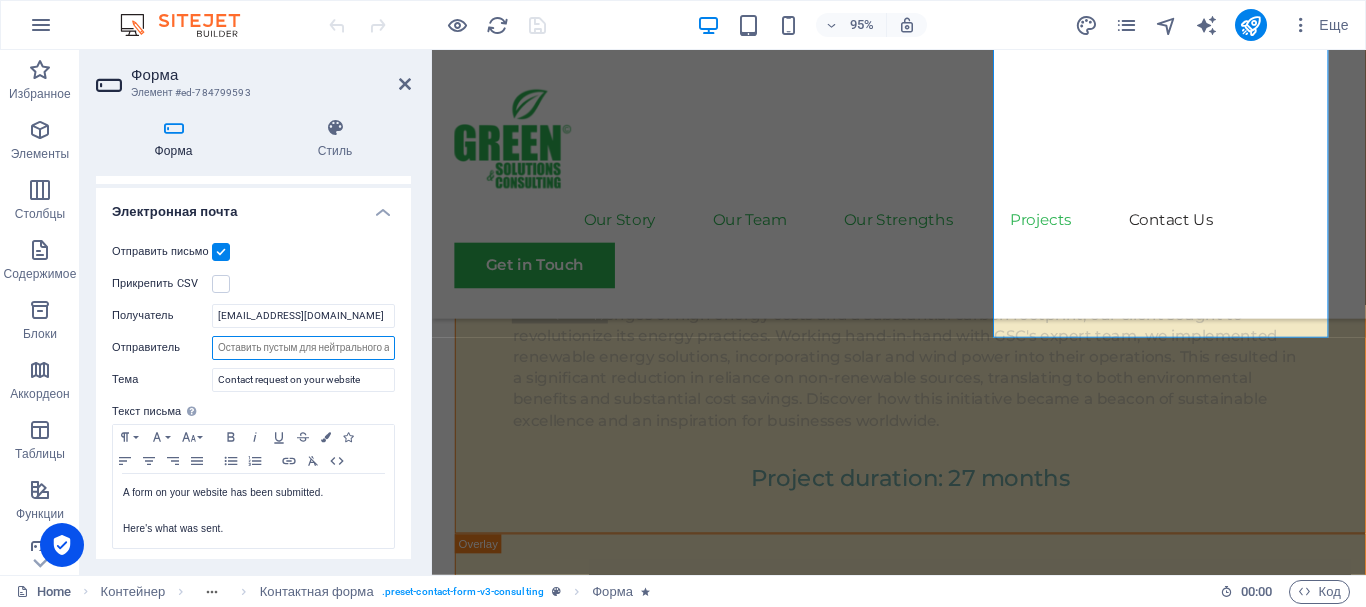 drag, startPoint x: 362, startPoint y: 353, endPoint x: 392, endPoint y: 352, distance: 30.016663 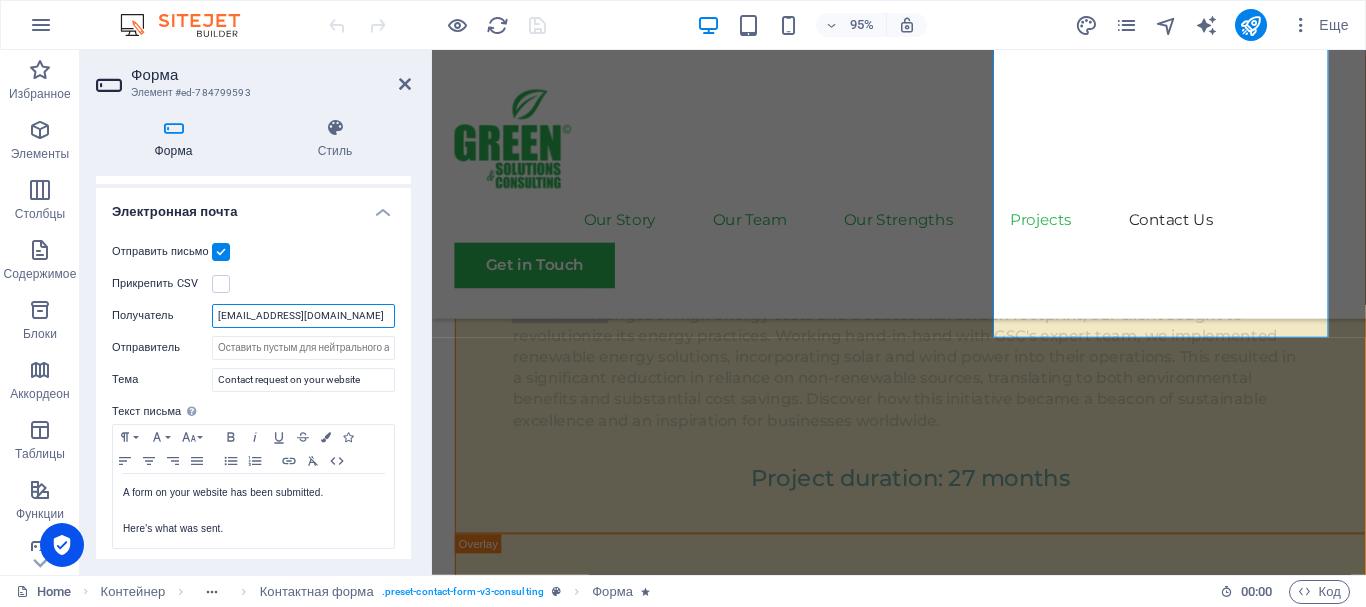 click on "[EMAIL_ADDRESS][DOMAIN_NAME]" at bounding box center [303, 316] 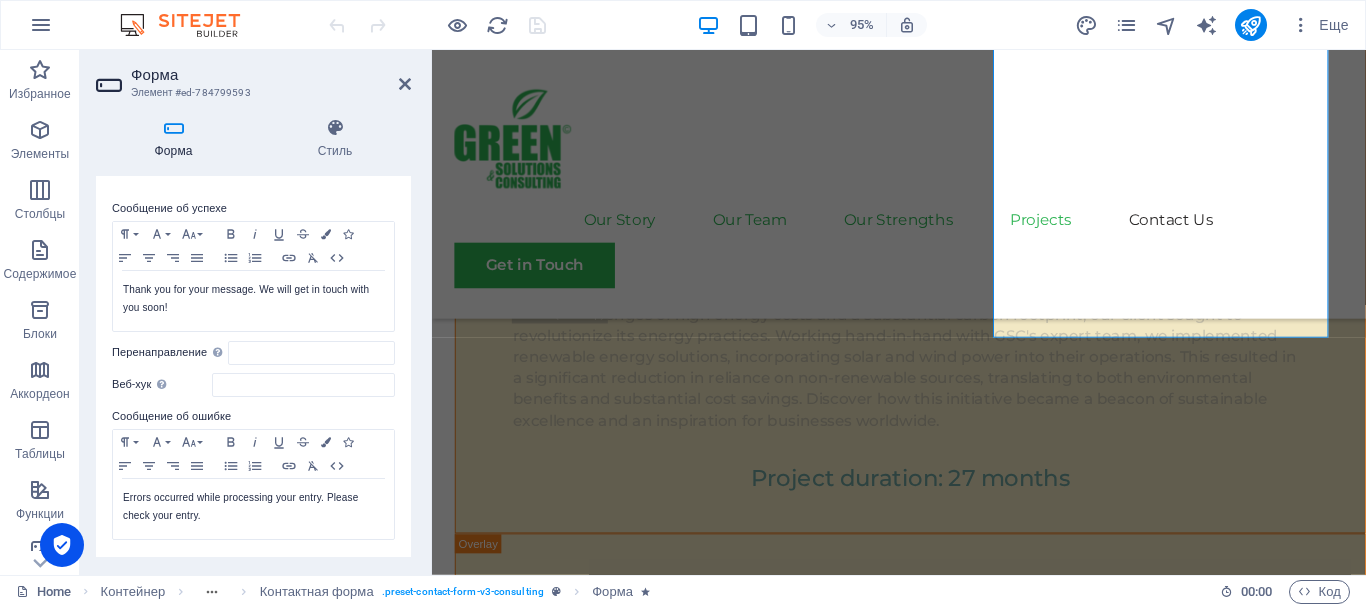 scroll, scrollTop: 100, scrollLeft: 0, axis: vertical 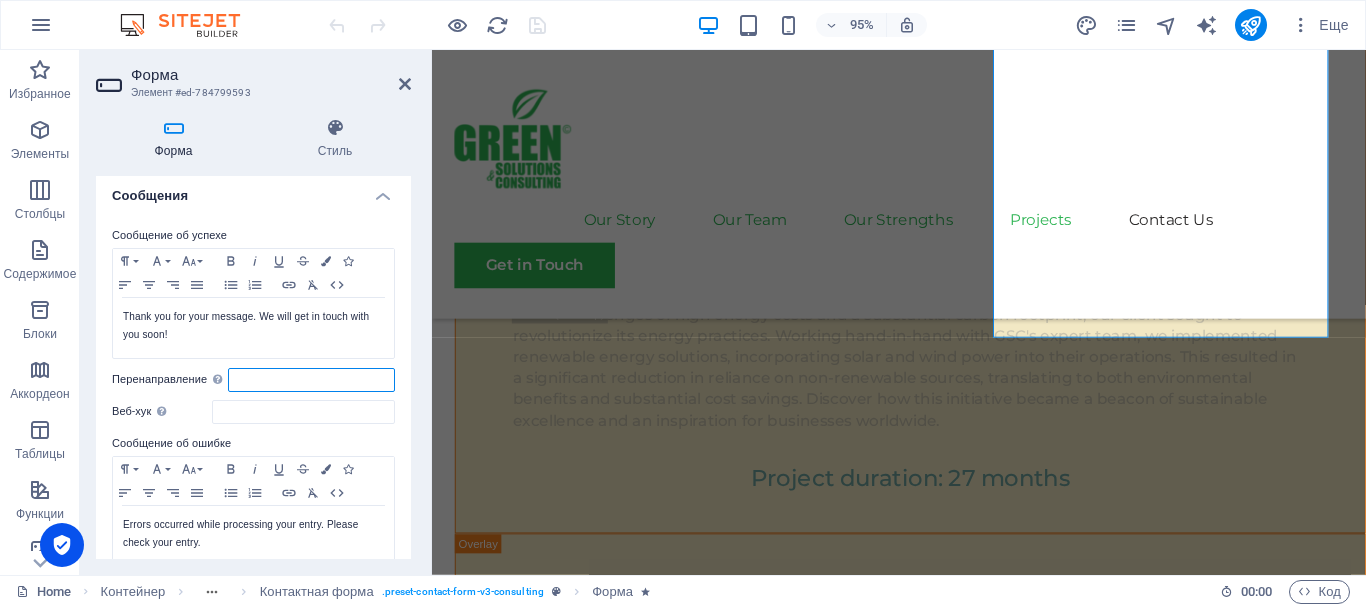 click on "Перенаправление Определите цель перенаправления после успешной отправки формы. Например, страница успеха." at bounding box center [311, 380] 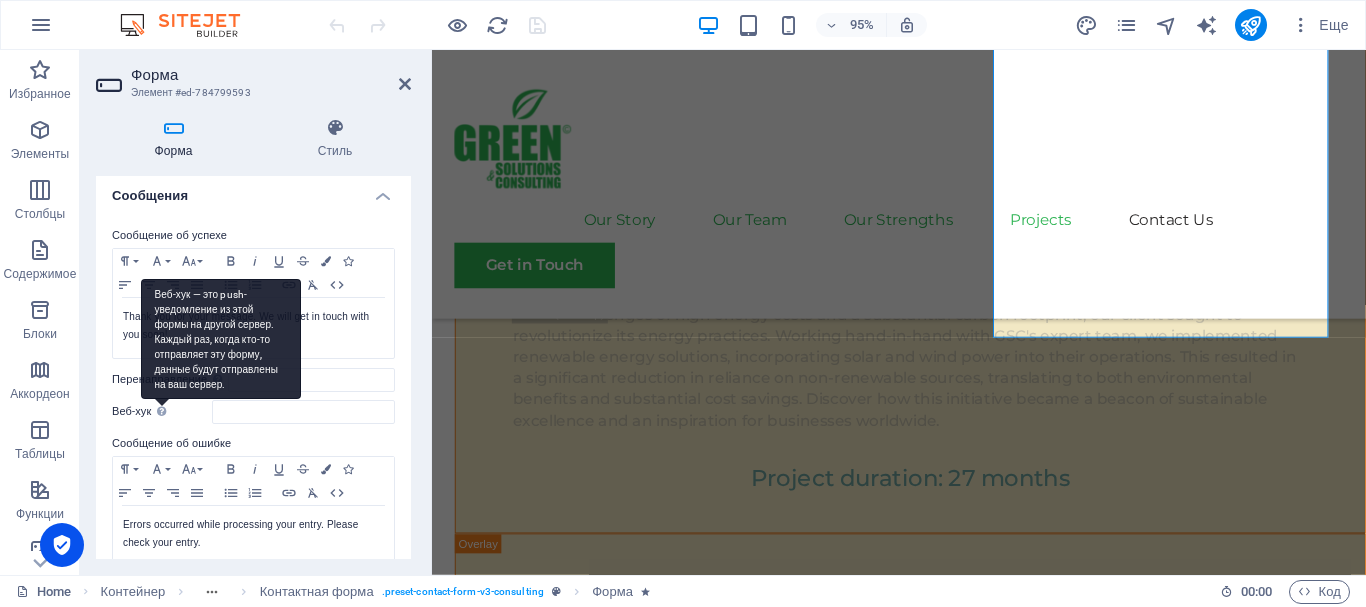 click on "Веб-хук — это push-уведомление из этой формы на другой сервер. Каждый раз, когда кто-то отправляет эту форму, данные будут отправлены на ваш сервер." at bounding box center [221, 339] 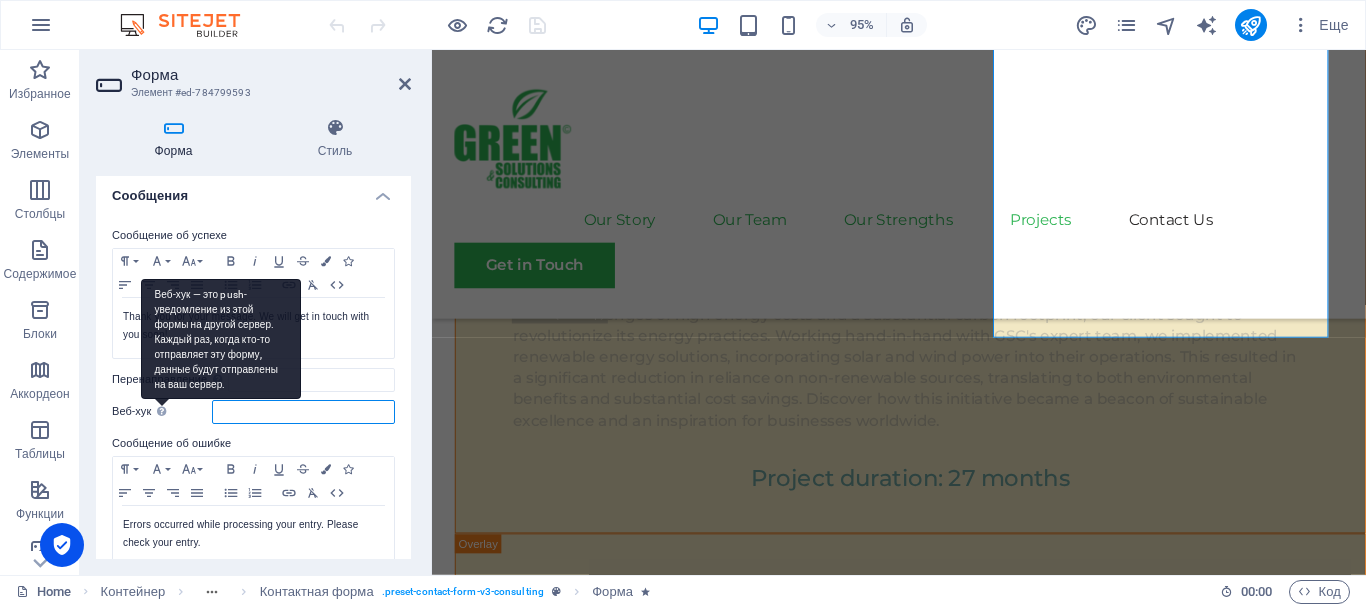 click on "Веб-хук Веб-хук — это push-уведомление из этой формы на другой сервер. Каждый раз, когда кто-то отправляет эту форму, данные будут отправлены на ваш сервер." at bounding box center [303, 412] 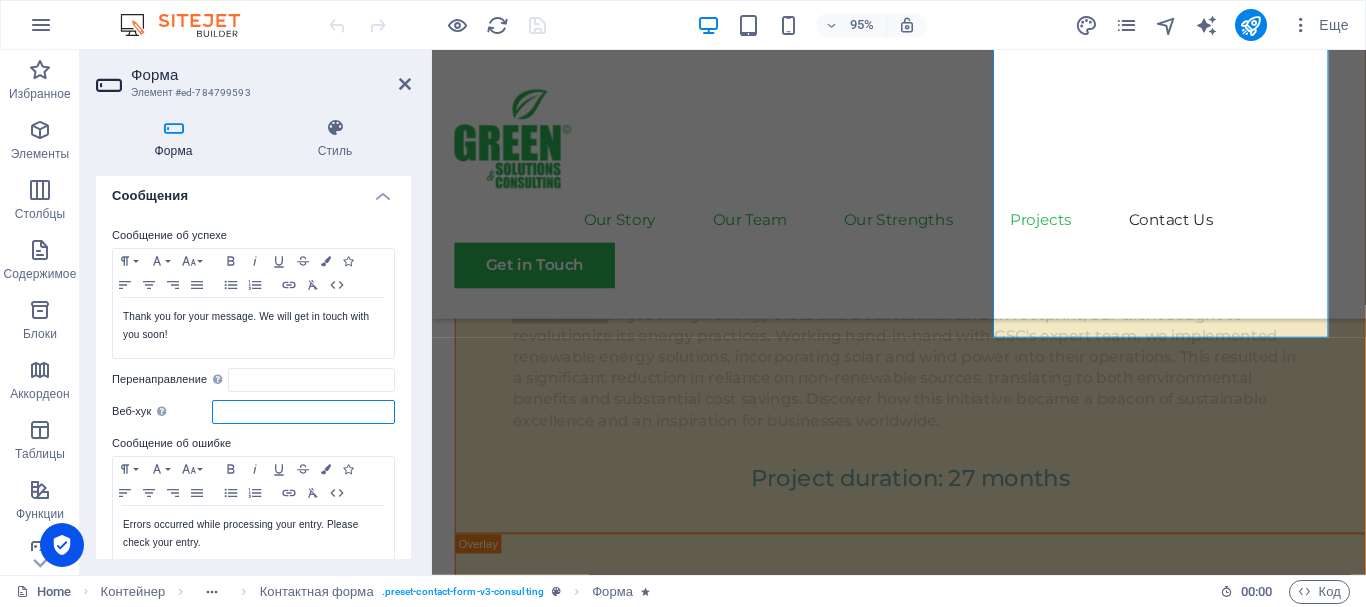 click on "Веб-хук Веб-хук — это push-уведомление из этой формы на другой сервер. Каждый раз, когда кто-то отправляет эту форму, данные будут отправлены на ваш сервер." at bounding box center [303, 412] 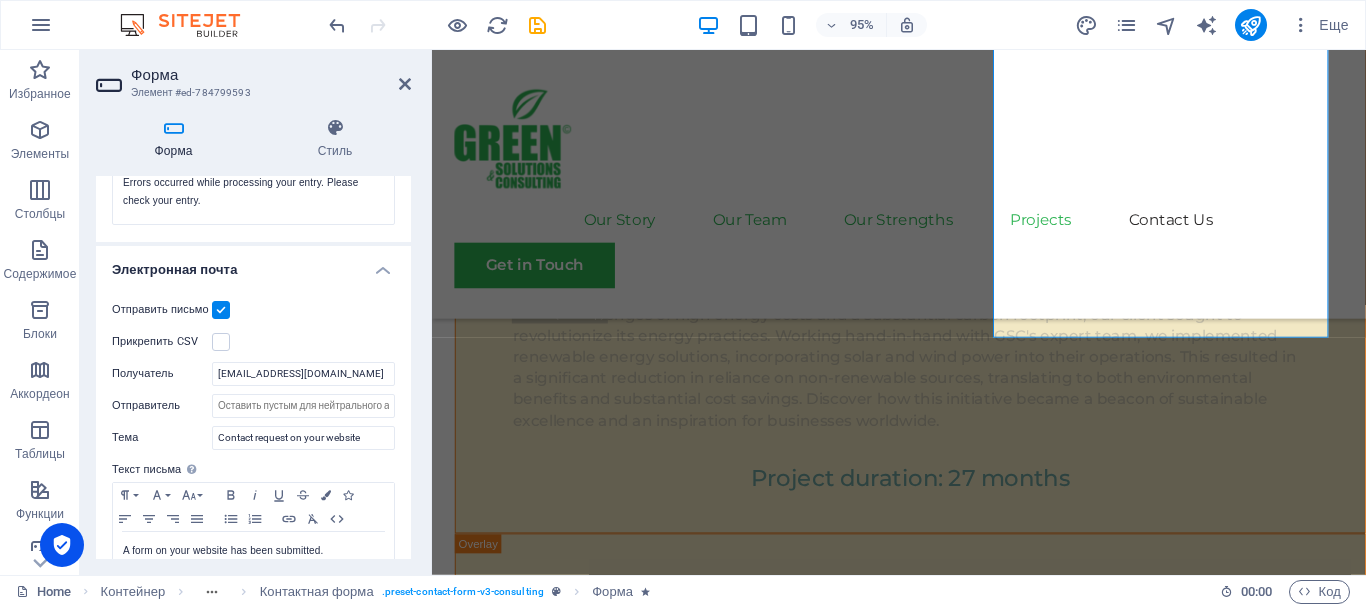 scroll, scrollTop: 500, scrollLeft: 0, axis: vertical 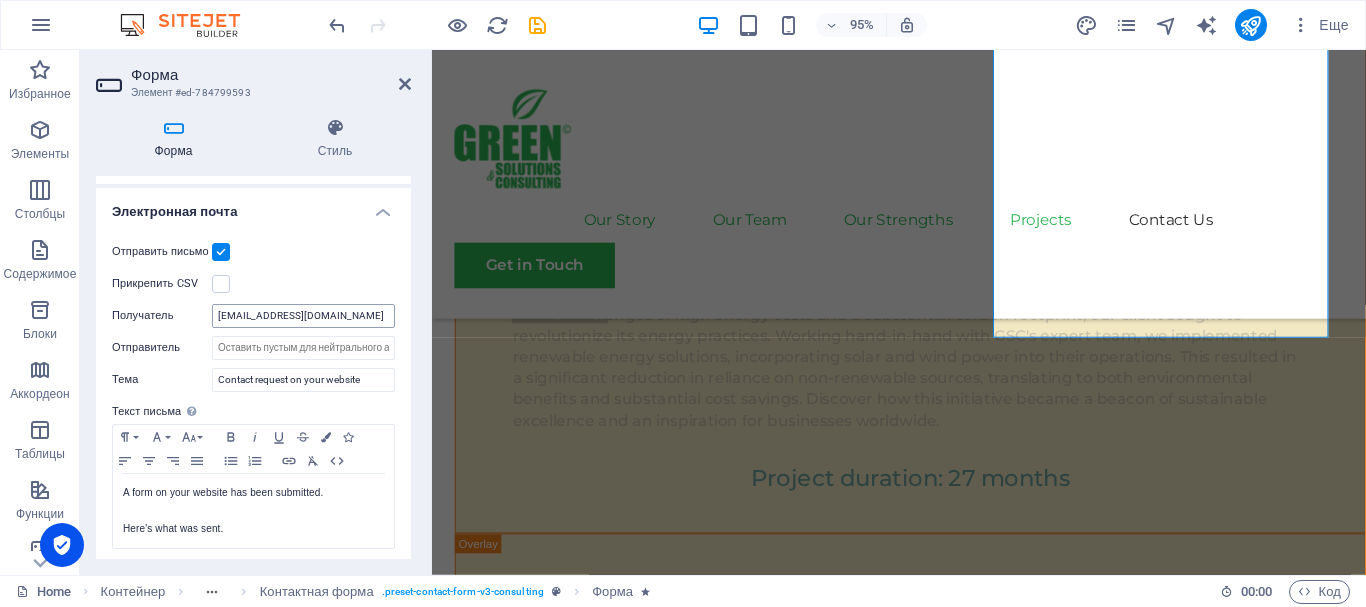 type on "[EMAIL_ADDRESS][DOMAIN_NAME]" 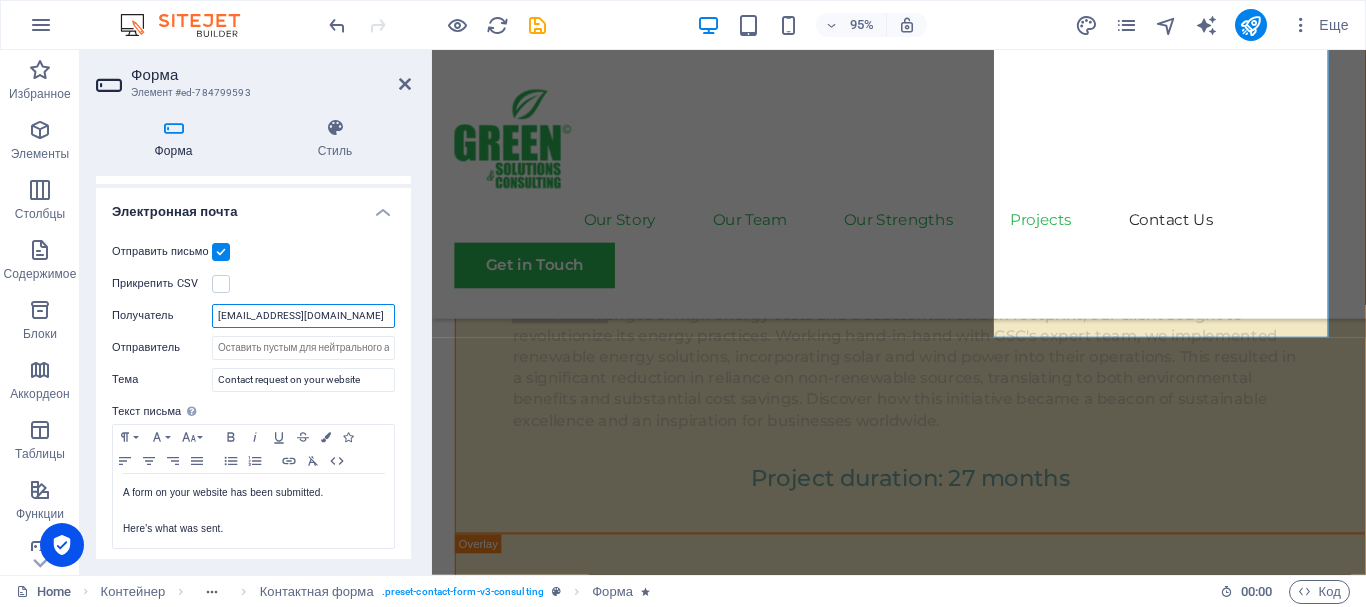 click on "[EMAIL_ADDRESS][DOMAIN_NAME]" at bounding box center [303, 316] 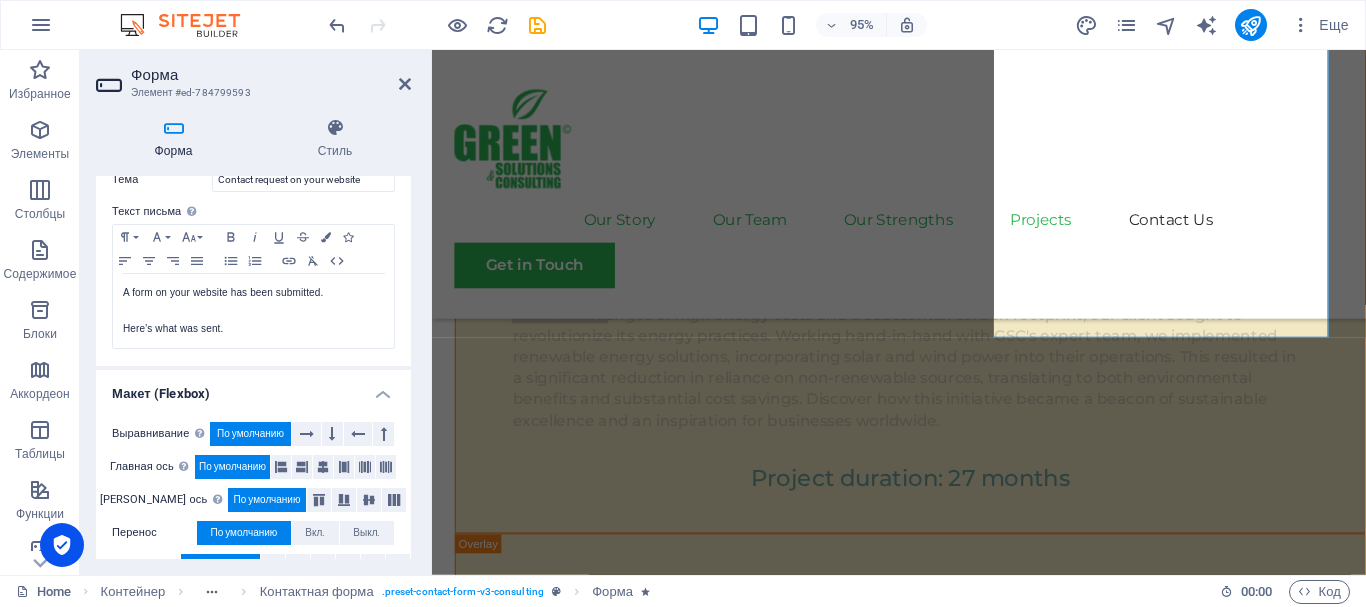 scroll, scrollTop: 736, scrollLeft: 0, axis: vertical 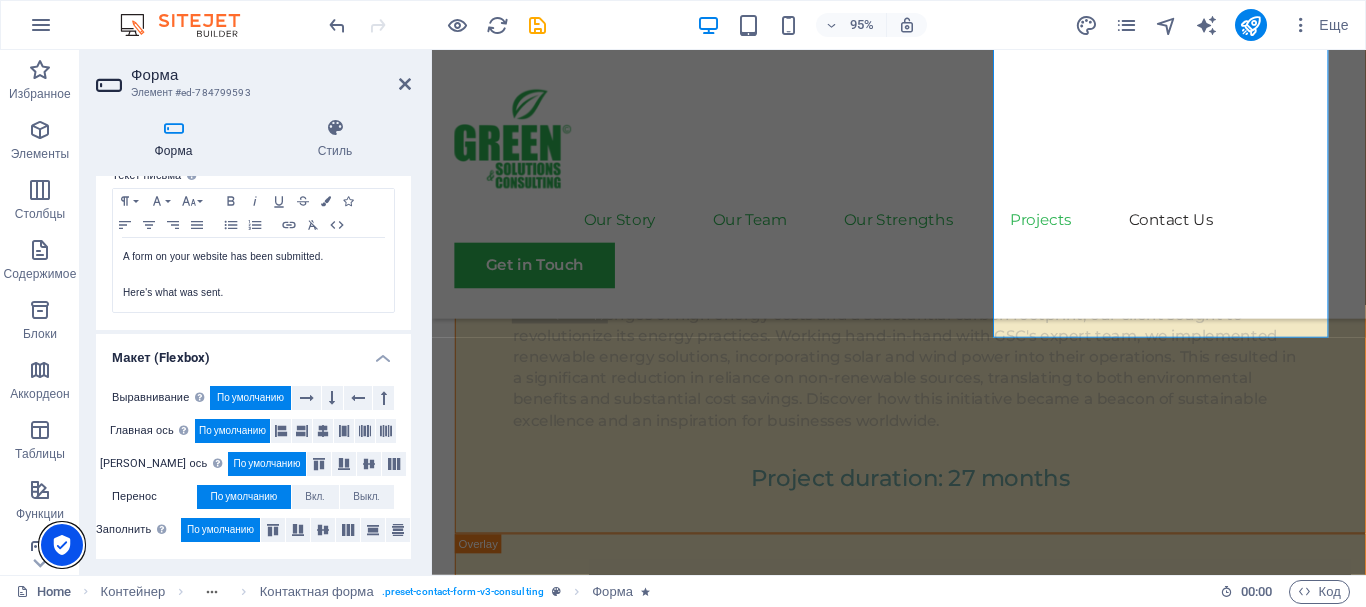 click at bounding box center [62, 545] 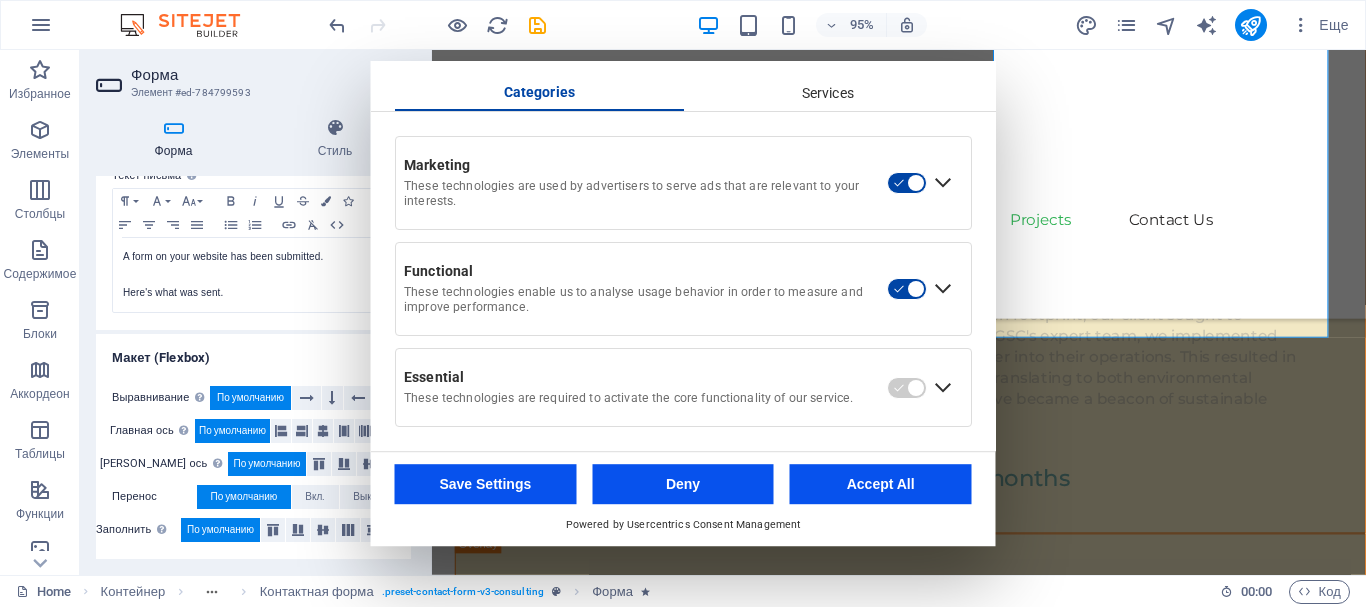 scroll, scrollTop: 131, scrollLeft: 0, axis: vertical 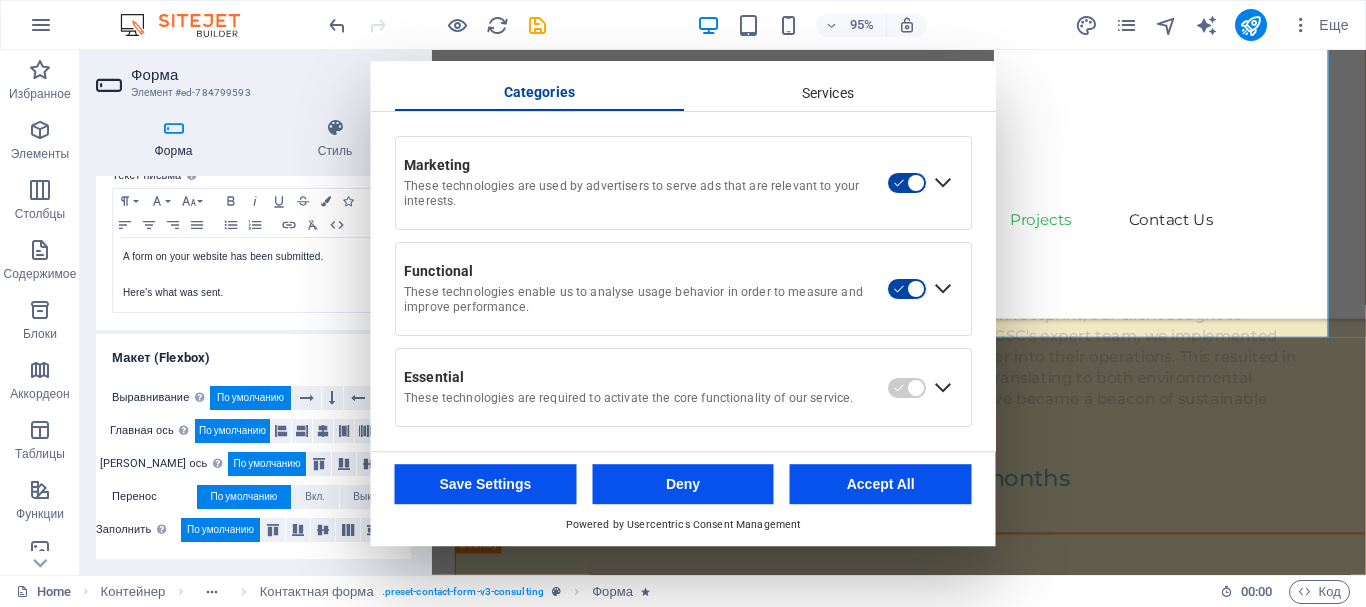 click on "Accept All" at bounding box center (881, 484) 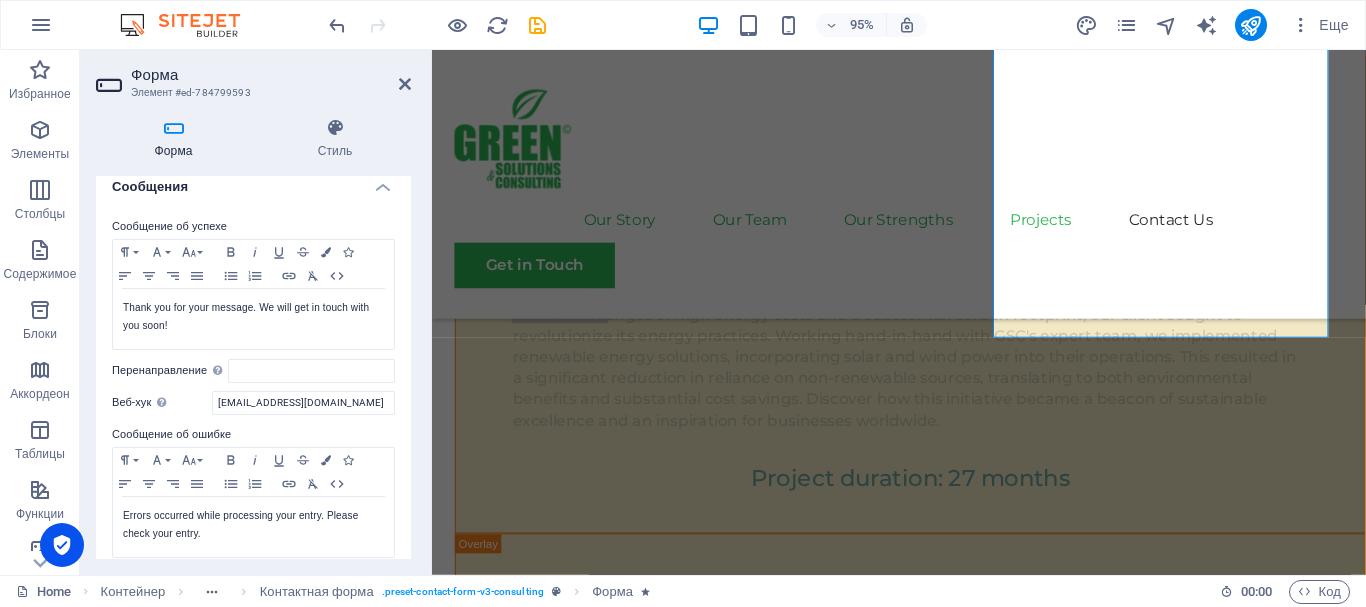 scroll, scrollTop: 0, scrollLeft: 0, axis: both 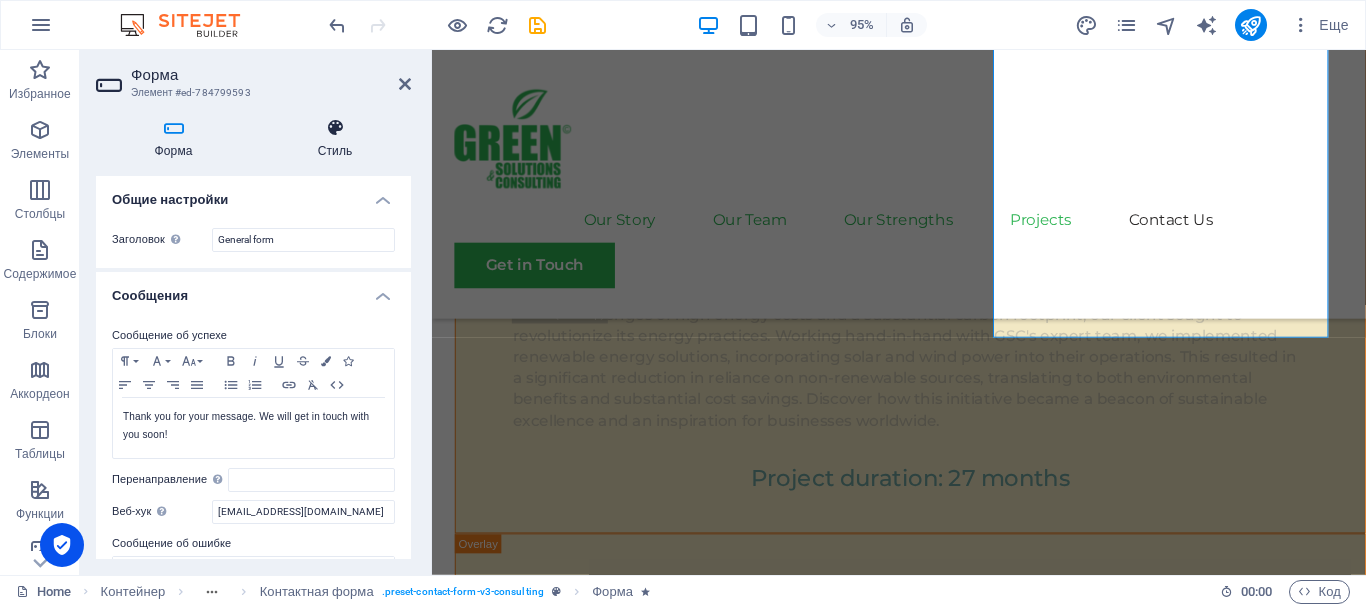 click at bounding box center (335, 128) 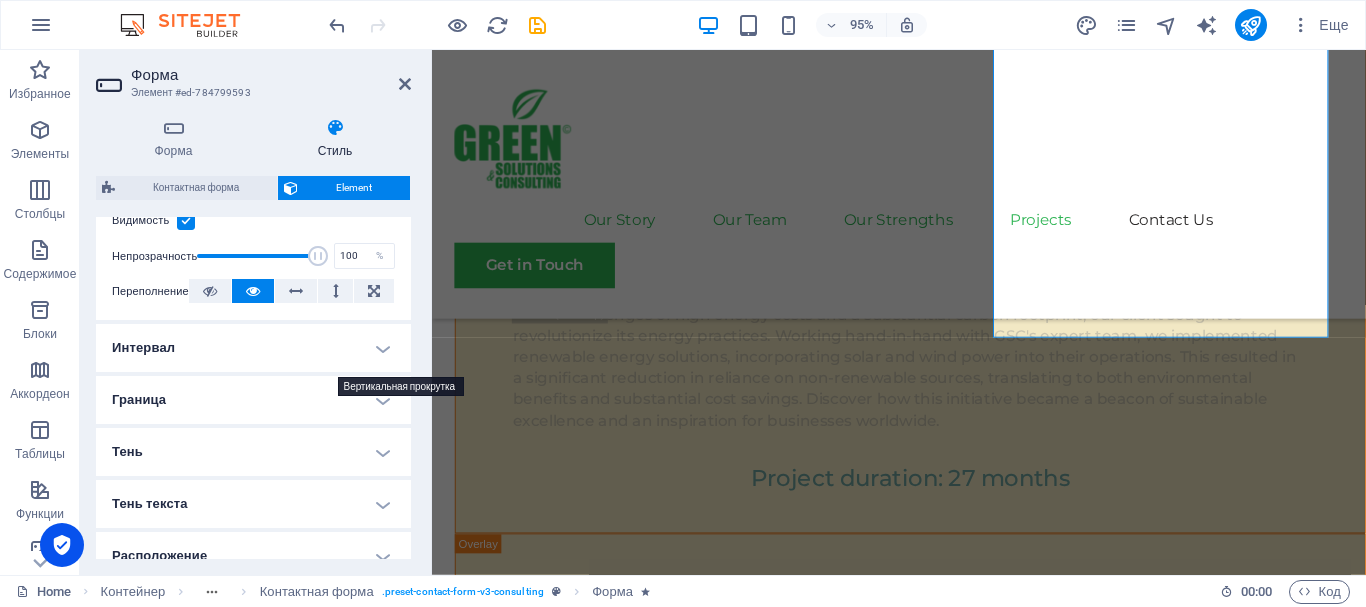 scroll, scrollTop: 300, scrollLeft: 0, axis: vertical 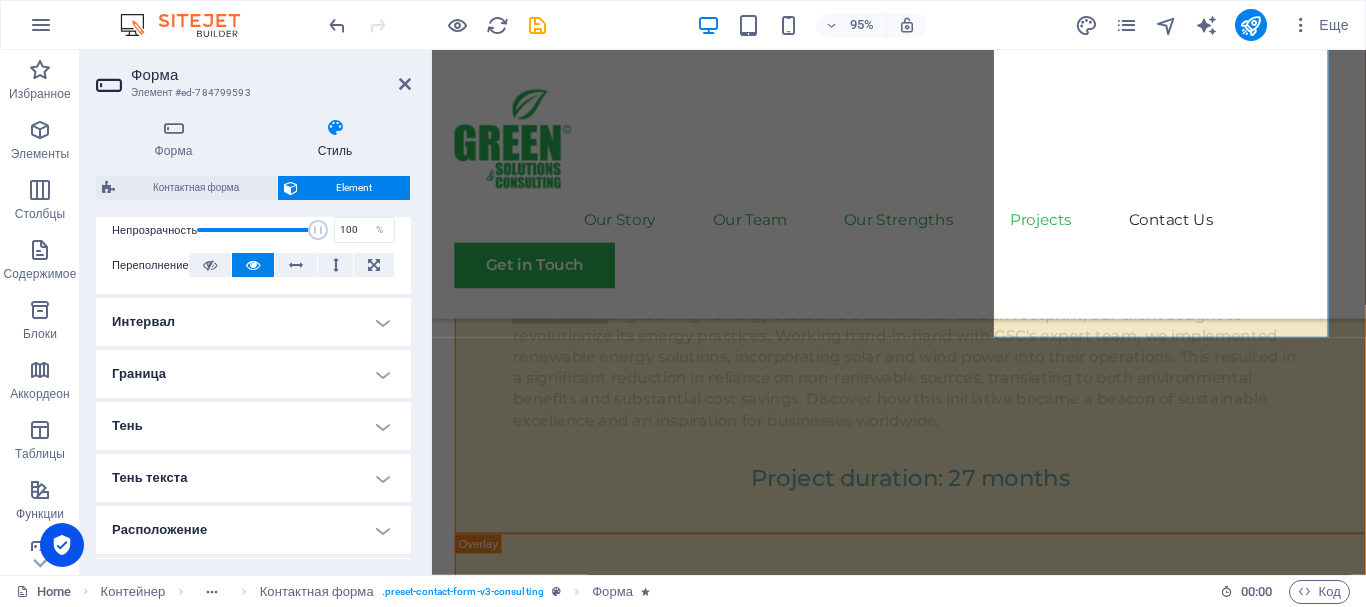 click on "Интервал" at bounding box center (253, 322) 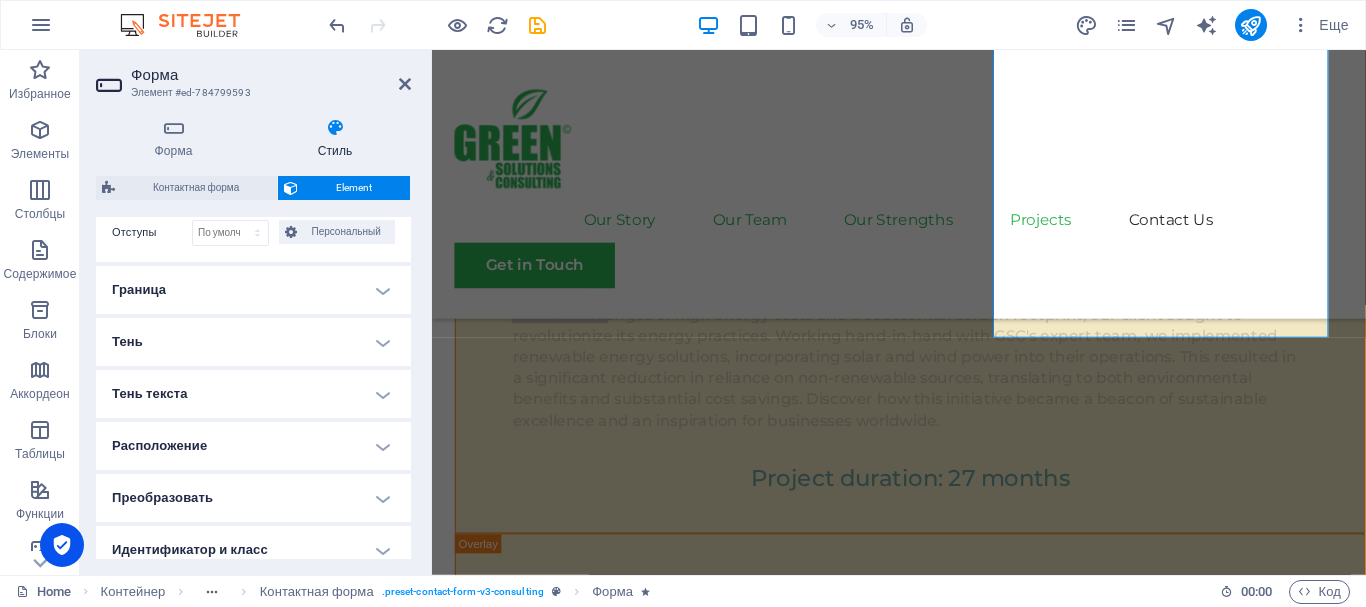 scroll, scrollTop: 500, scrollLeft: 0, axis: vertical 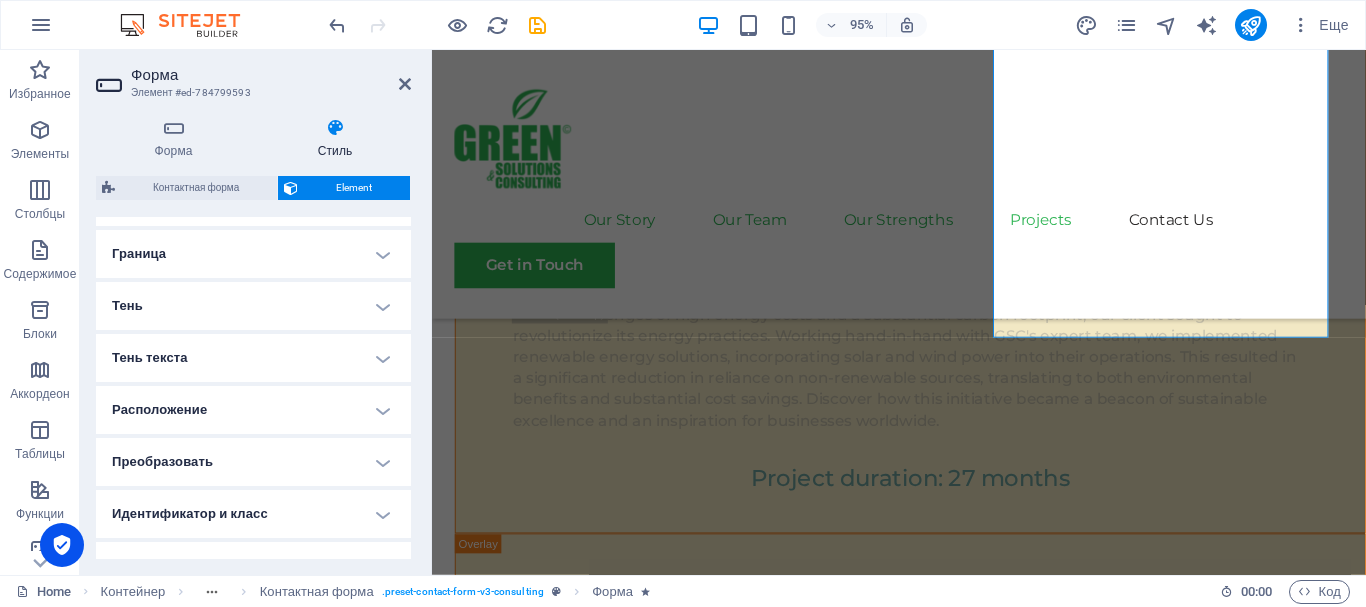 click on "Граница" at bounding box center [253, 254] 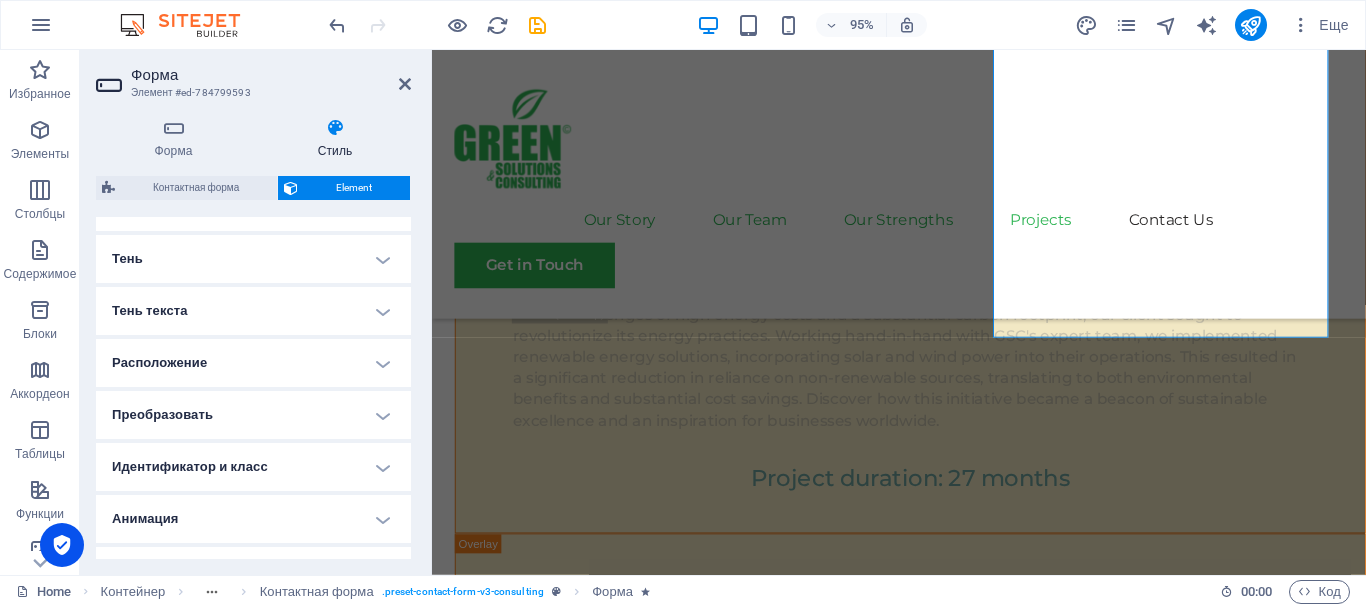 scroll, scrollTop: 664, scrollLeft: 0, axis: vertical 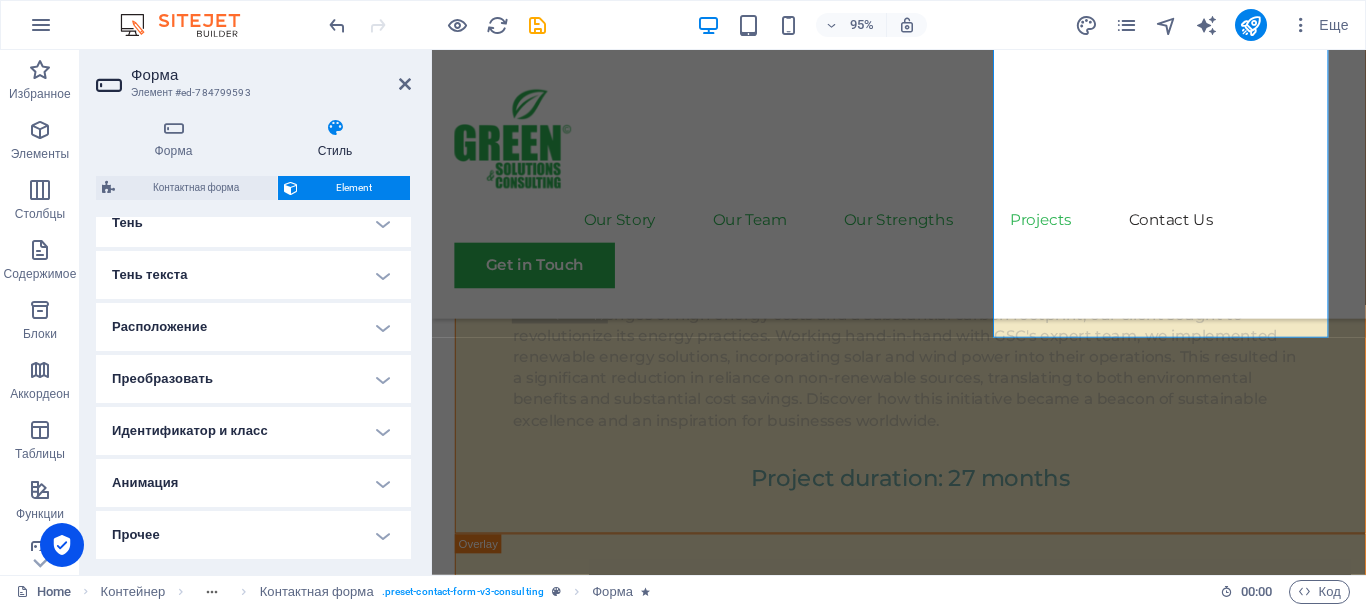 click on "Расположение" at bounding box center [253, 327] 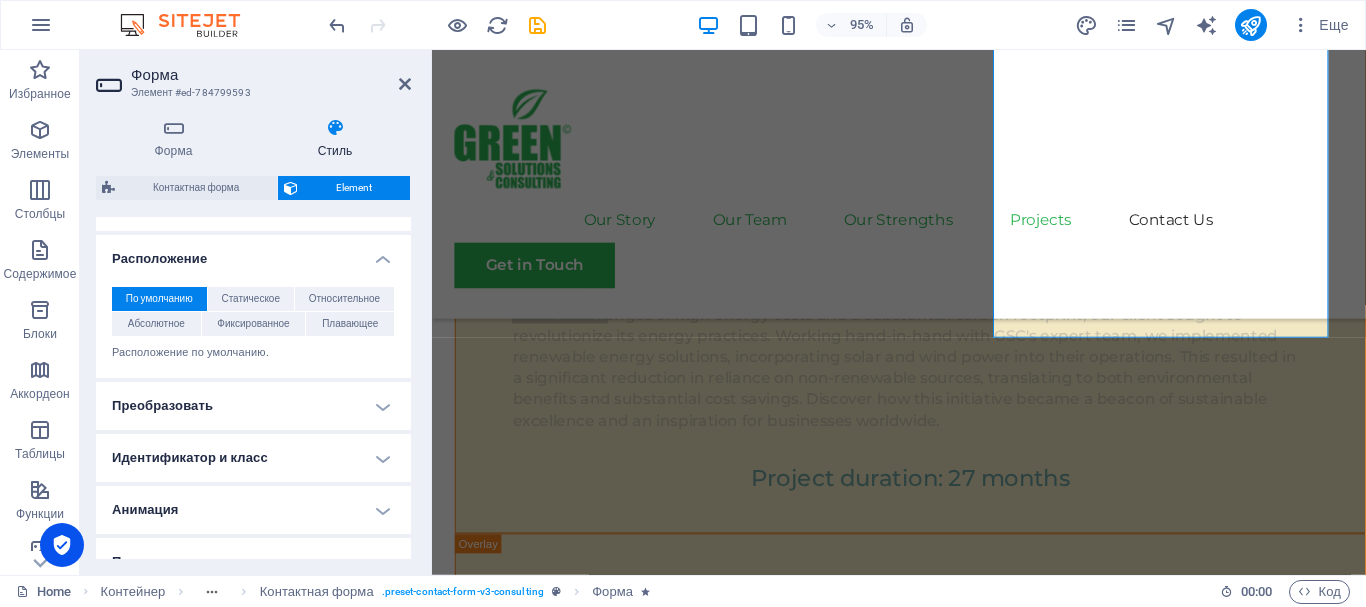 scroll, scrollTop: 759, scrollLeft: 0, axis: vertical 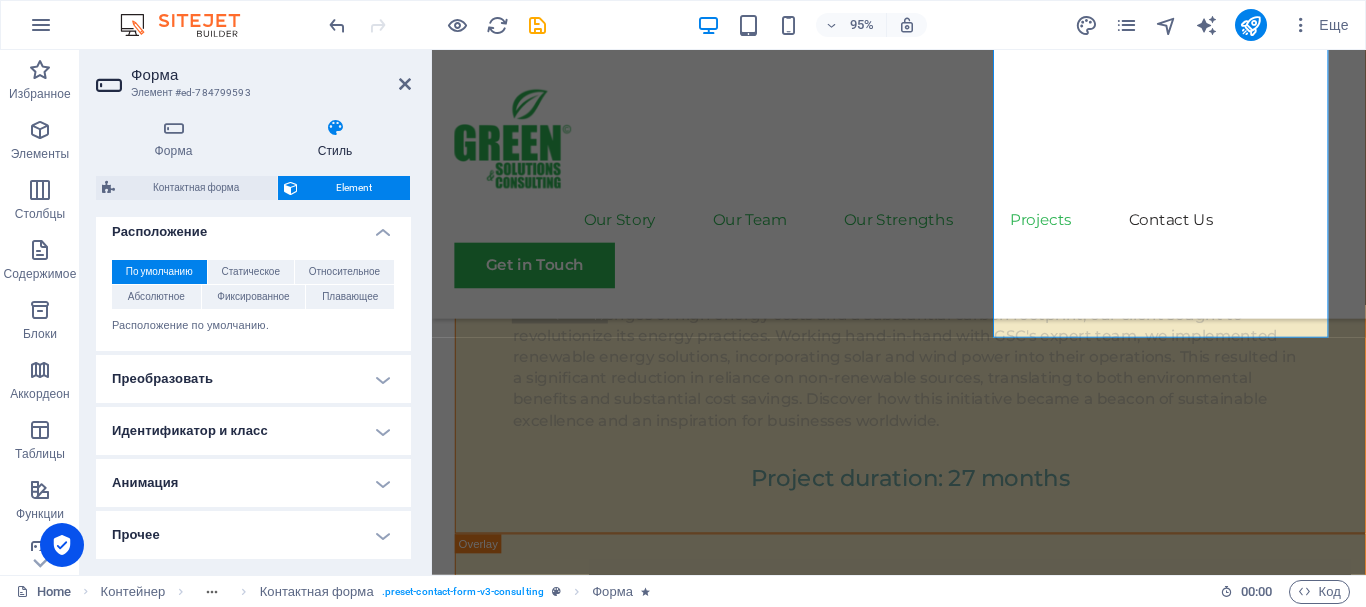 click on "Прочее" at bounding box center [253, 535] 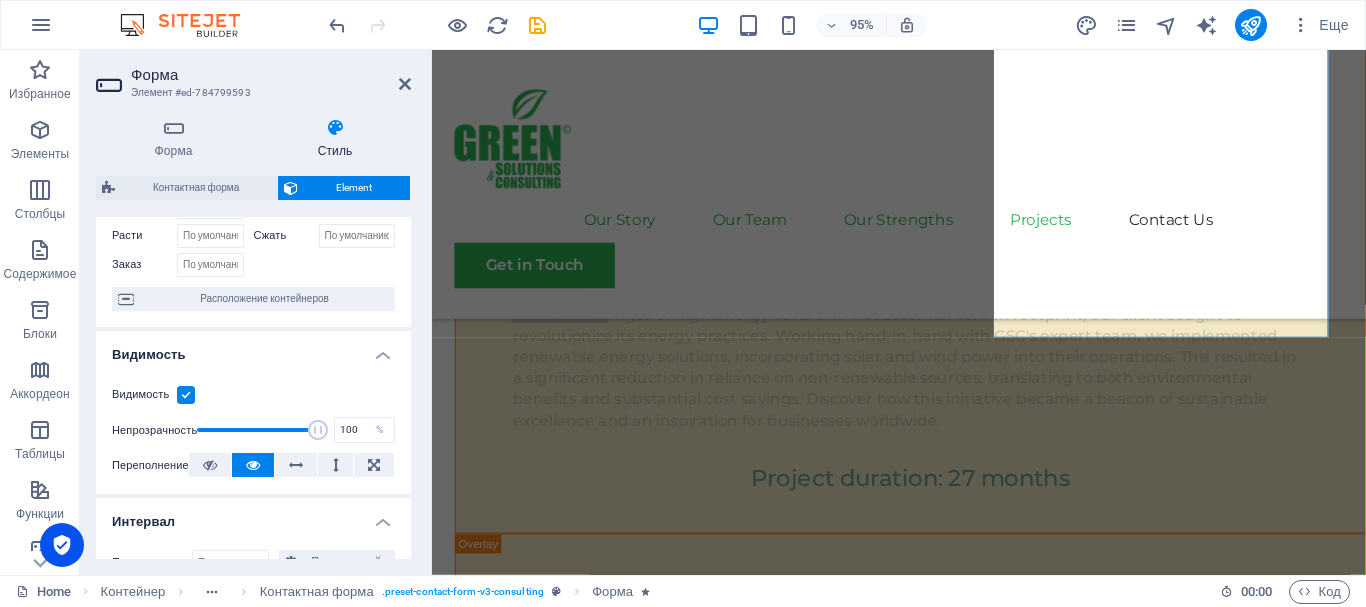 scroll, scrollTop: 0, scrollLeft: 0, axis: both 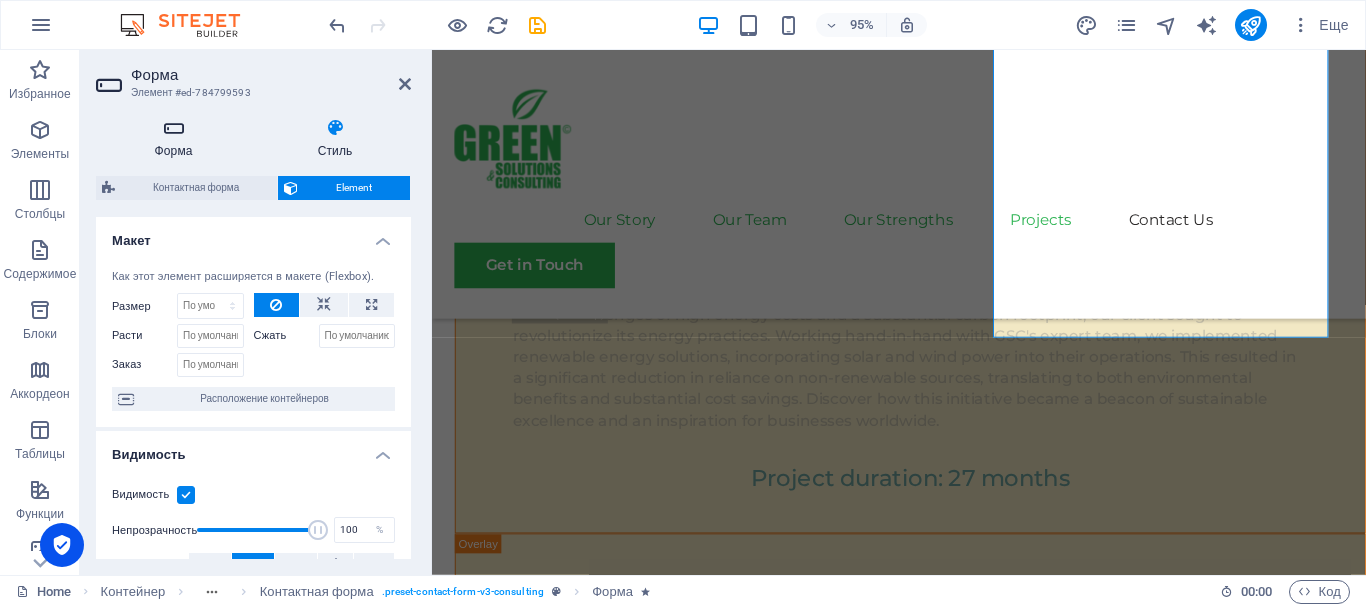 click at bounding box center [173, 128] 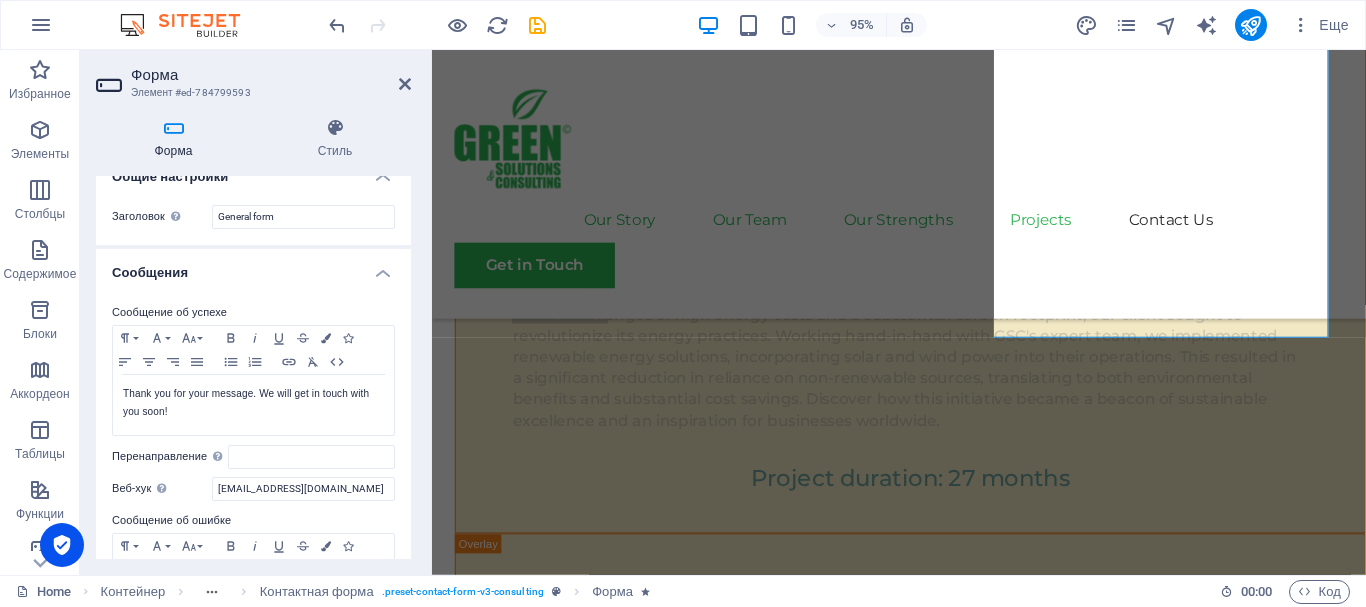 scroll, scrollTop: 0, scrollLeft: 0, axis: both 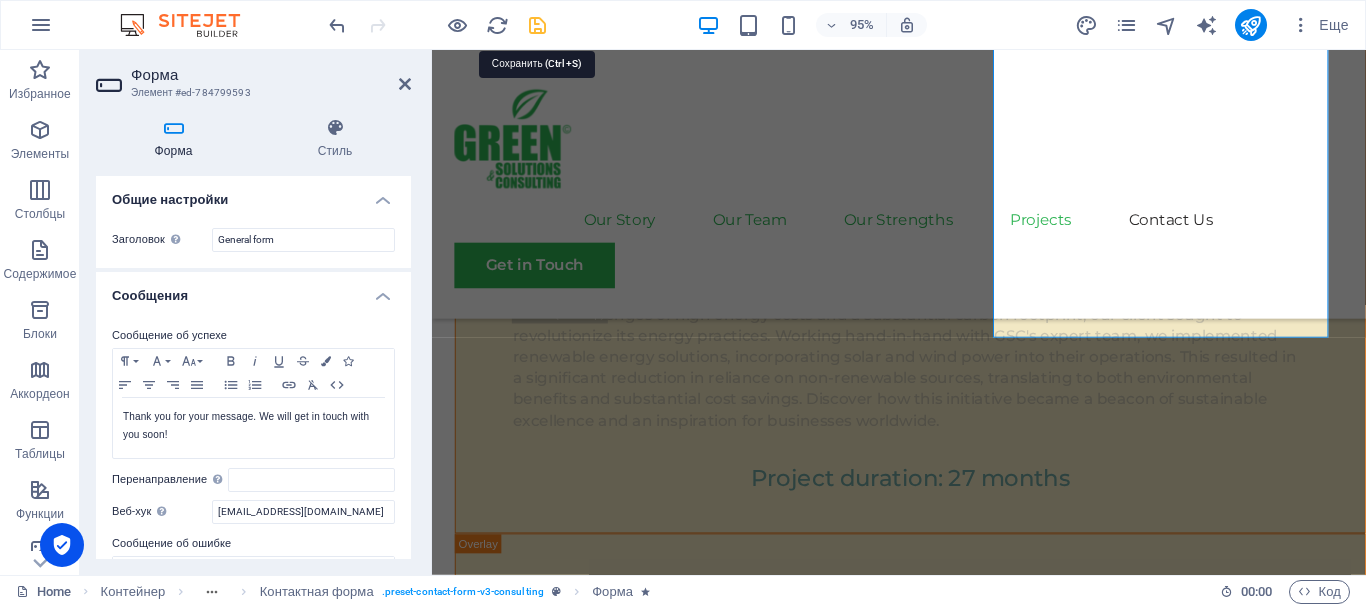 click at bounding box center [537, 25] 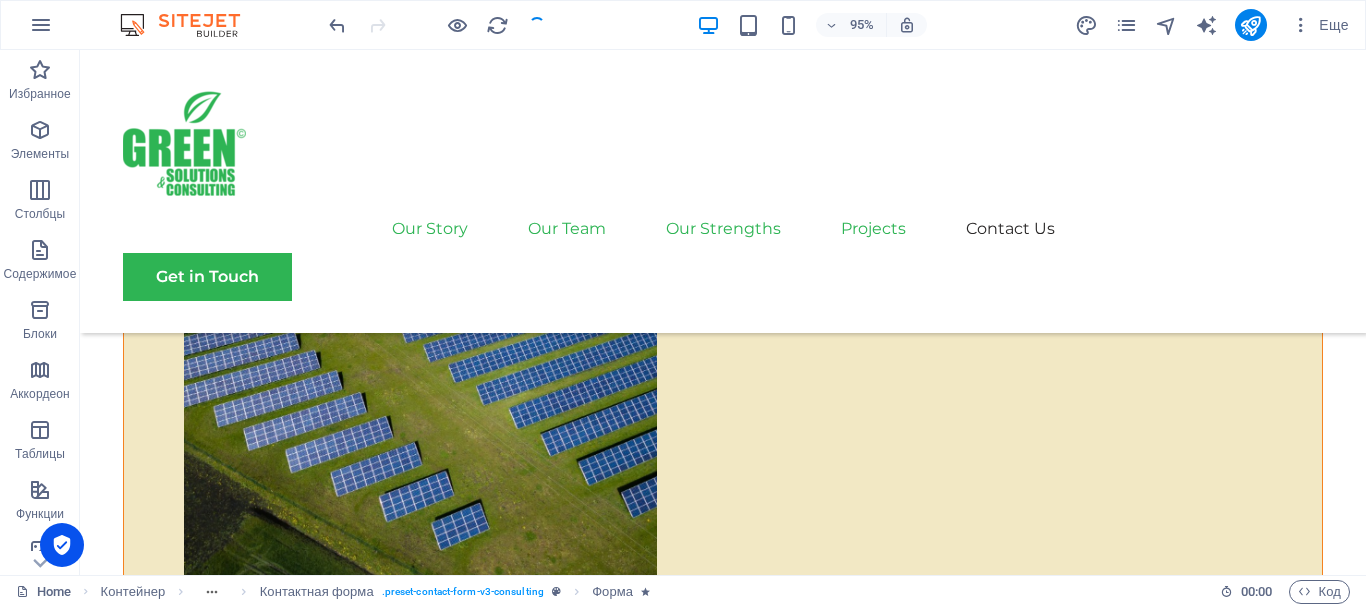 scroll, scrollTop: 10200, scrollLeft: 0, axis: vertical 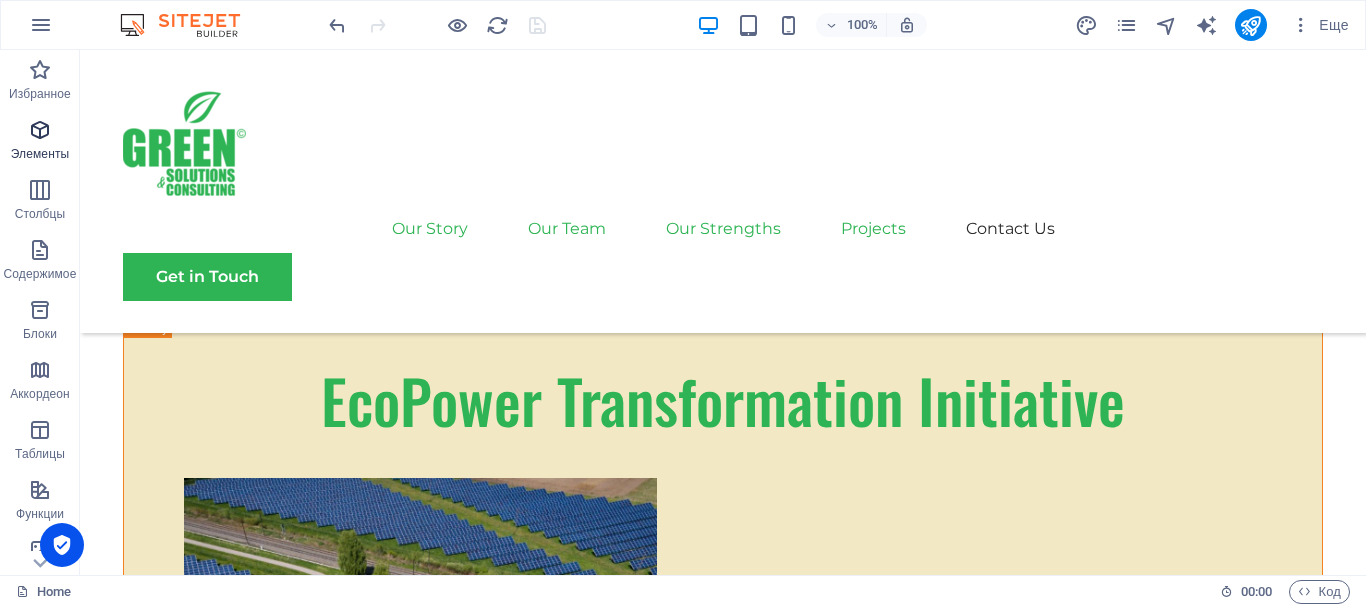 click at bounding box center [40, 130] 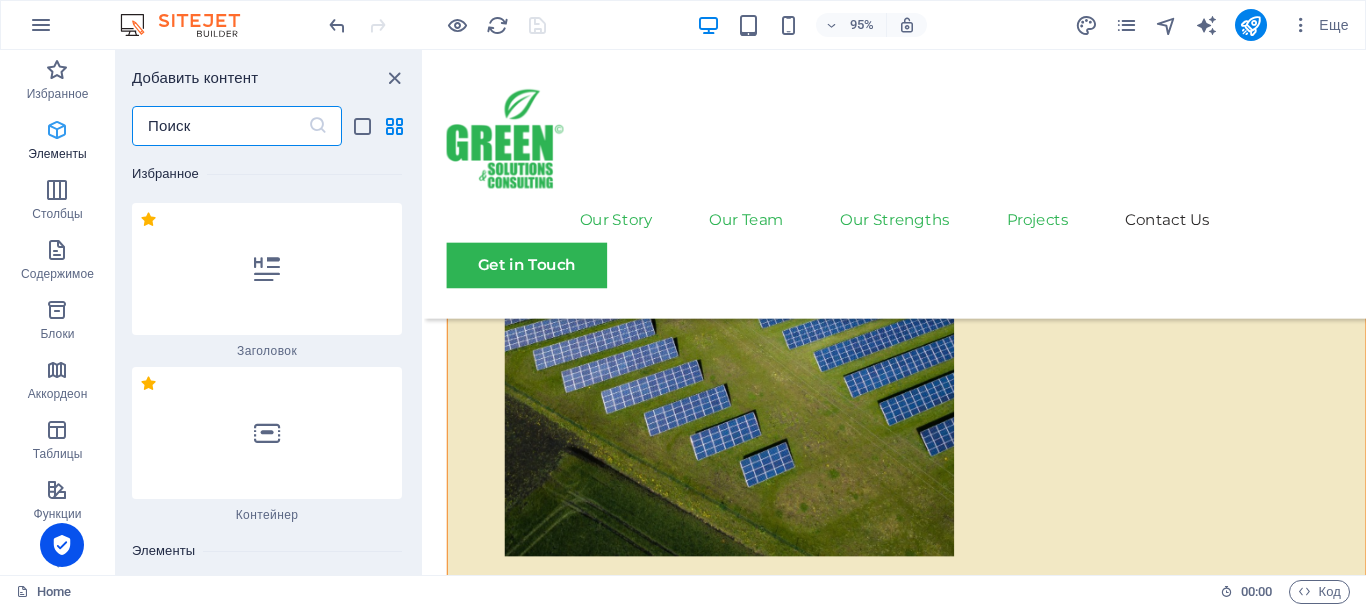 scroll, scrollTop: 10184, scrollLeft: 0, axis: vertical 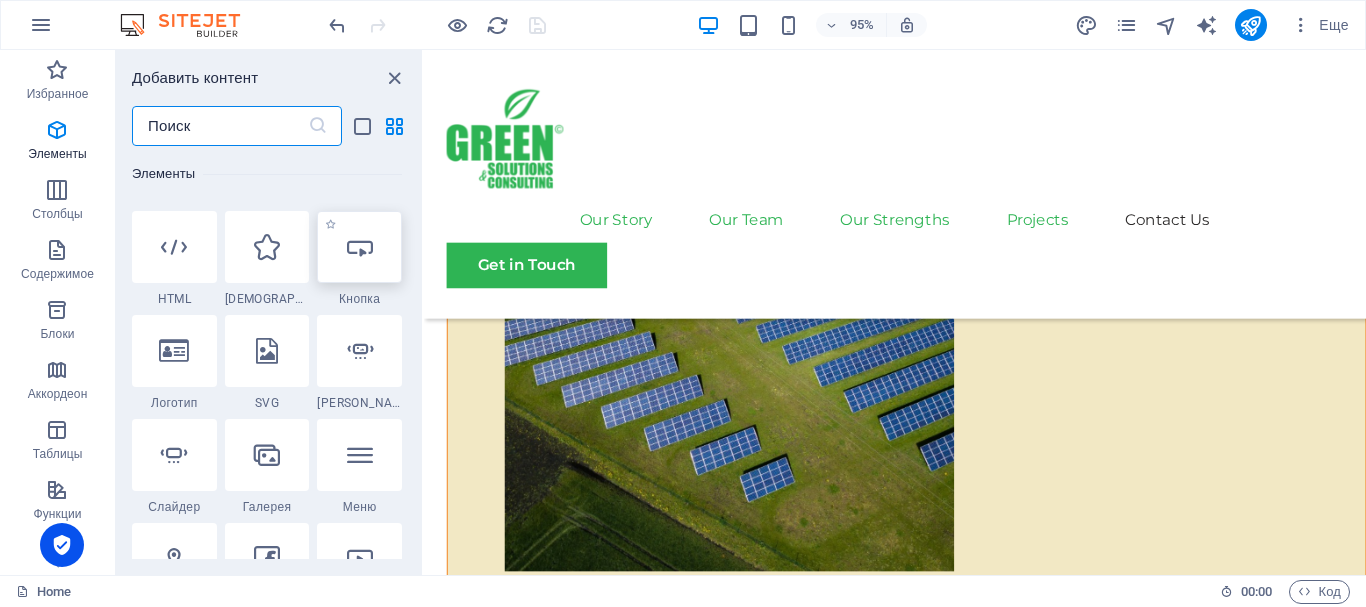 click at bounding box center (360, 247) 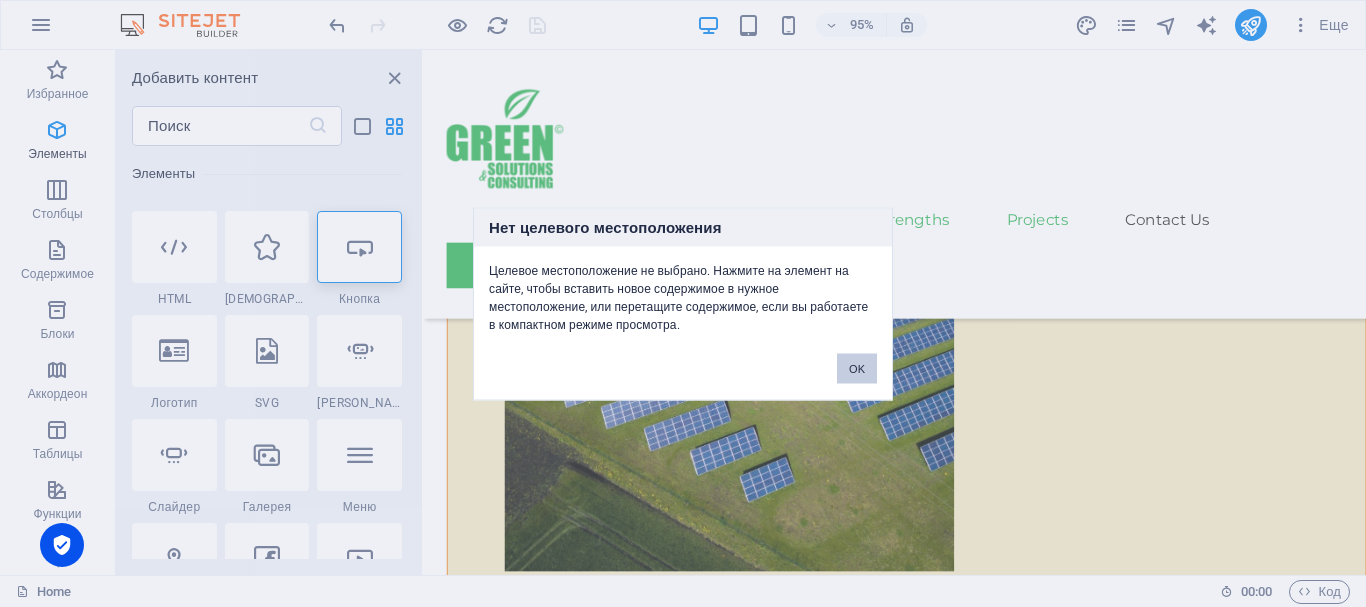 click on "OK" at bounding box center [857, 368] 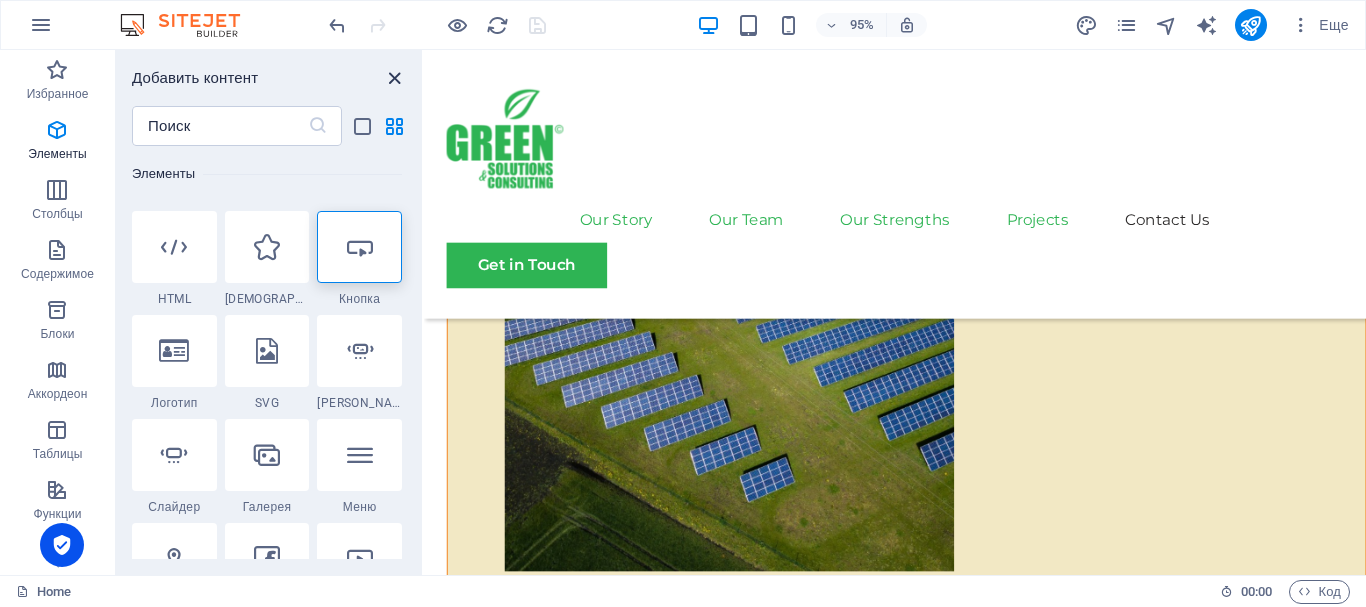 click at bounding box center [394, 78] 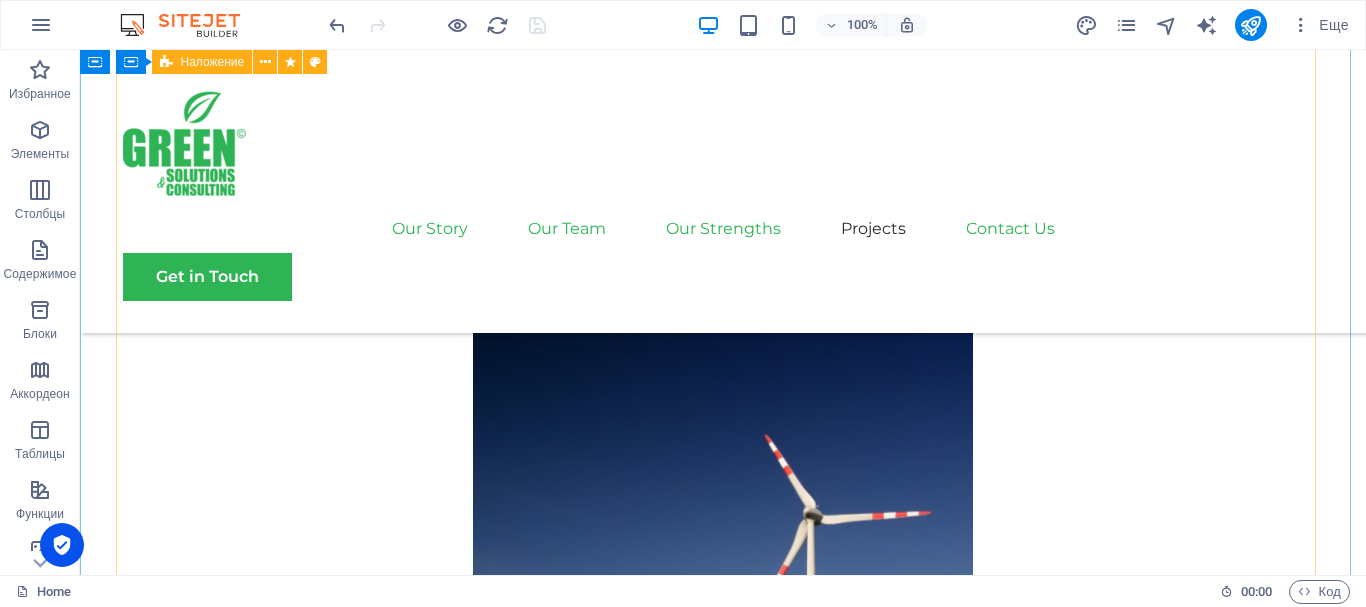 scroll, scrollTop: 7779, scrollLeft: 0, axis: vertical 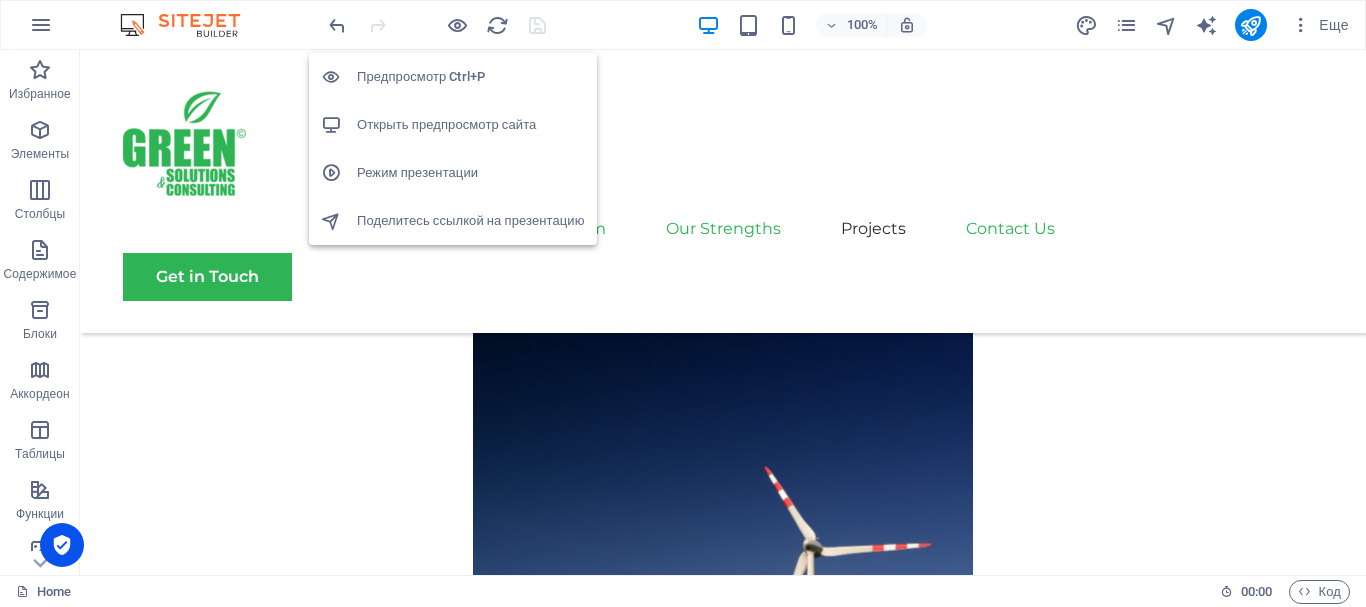 click on "Открыть предпросмотр сайта" at bounding box center (471, 125) 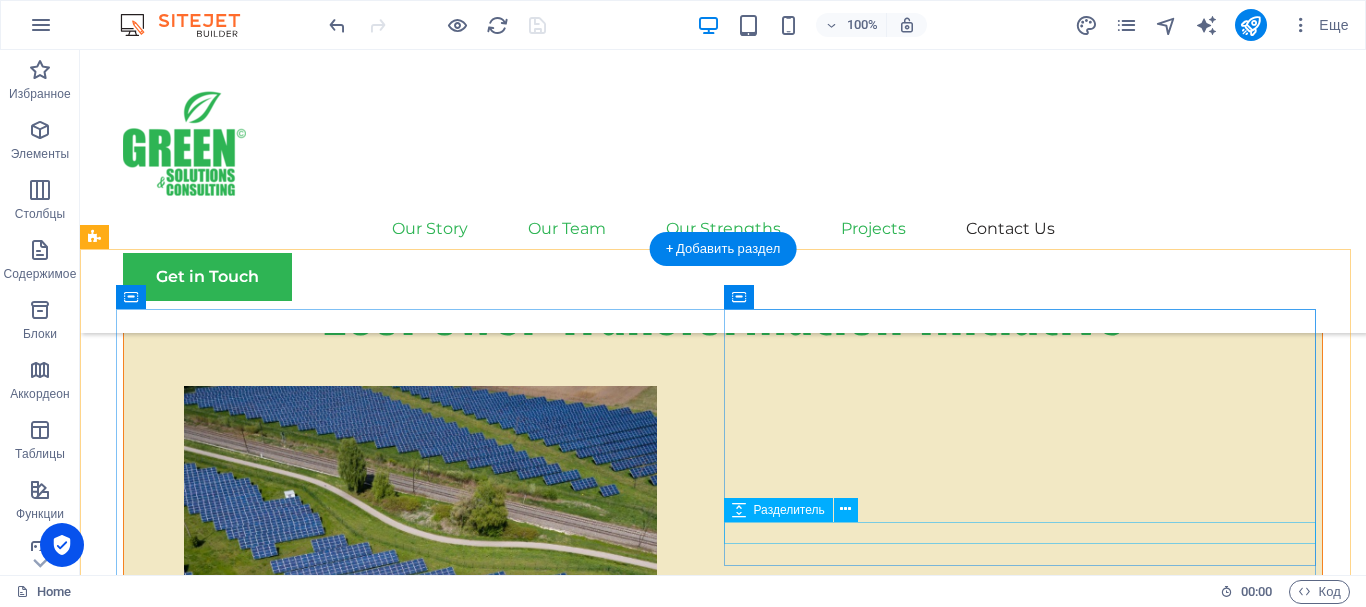 scroll, scrollTop: 10392, scrollLeft: 0, axis: vertical 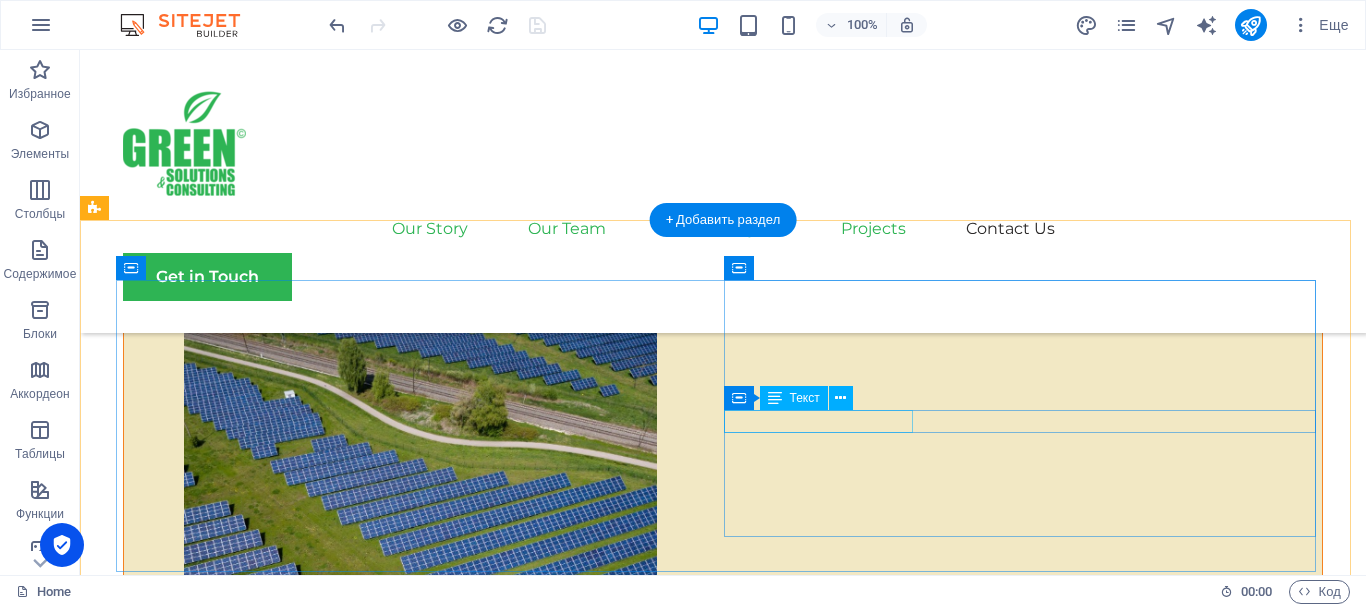 click on "Stay connected with us:" at bounding box center (419, 6234) 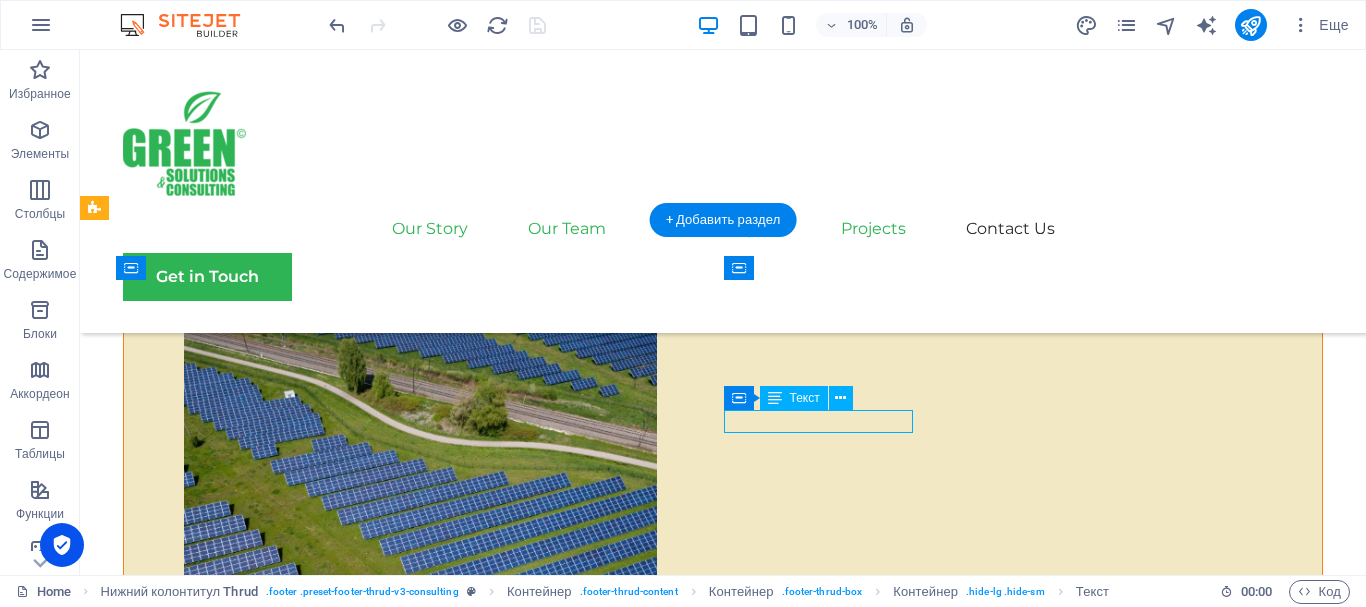 click on "Stay connected with us:" at bounding box center [419, 6234] 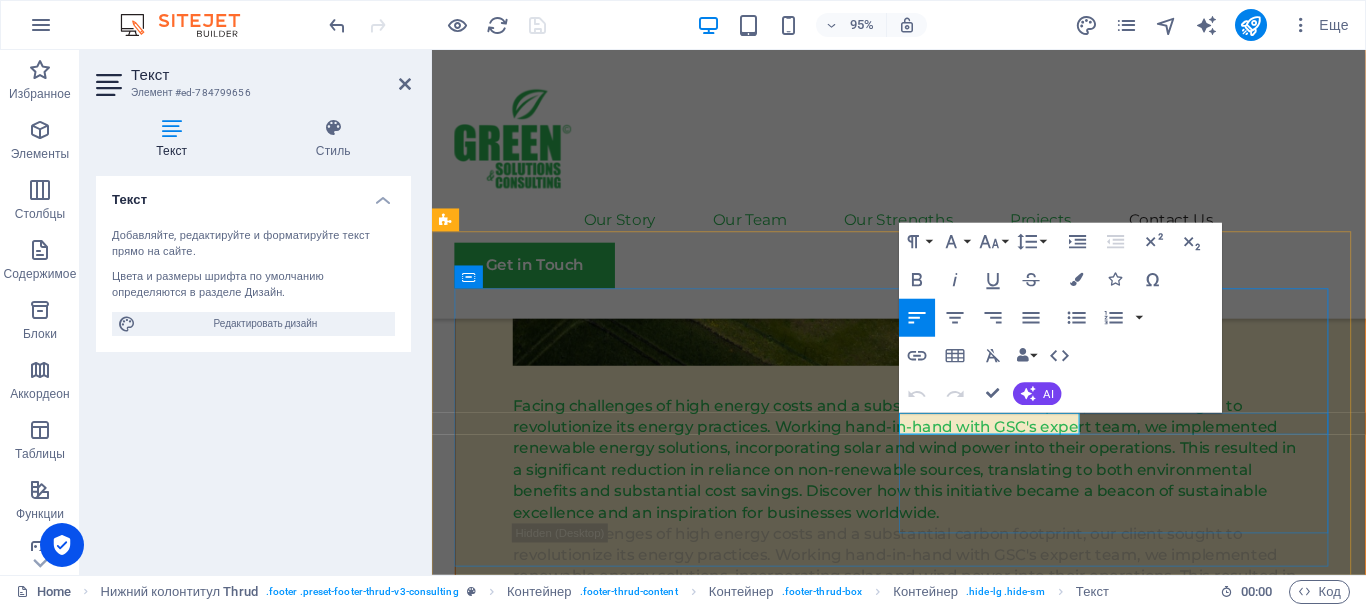scroll, scrollTop: 10815, scrollLeft: 0, axis: vertical 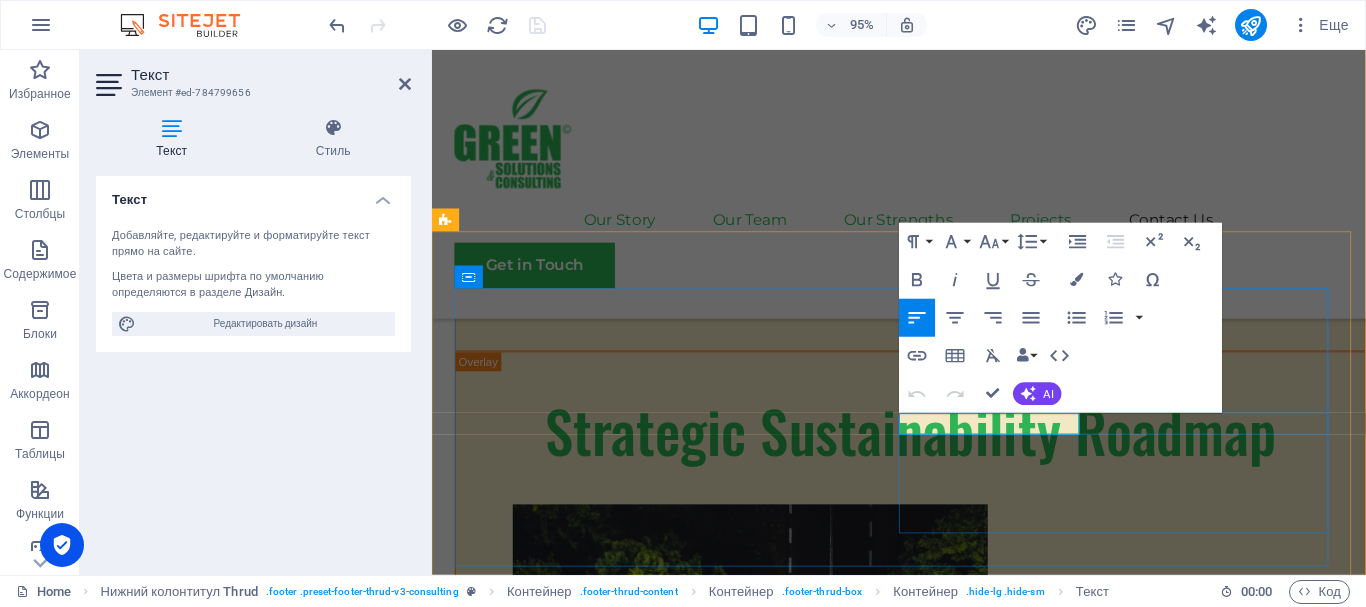 click on "Stay connected with us:" at bounding box center [686, 5297] 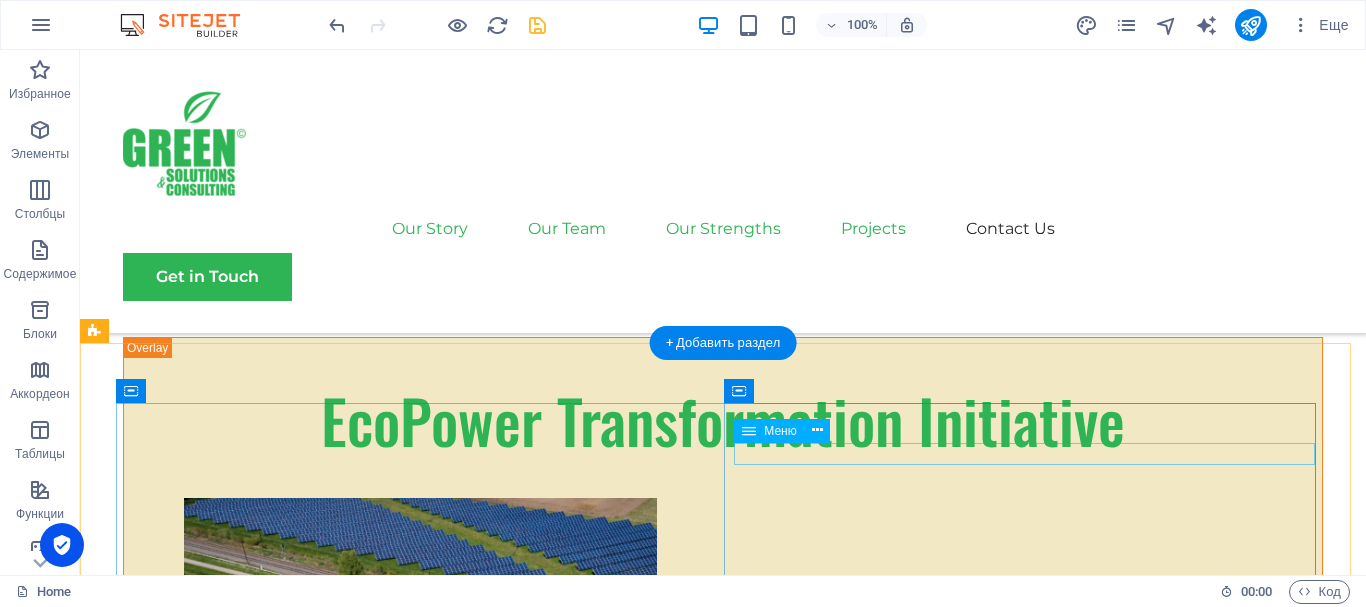 scroll, scrollTop: 10070, scrollLeft: 0, axis: vertical 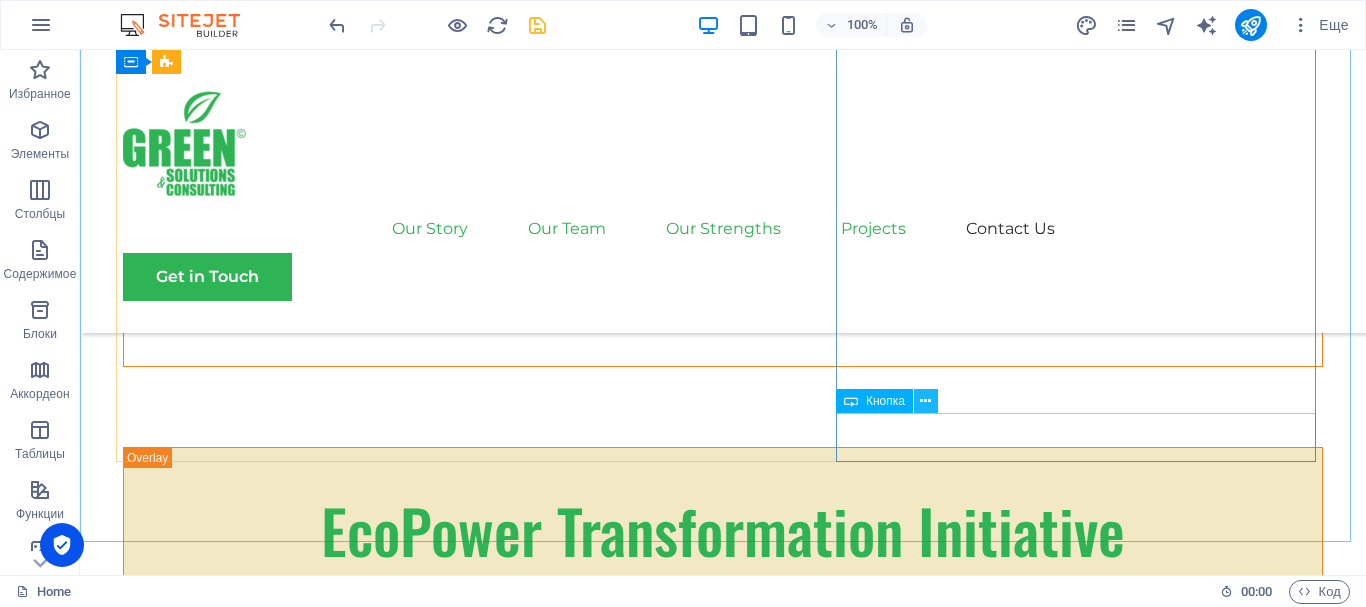 click at bounding box center (925, 401) 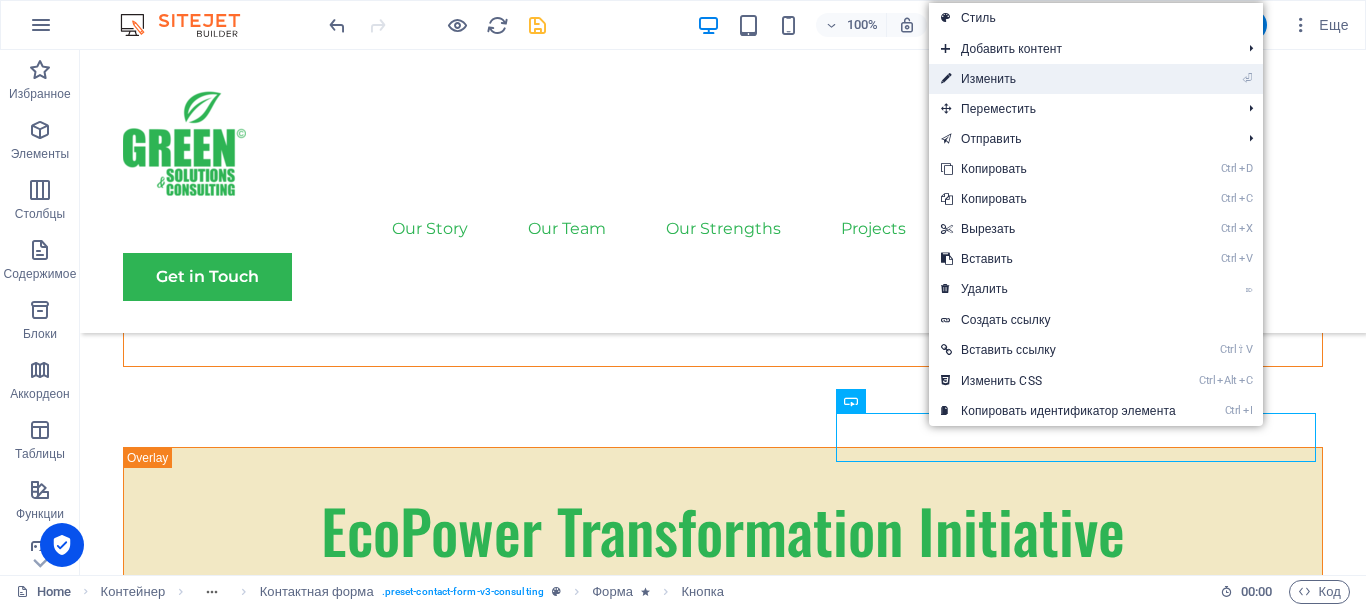 click on "⏎  Изменить" at bounding box center [1058, 79] 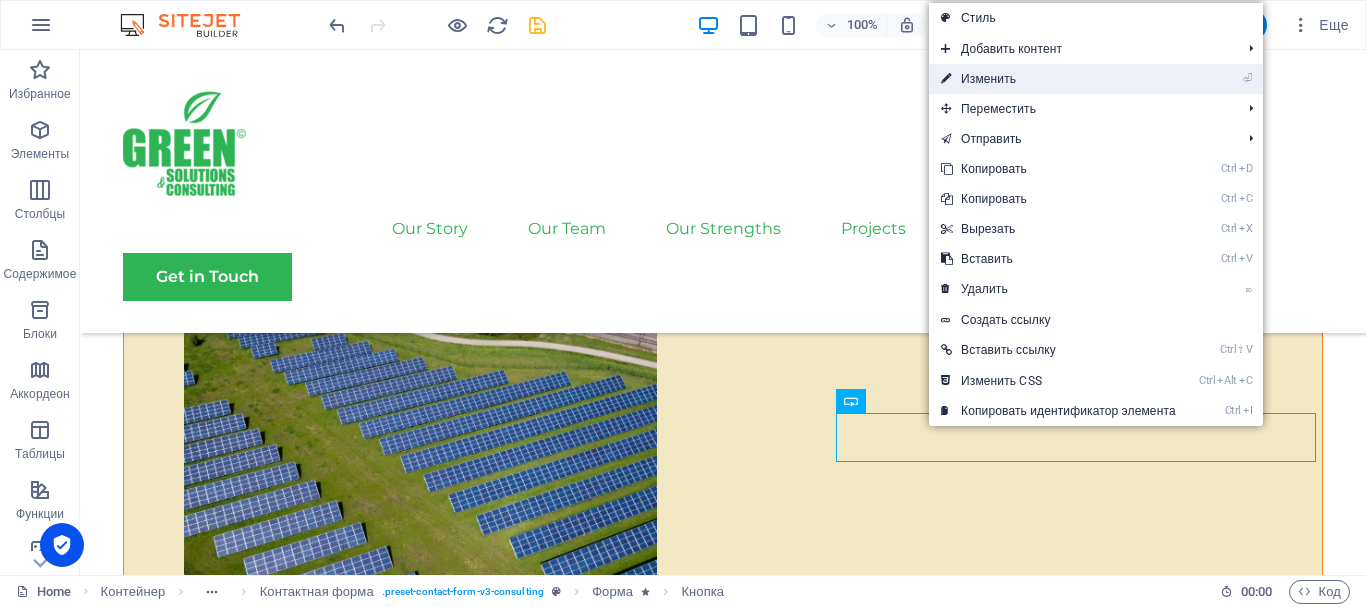select on "px" 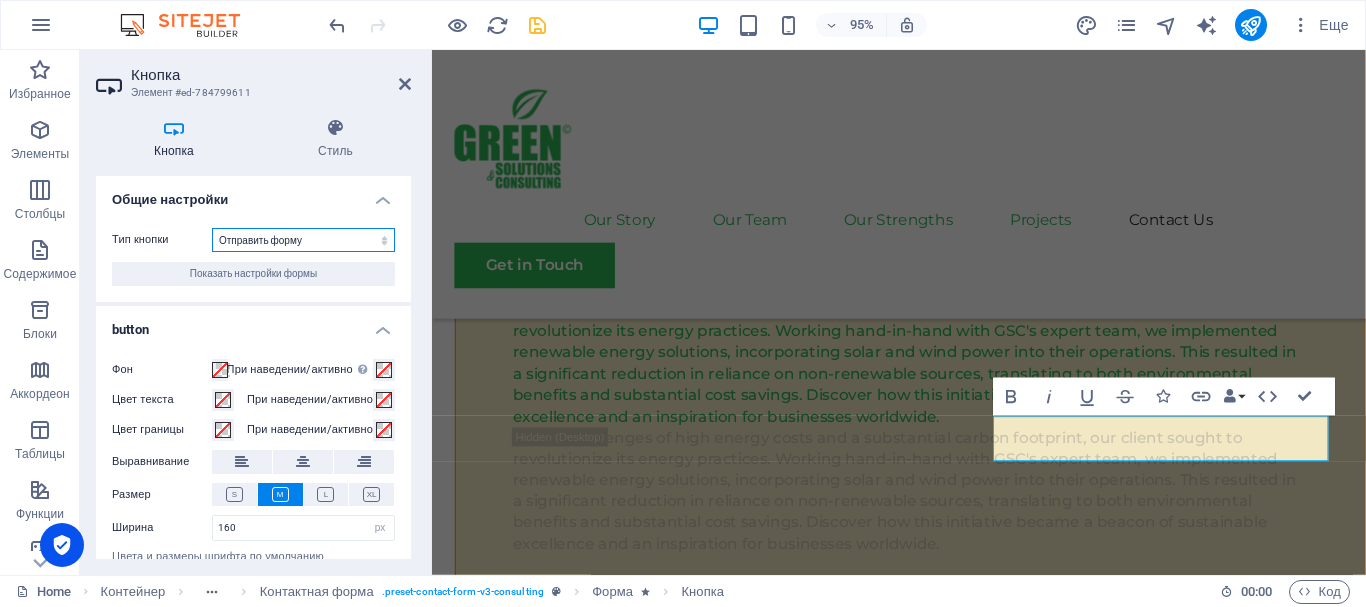 click on "Отправить форму Сбросить форму Никаких действий" at bounding box center [303, 240] 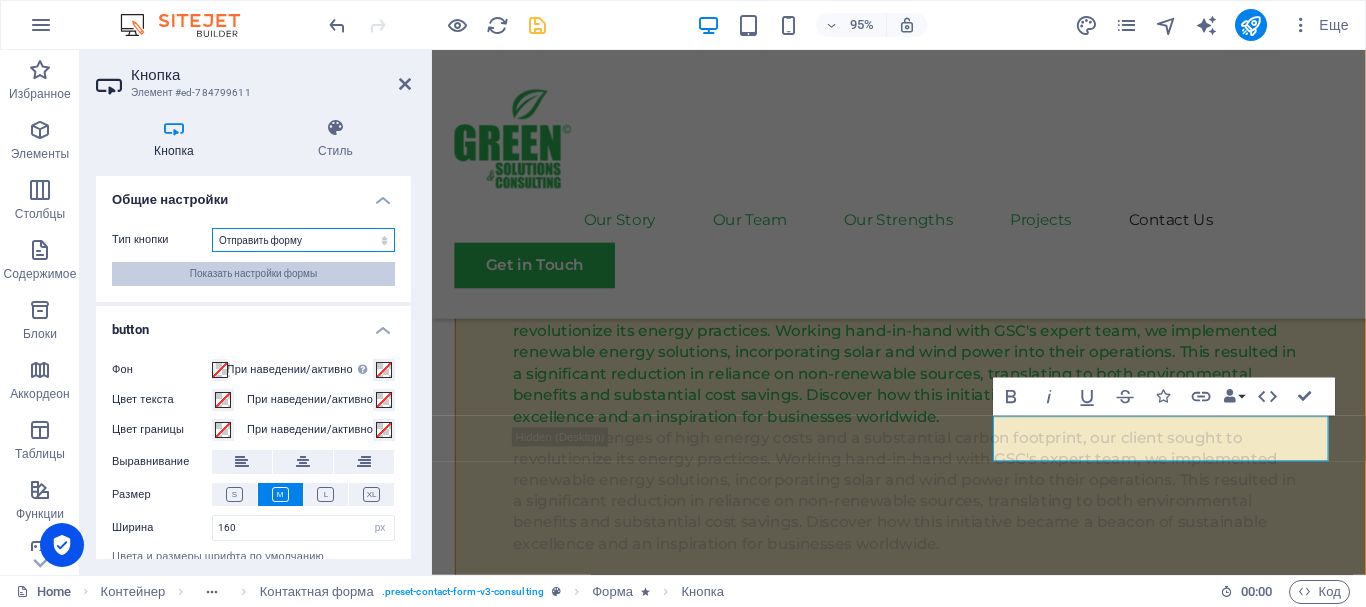 scroll, scrollTop: 73, scrollLeft: 0, axis: vertical 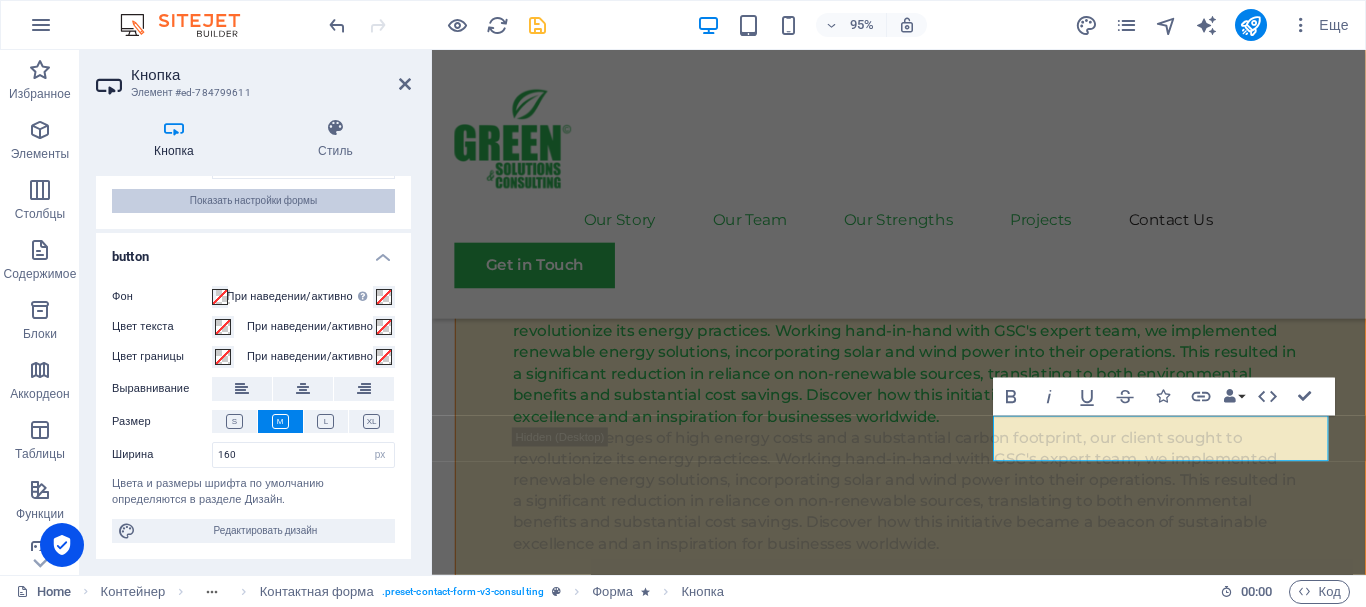 click on "Показать настройки формы" at bounding box center (253, 201) 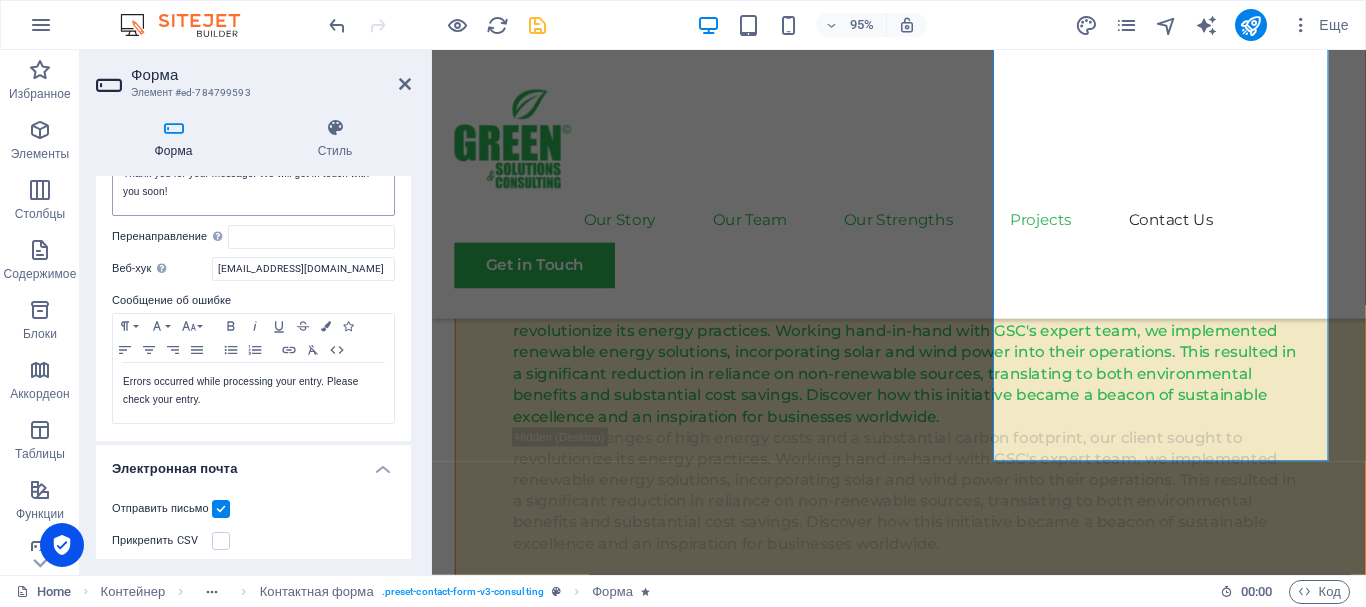 scroll, scrollTop: 200, scrollLeft: 0, axis: vertical 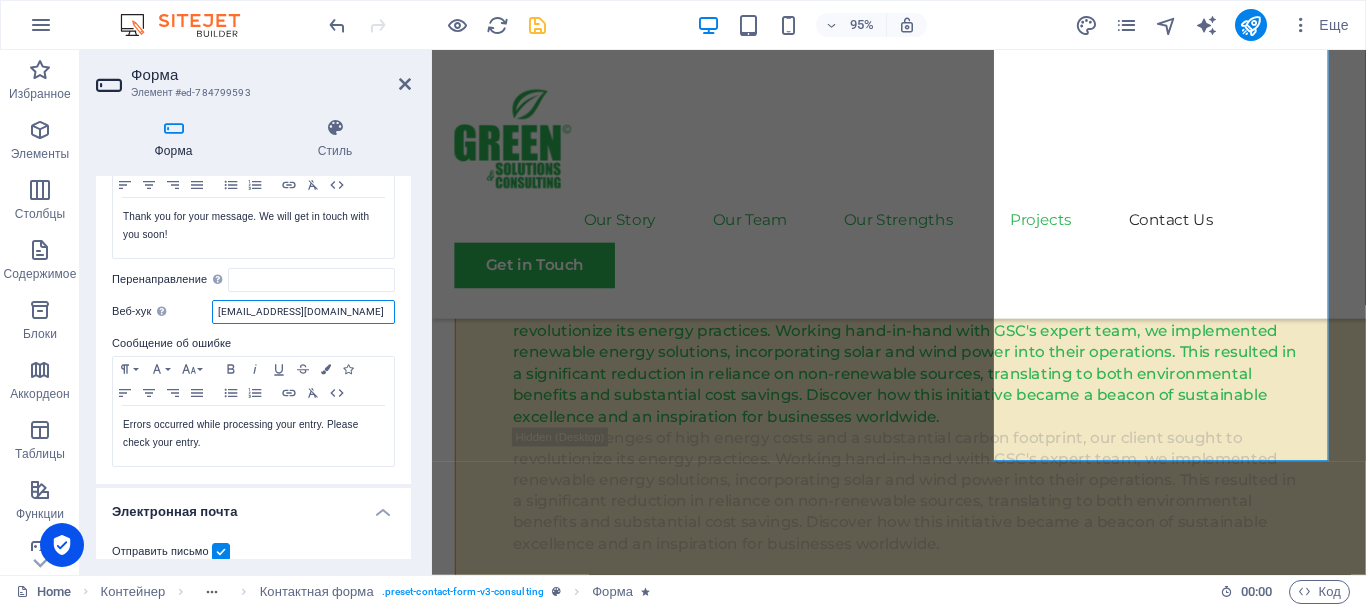 drag, startPoint x: 358, startPoint y: 312, endPoint x: 198, endPoint y: 309, distance: 160.02812 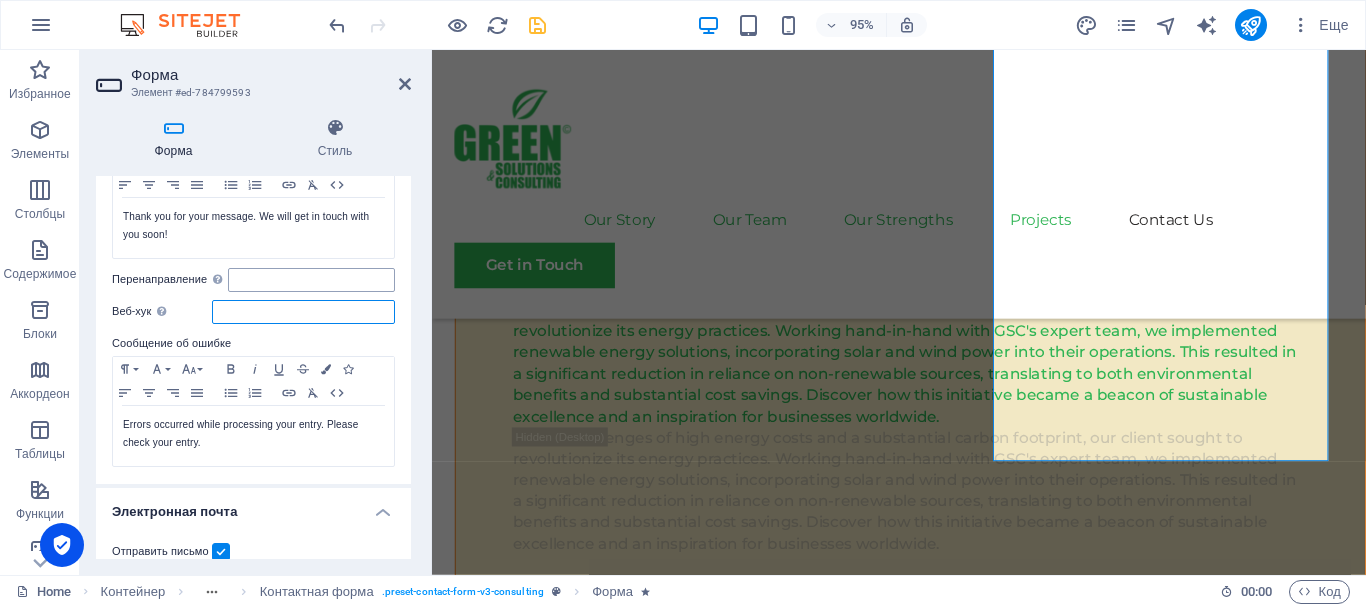 type 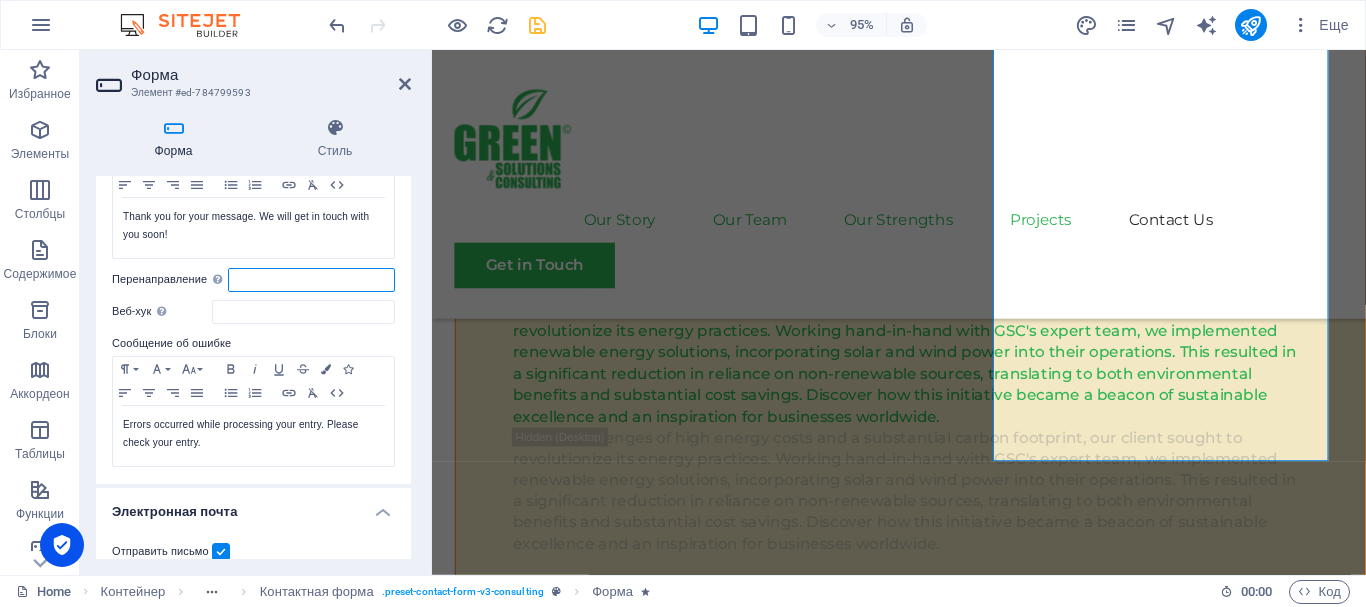 click on "Перенаправление Определите цель перенаправления после успешной отправки формы. Например, страница успеха." at bounding box center (311, 280) 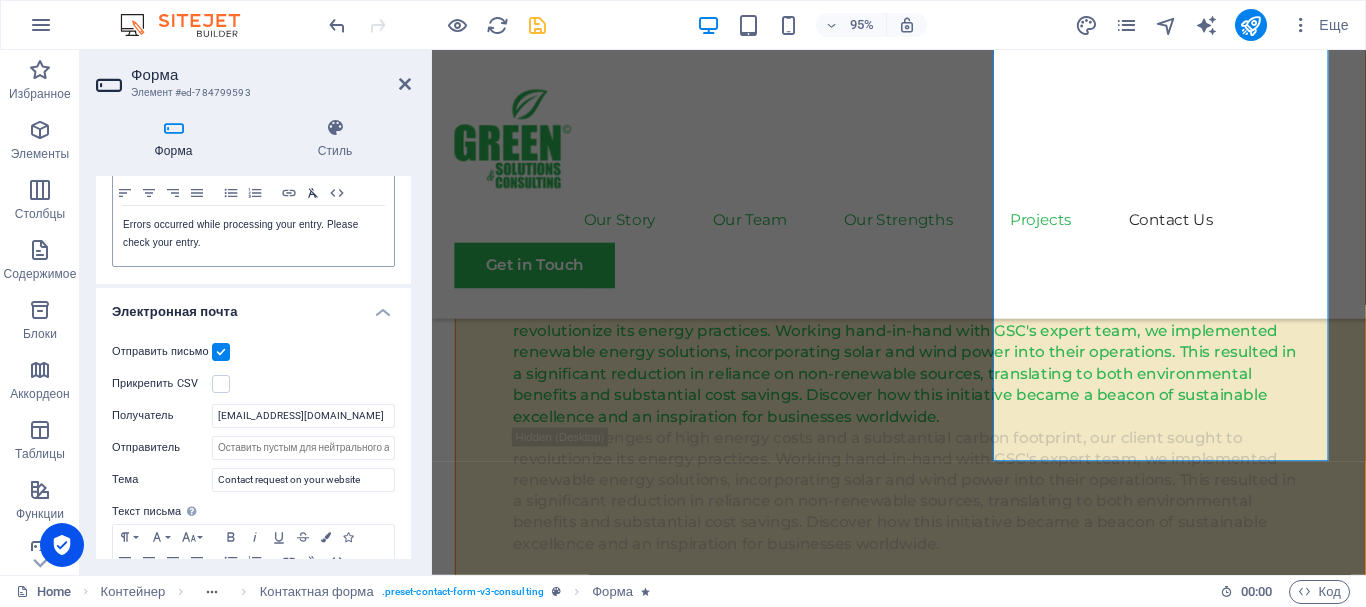 scroll, scrollTop: 500, scrollLeft: 0, axis: vertical 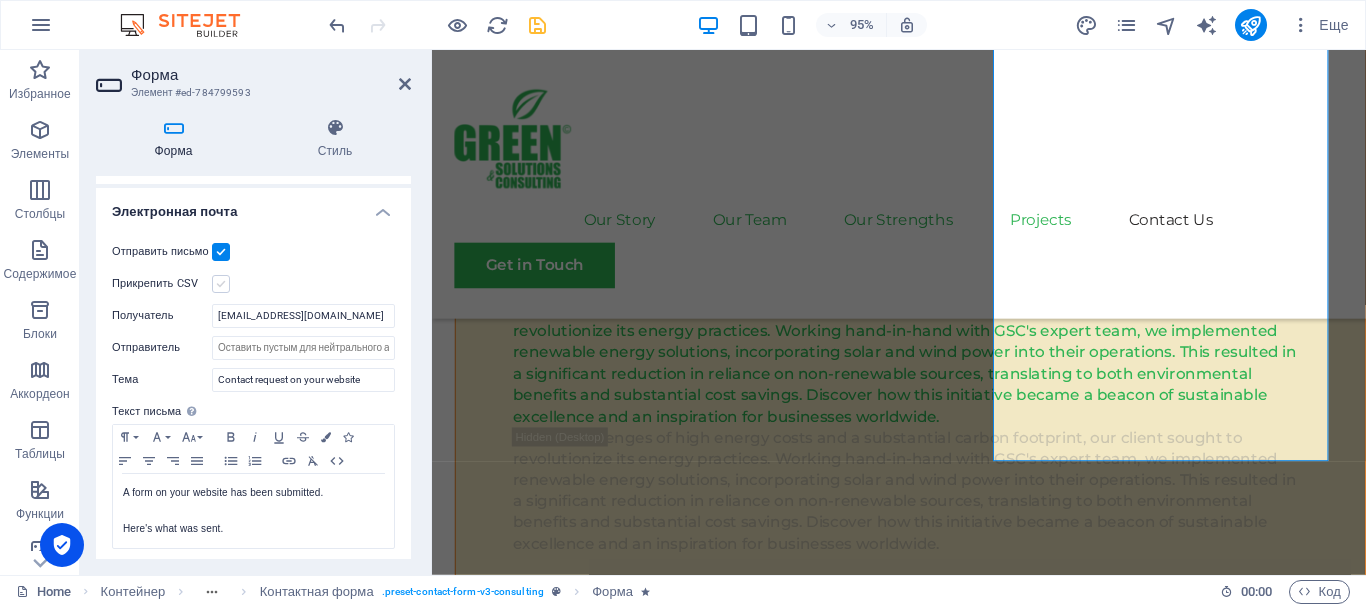 type on "[EMAIL_ADDRESS][DOMAIN_NAME]" 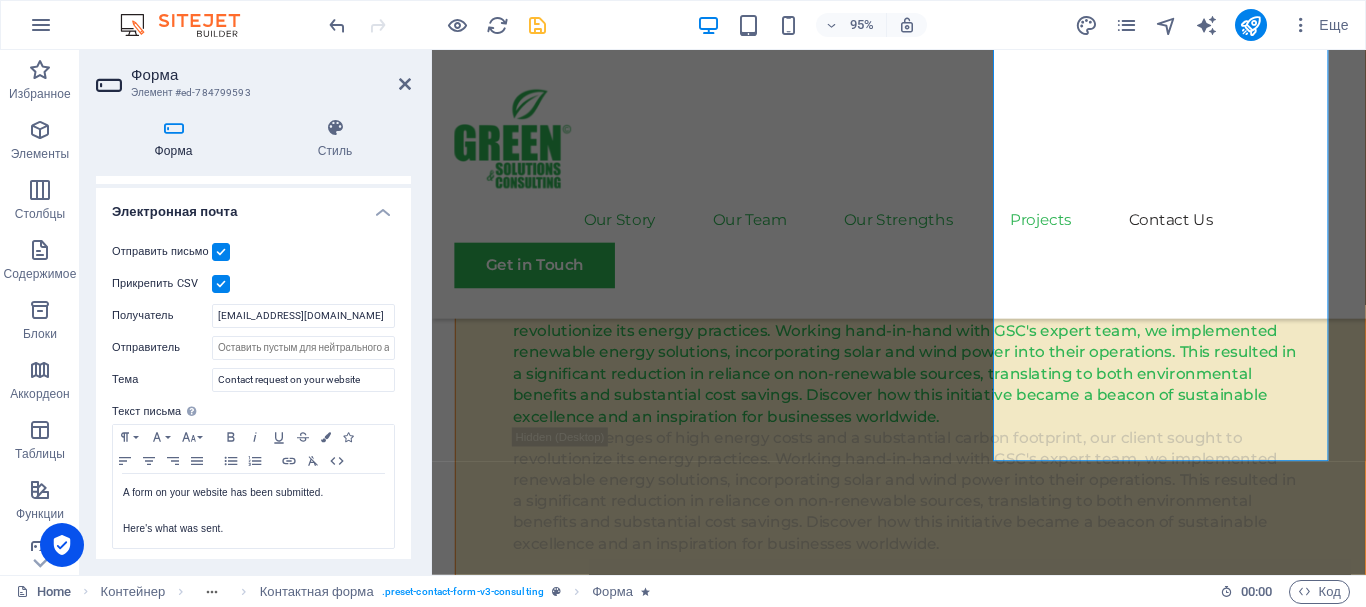 click at bounding box center [221, 284] 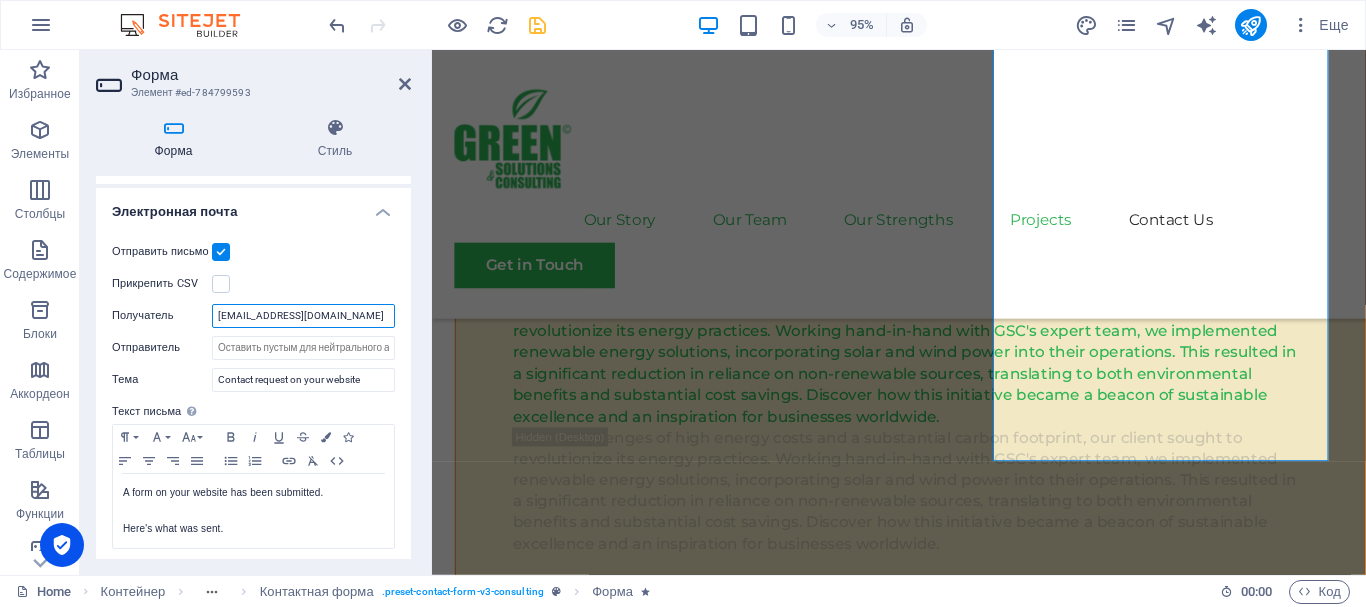 click on "[EMAIL_ADDRESS][DOMAIN_NAME]" at bounding box center [303, 316] 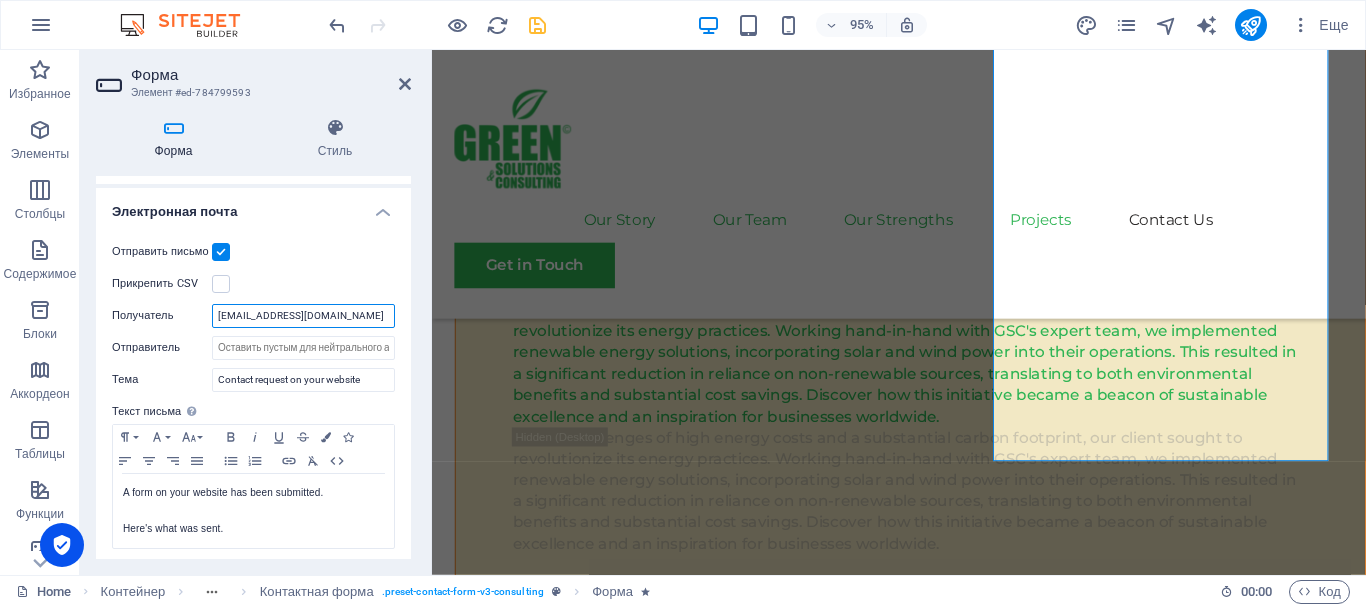 drag, startPoint x: 288, startPoint y: 318, endPoint x: 356, endPoint y: 322, distance: 68.117546 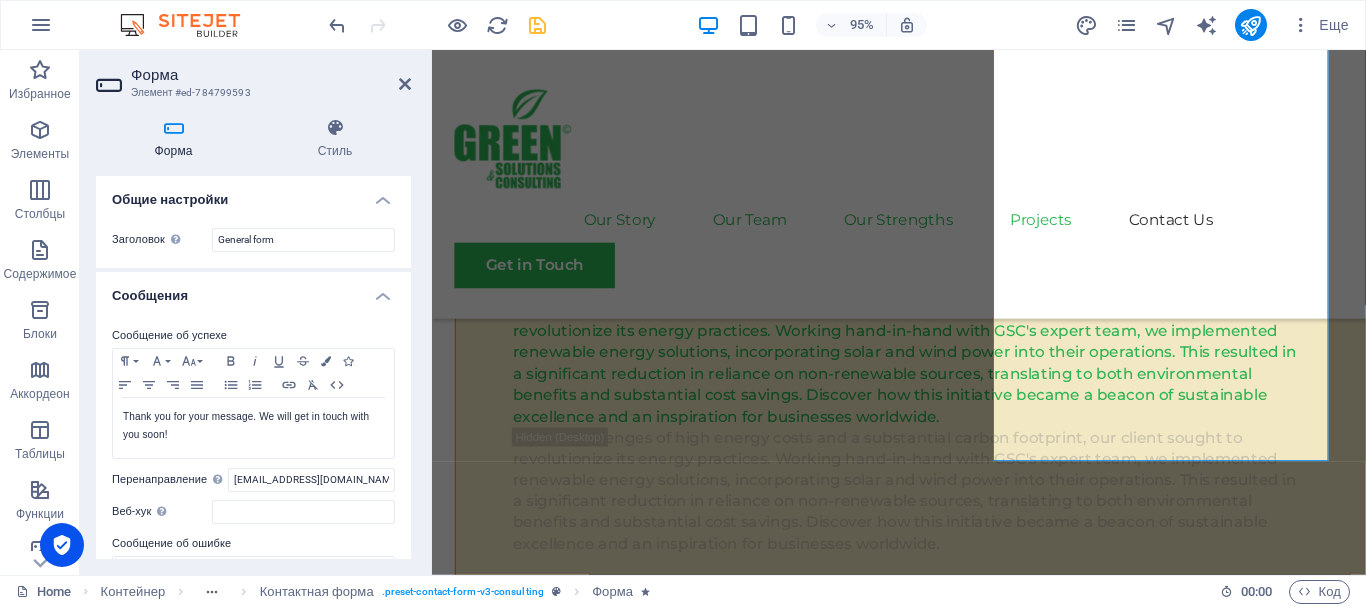 scroll, scrollTop: 100, scrollLeft: 0, axis: vertical 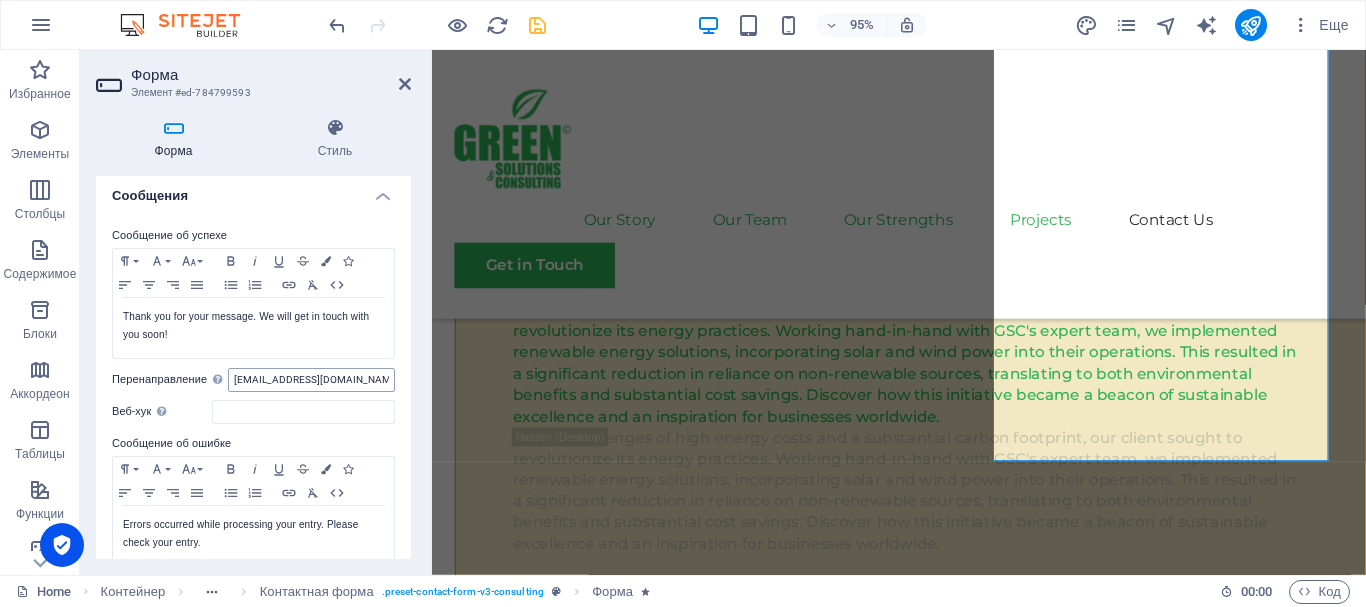 type on "[EMAIL_ADDRESS][DOMAIN_NAME]" 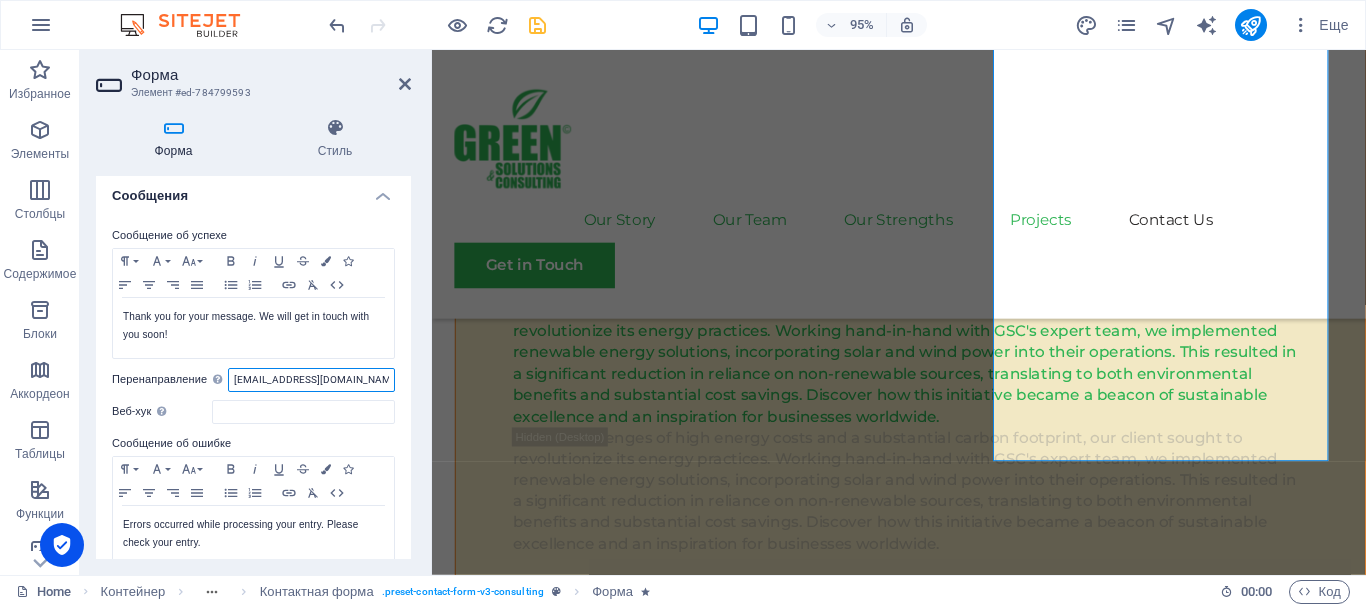 drag, startPoint x: 373, startPoint y: 379, endPoint x: 189, endPoint y: 378, distance: 184.00272 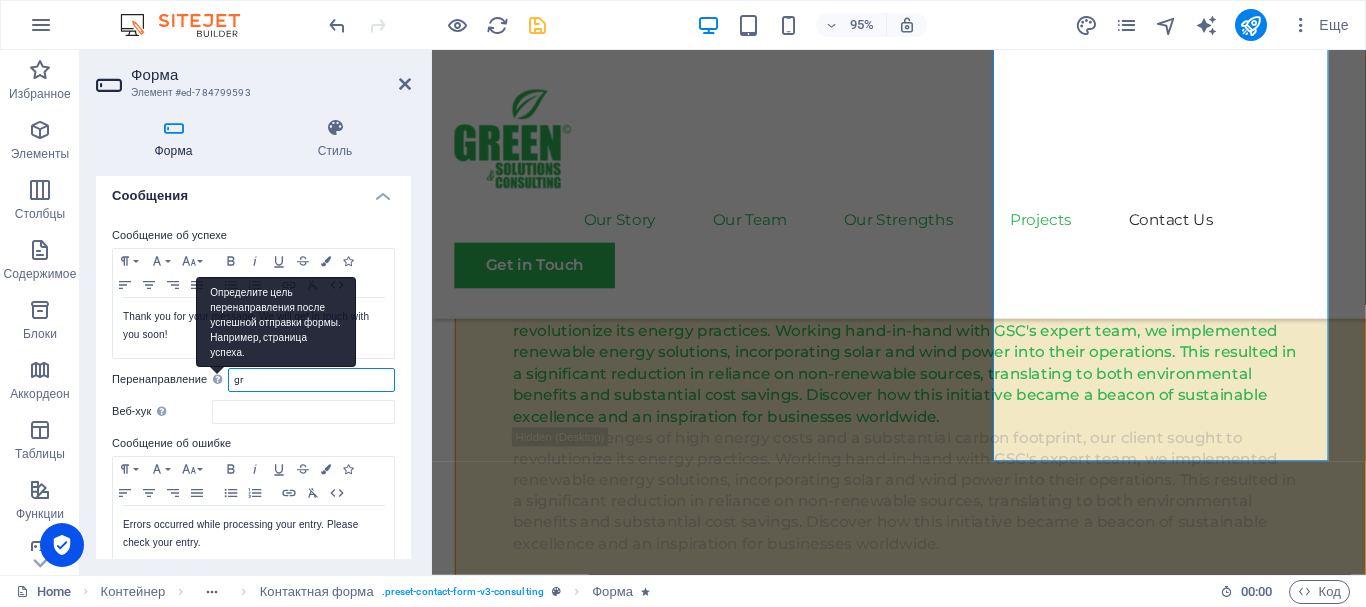 type on "g" 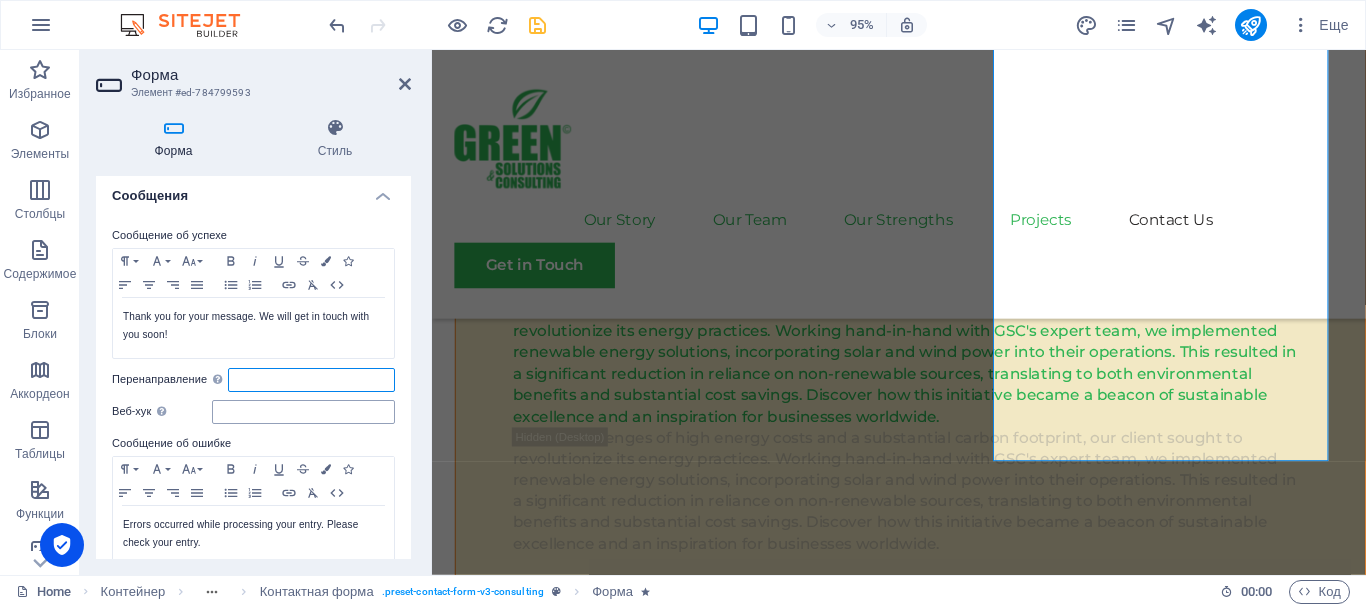 type 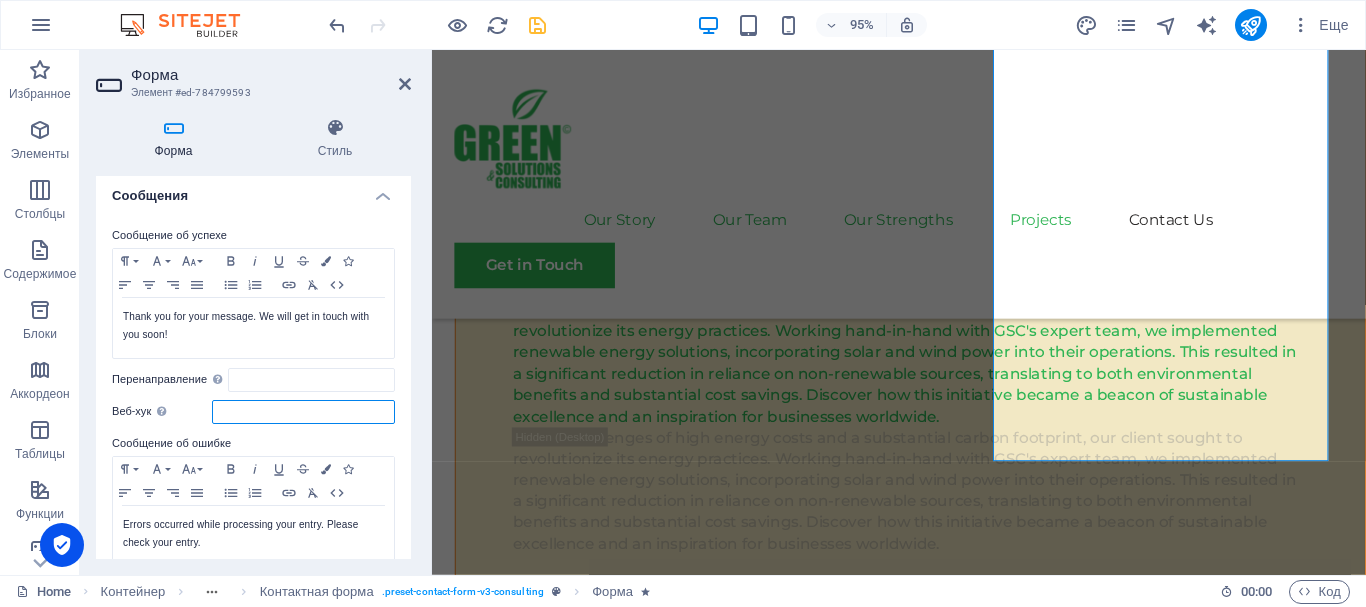 click on "Веб-хук Веб-хук — это push-уведомление из этой формы на другой сервер. Каждый раз, когда кто-то отправляет эту форму, данные будут отправлены на ваш сервер." at bounding box center [303, 412] 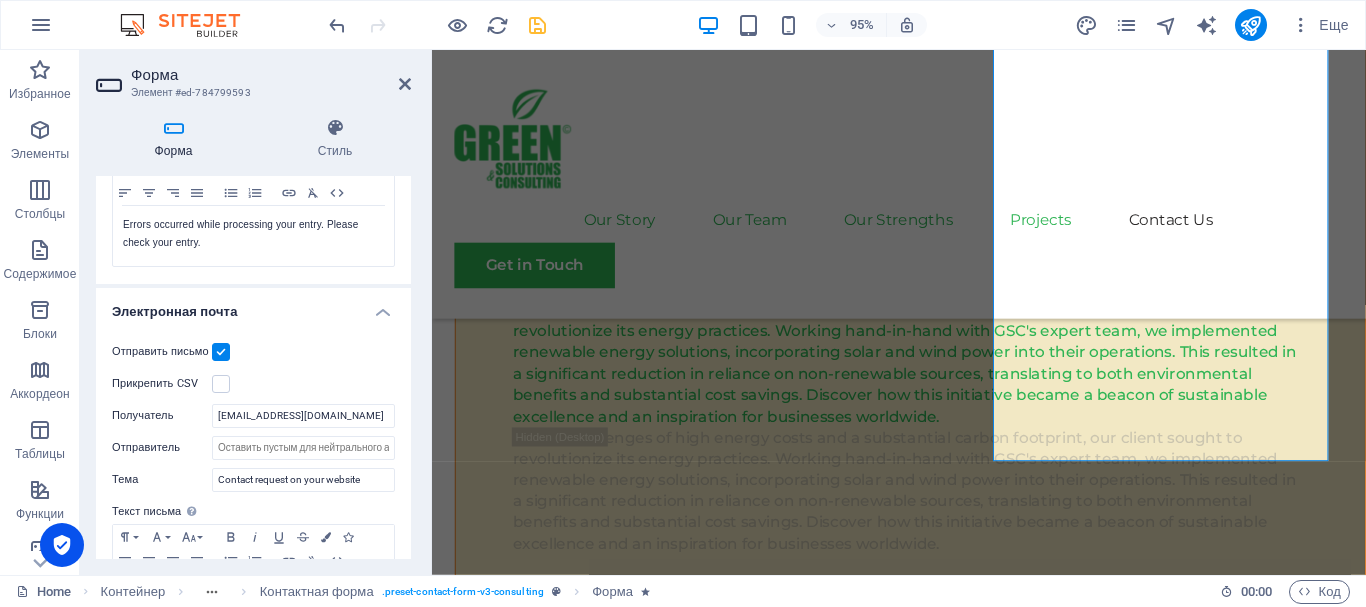 scroll, scrollTop: 500, scrollLeft: 0, axis: vertical 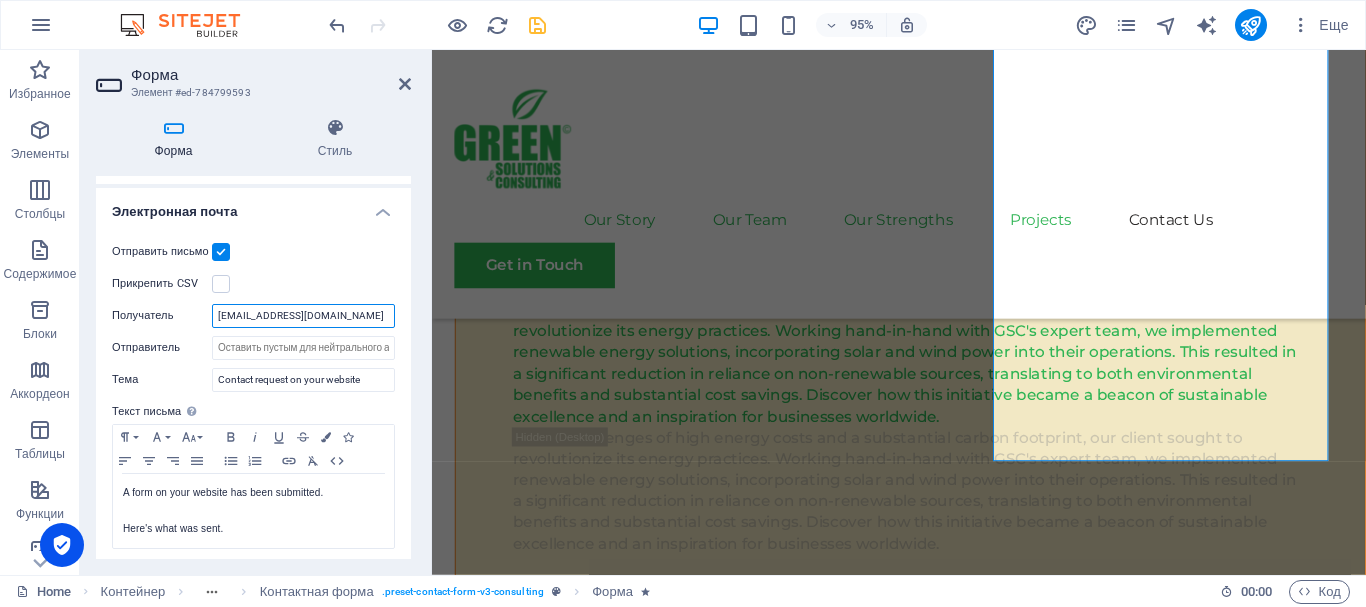 click on "[EMAIL_ADDRESS][DOMAIN_NAME]" at bounding box center [303, 316] 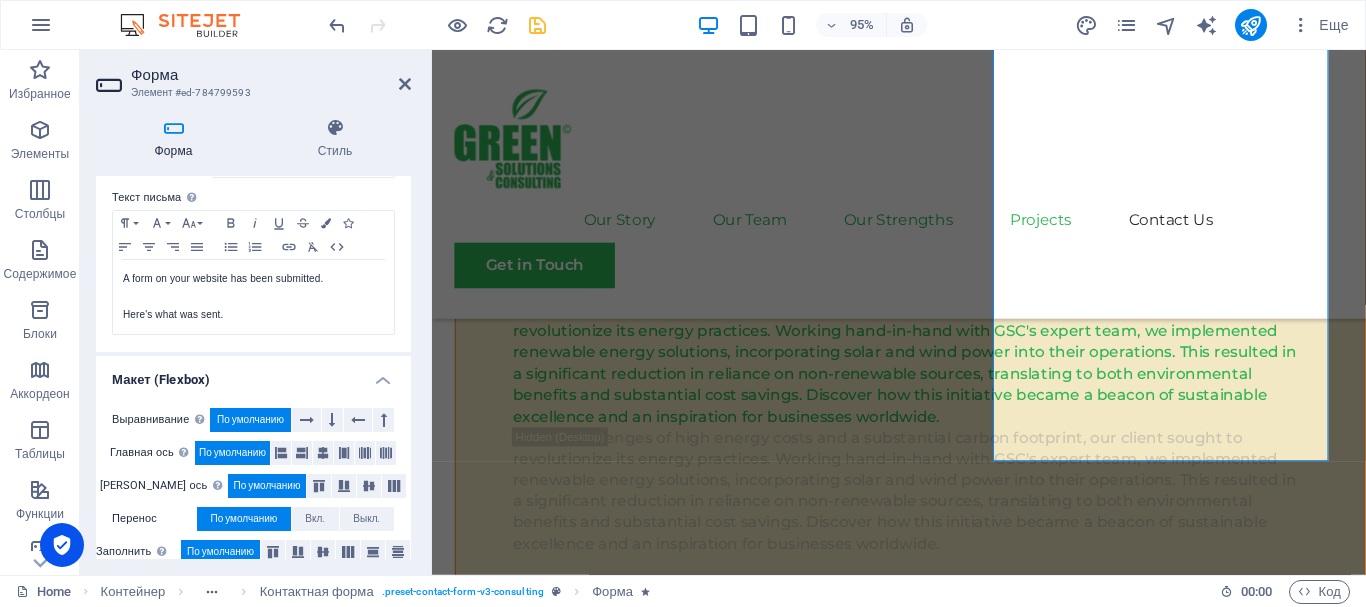 scroll, scrollTop: 736, scrollLeft: 0, axis: vertical 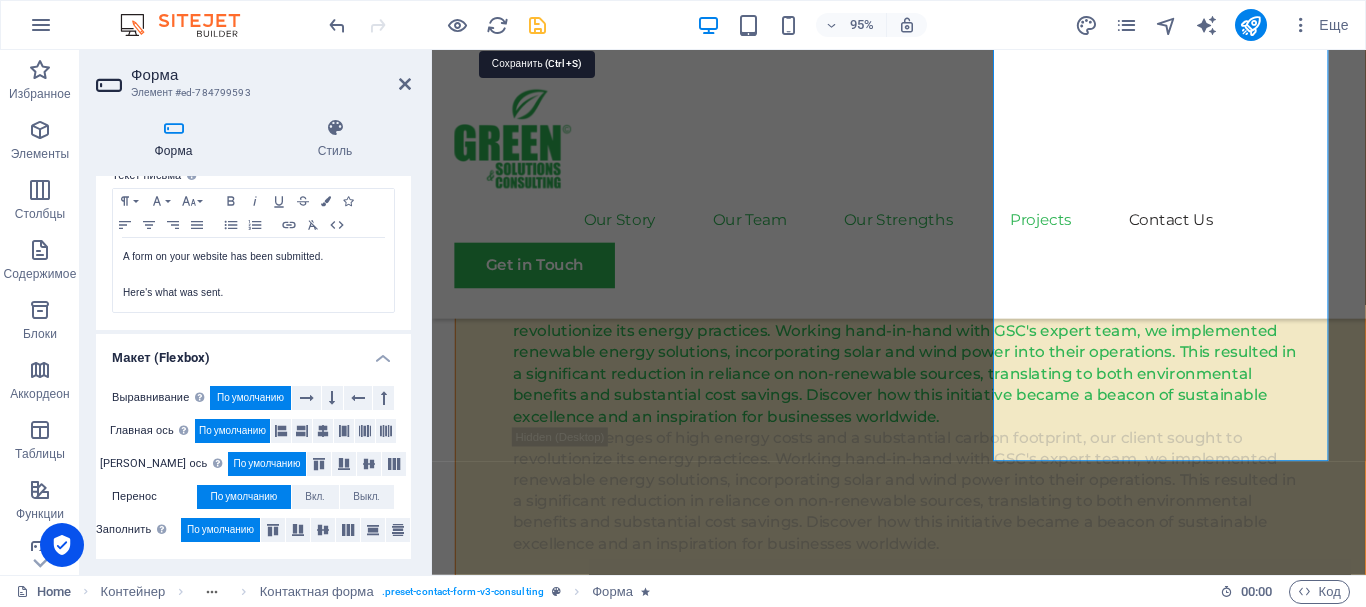 click at bounding box center [537, 25] 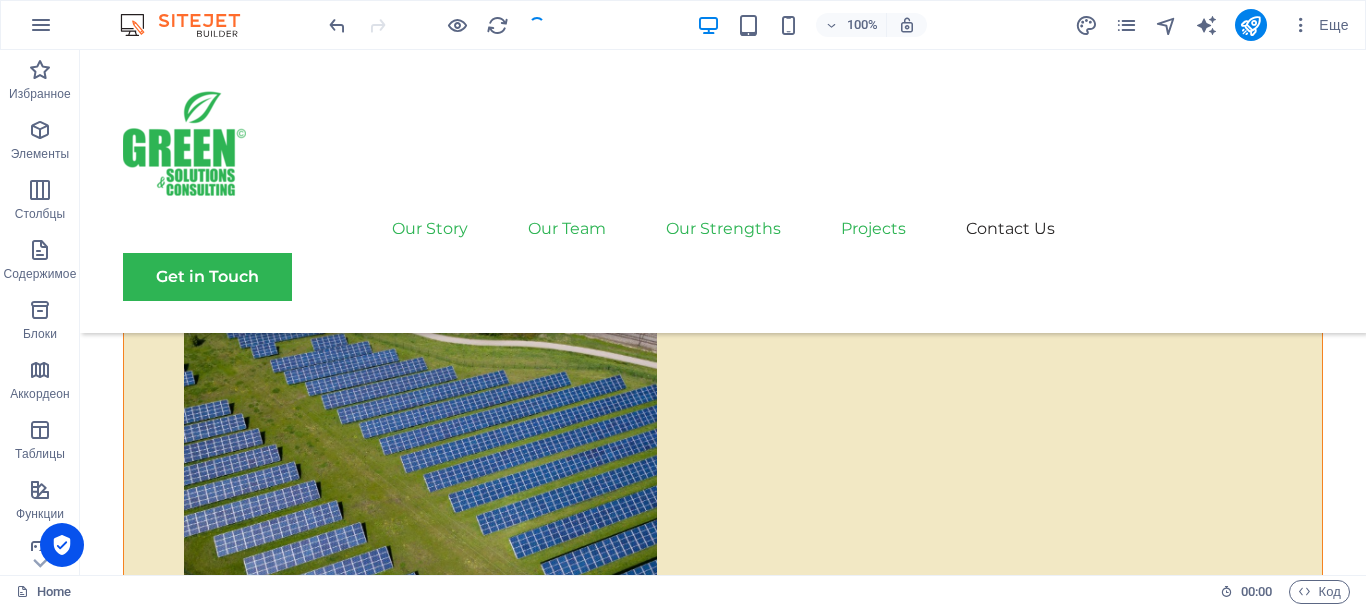 scroll, scrollTop: 10070, scrollLeft: 0, axis: vertical 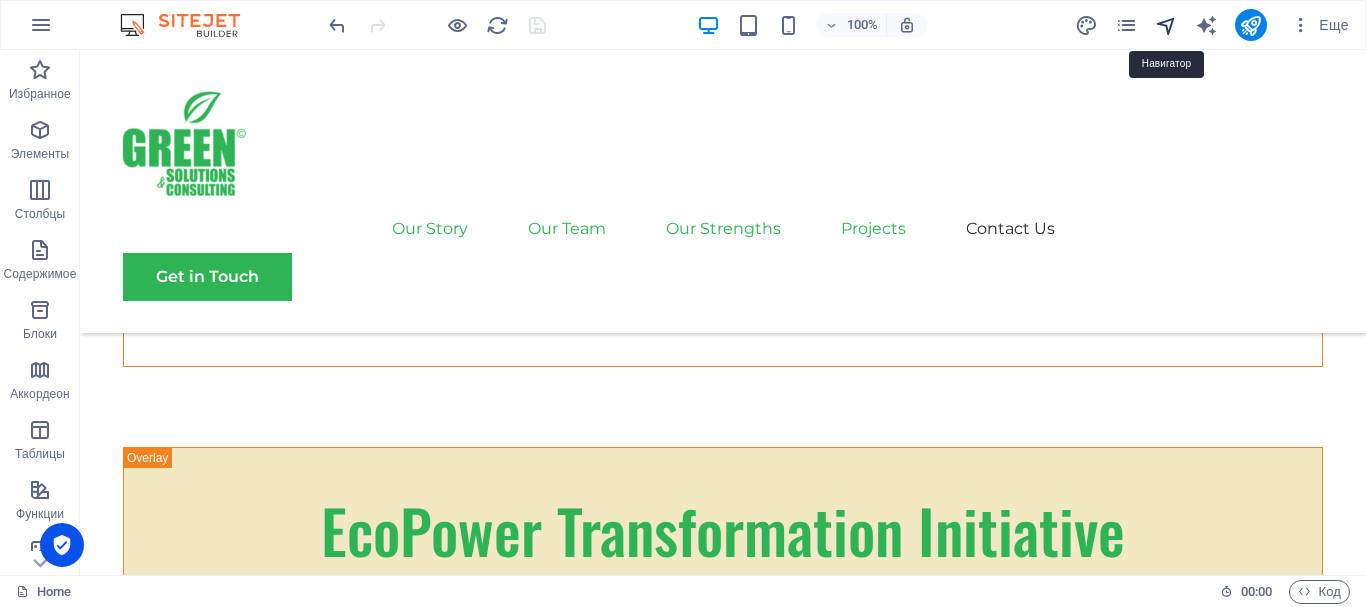 click at bounding box center (1166, 25) 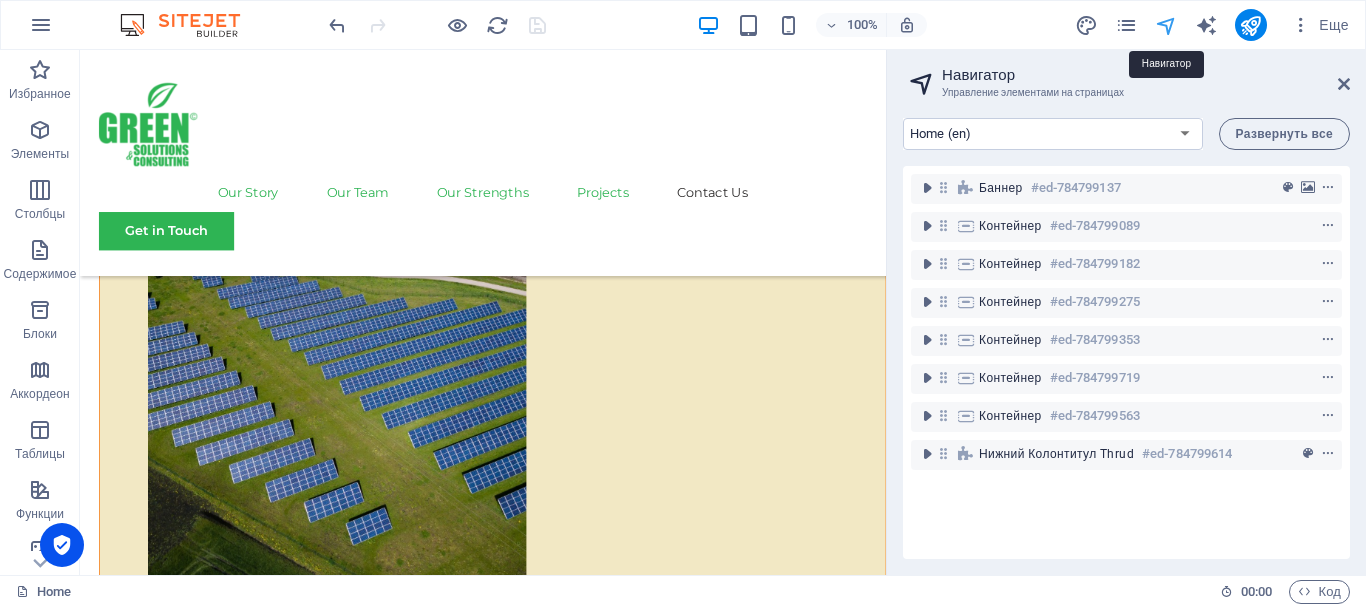 scroll, scrollTop: 10349, scrollLeft: 0, axis: vertical 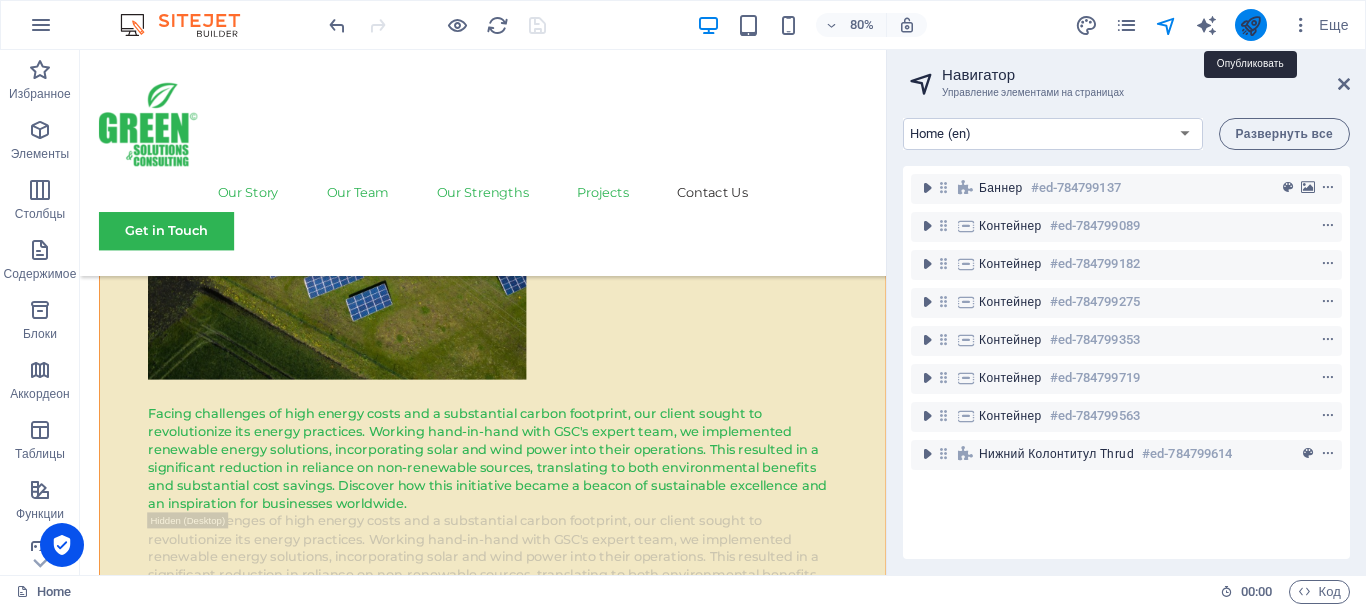 click at bounding box center (1250, 25) 